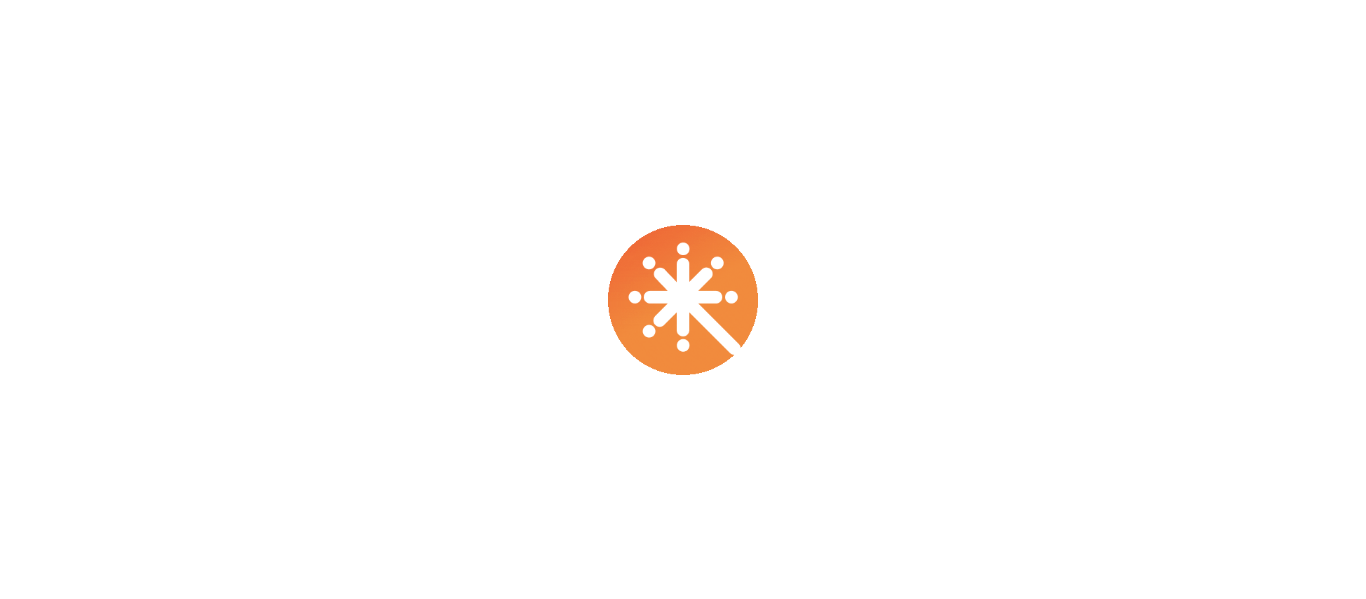 scroll, scrollTop: 0, scrollLeft: 0, axis: both 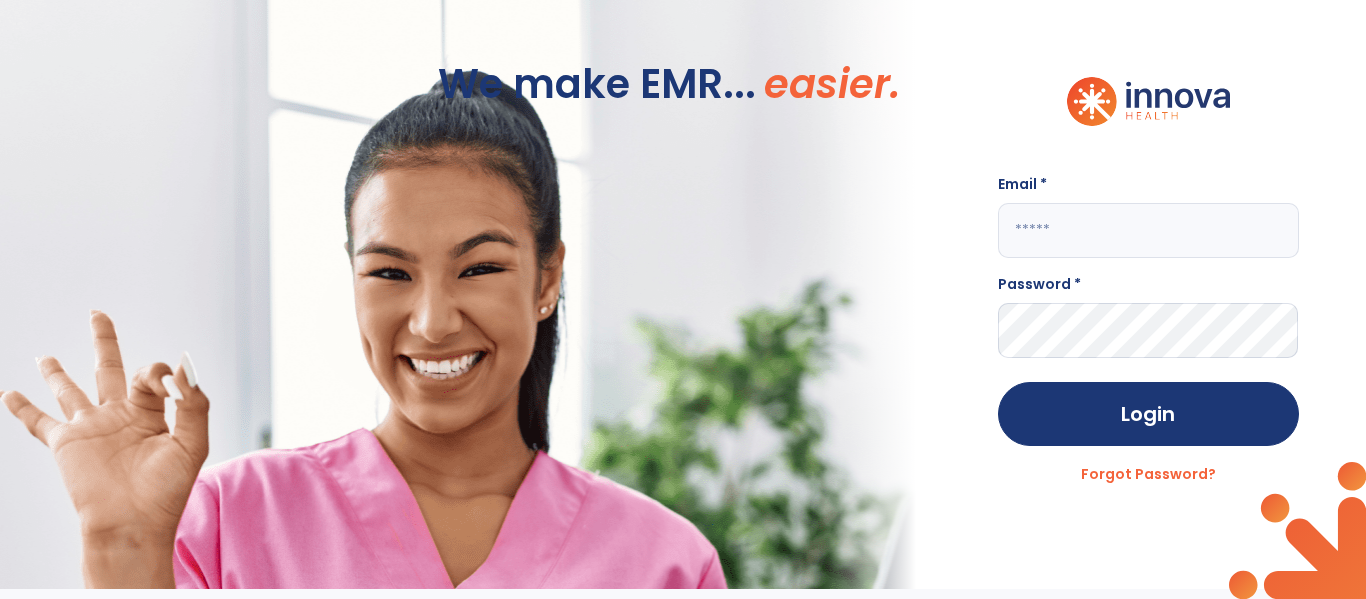 click 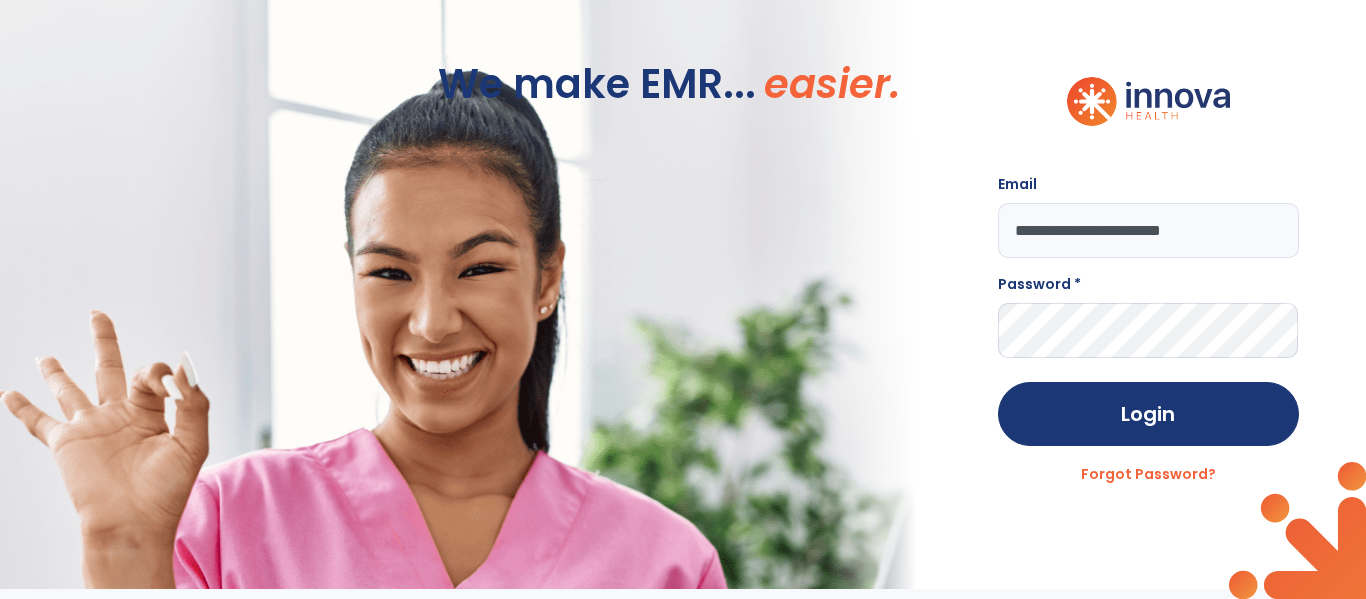 type on "**********" 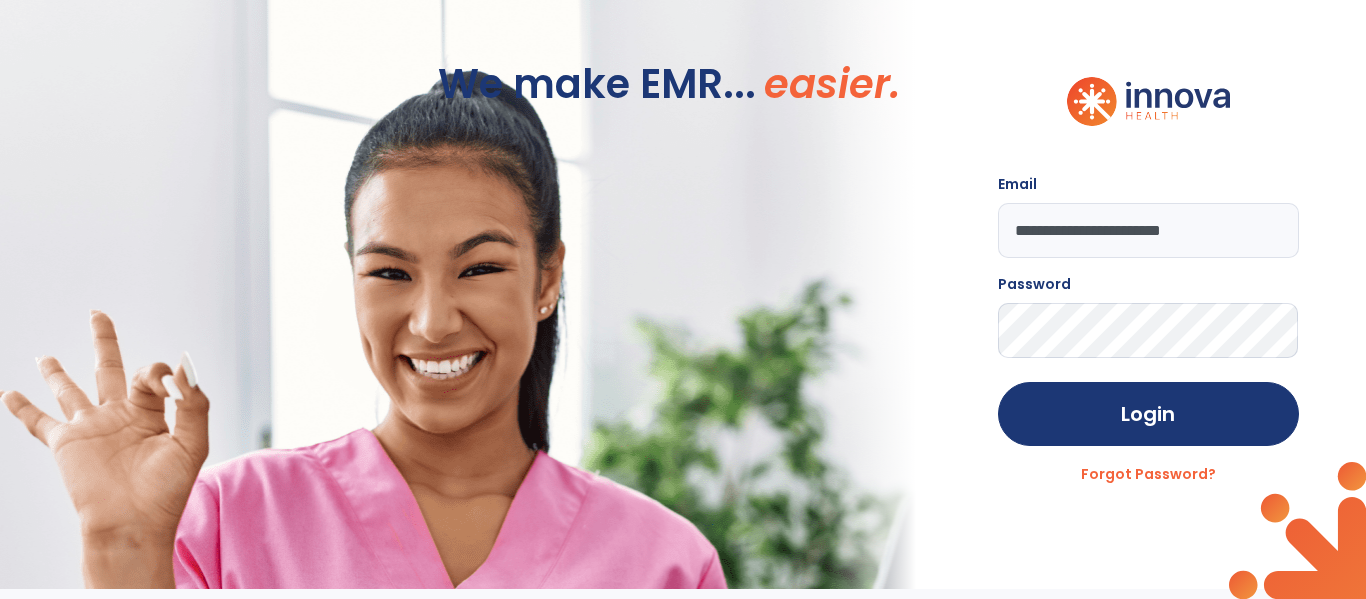 click on "Login" 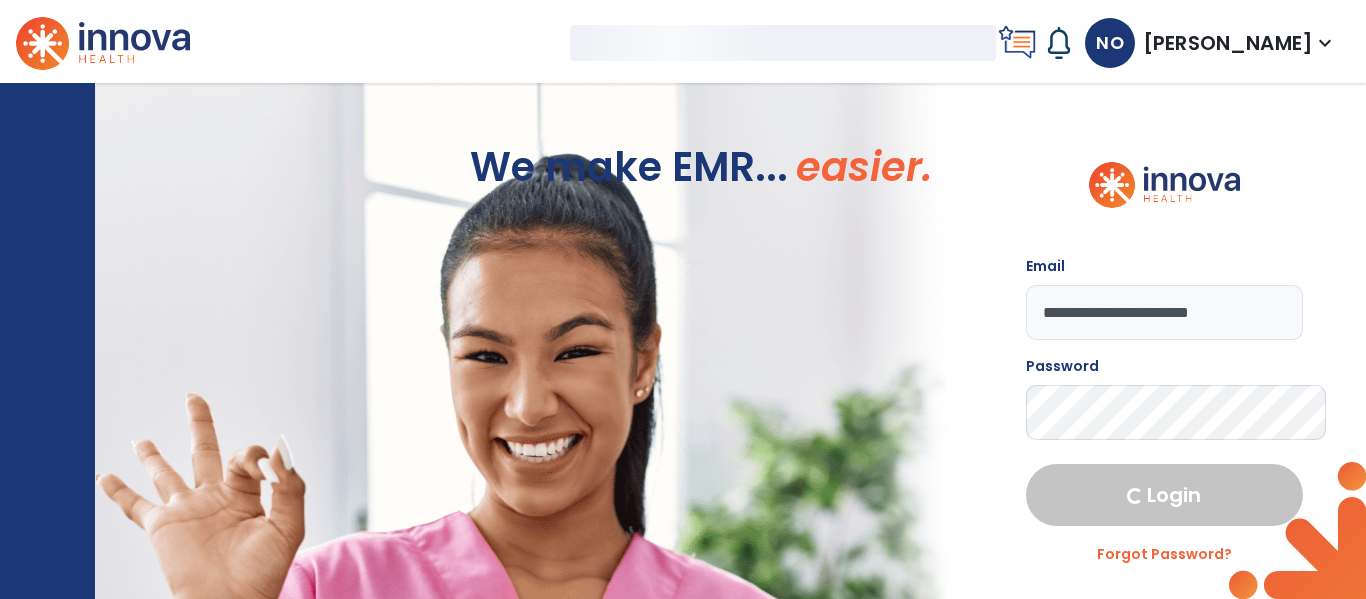 select on "****" 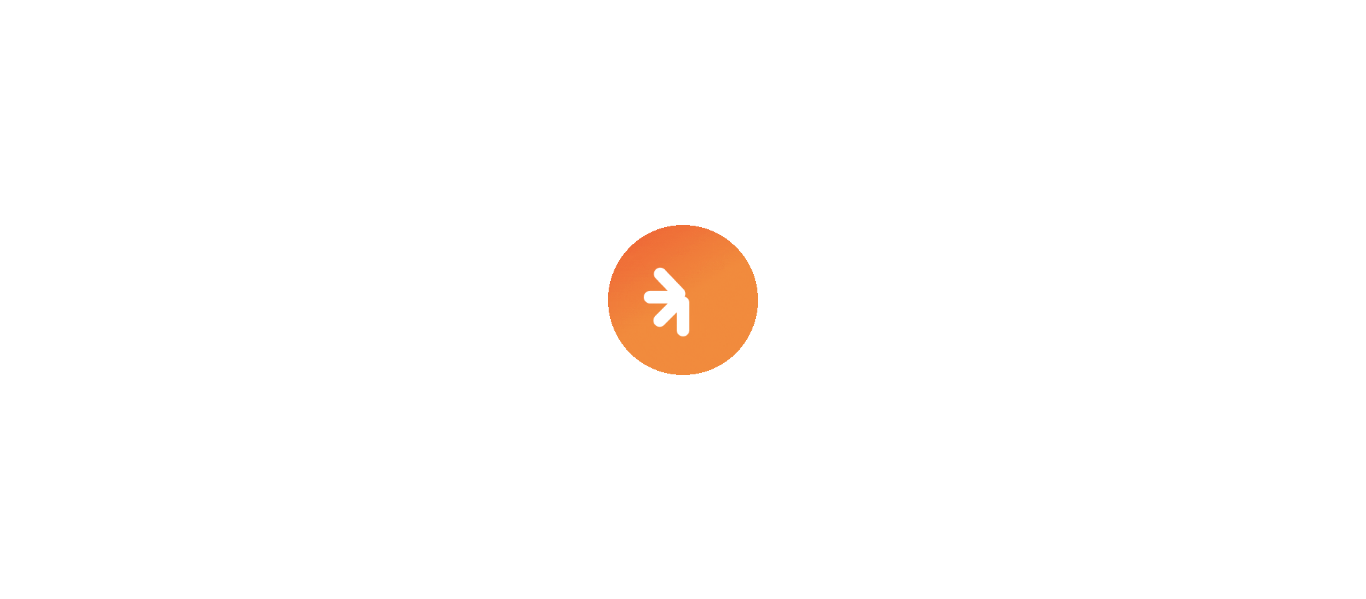 scroll, scrollTop: 0, scrollLeft: 0, axis: both 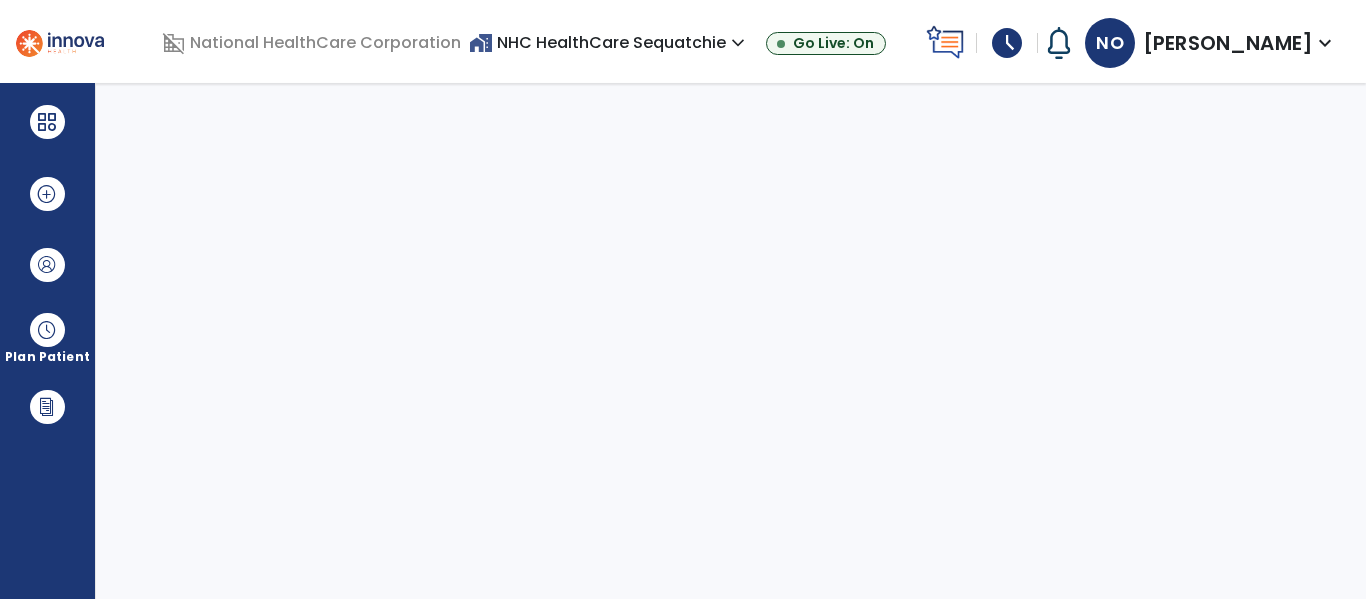 select on "****" 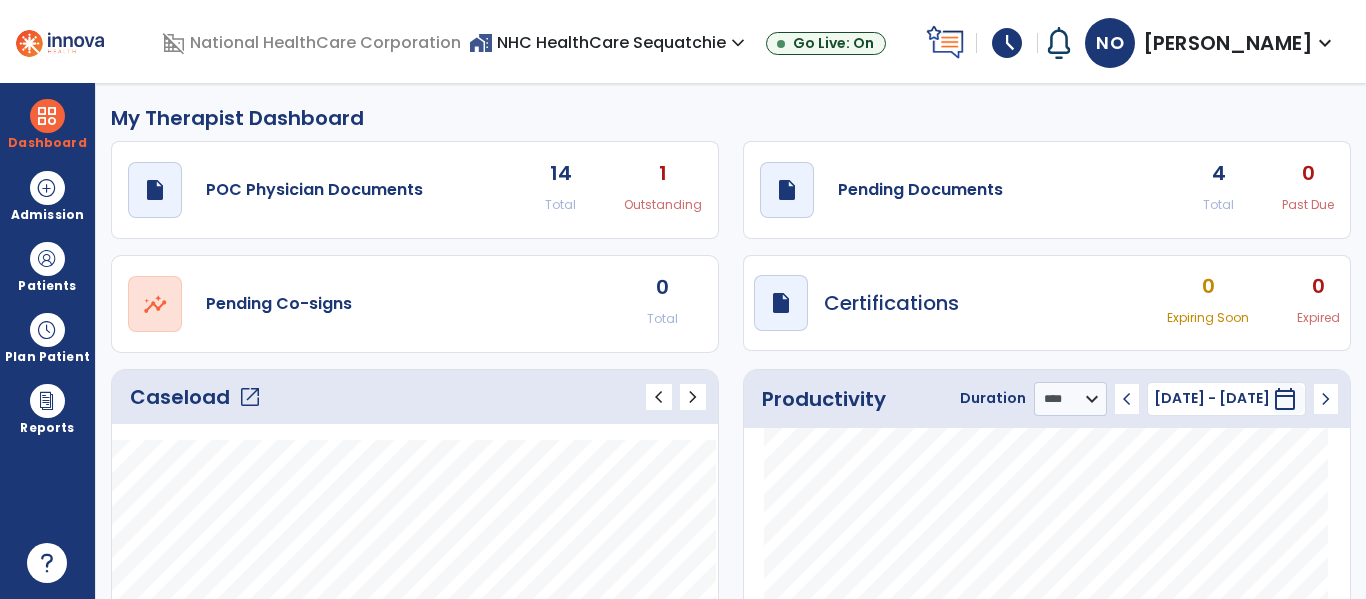 click on "open_in_new" 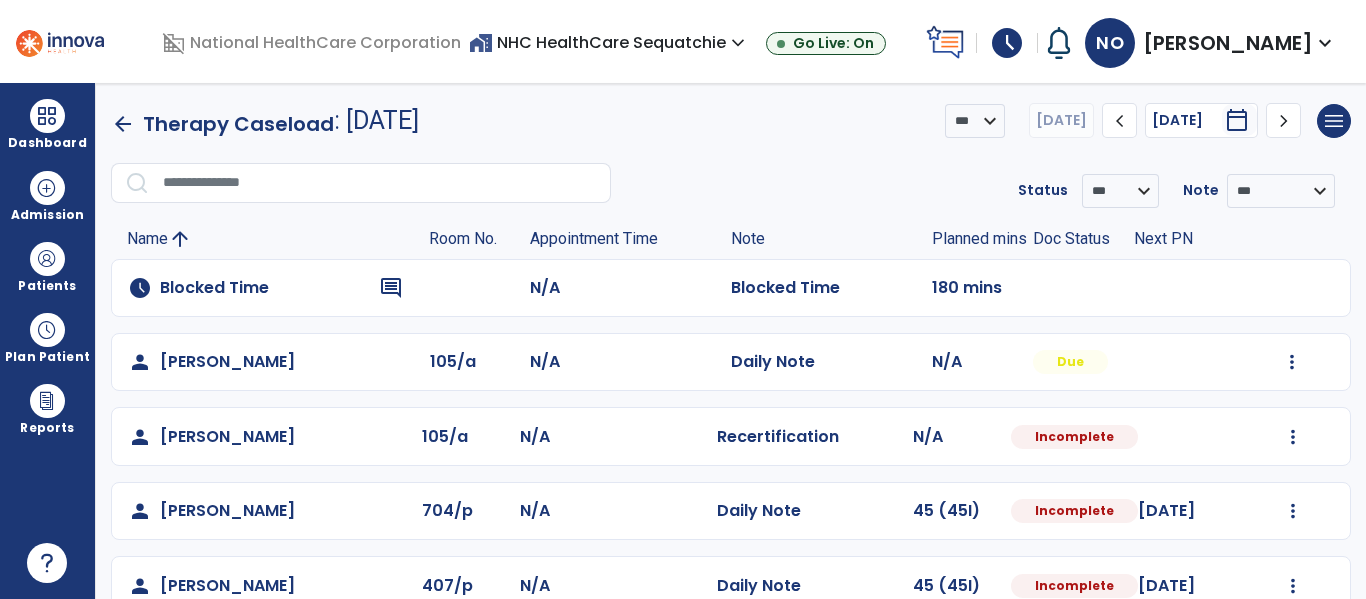 scroll, scrollTop: 40, scrollLeft: 0, axis: vertical 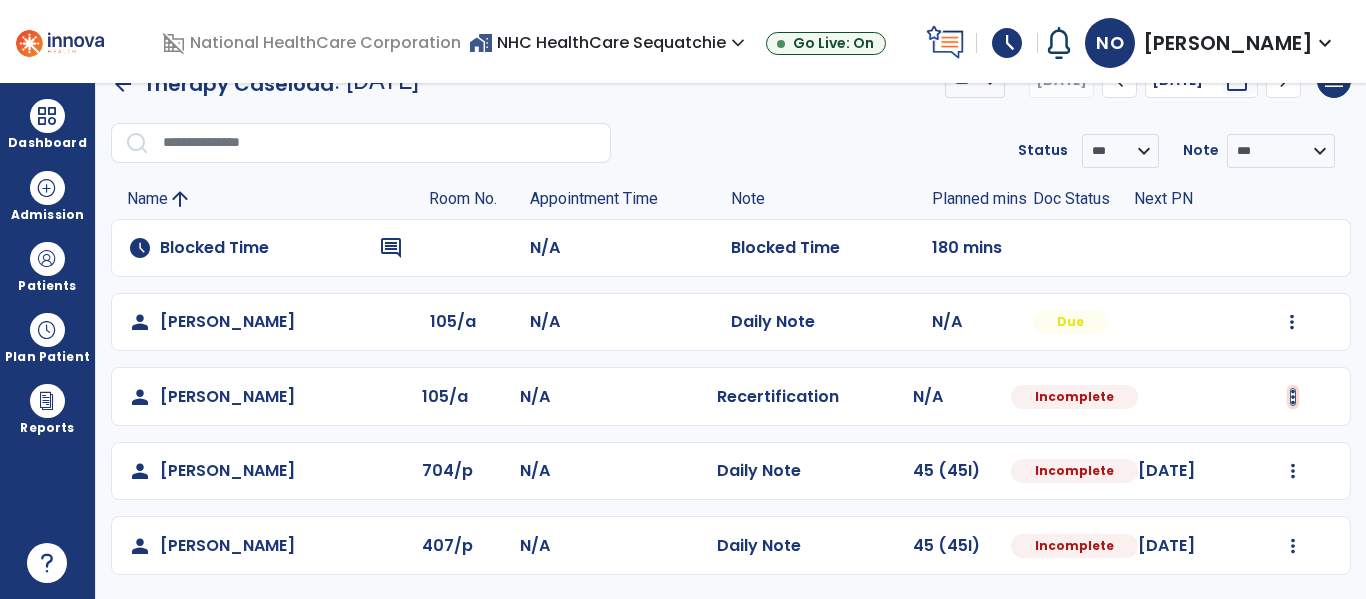 click at bounding box center (1292, 322) 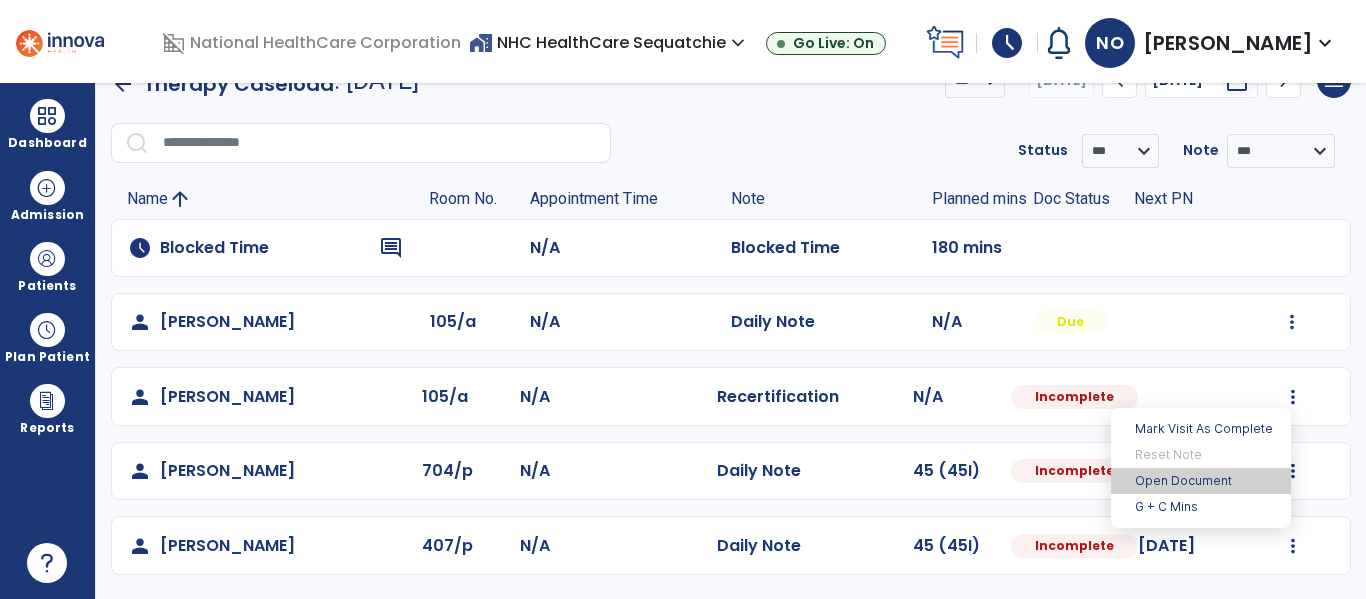 click on "Open Document" at bounding box center (1201, 481) 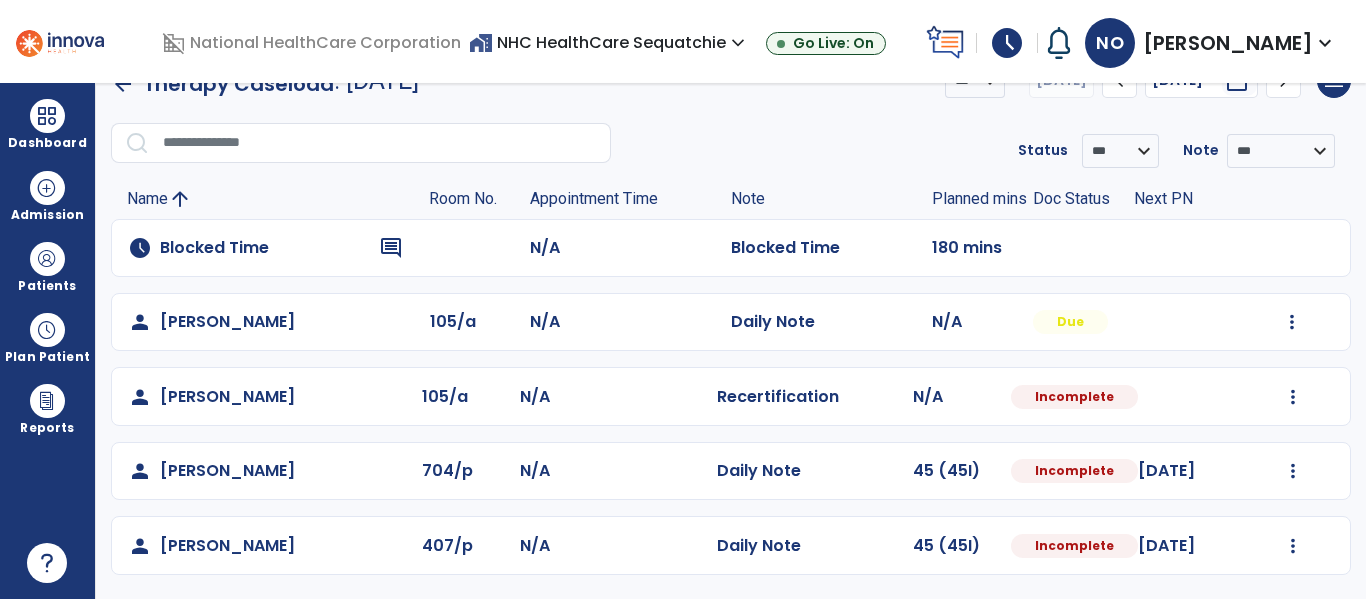select on "**" 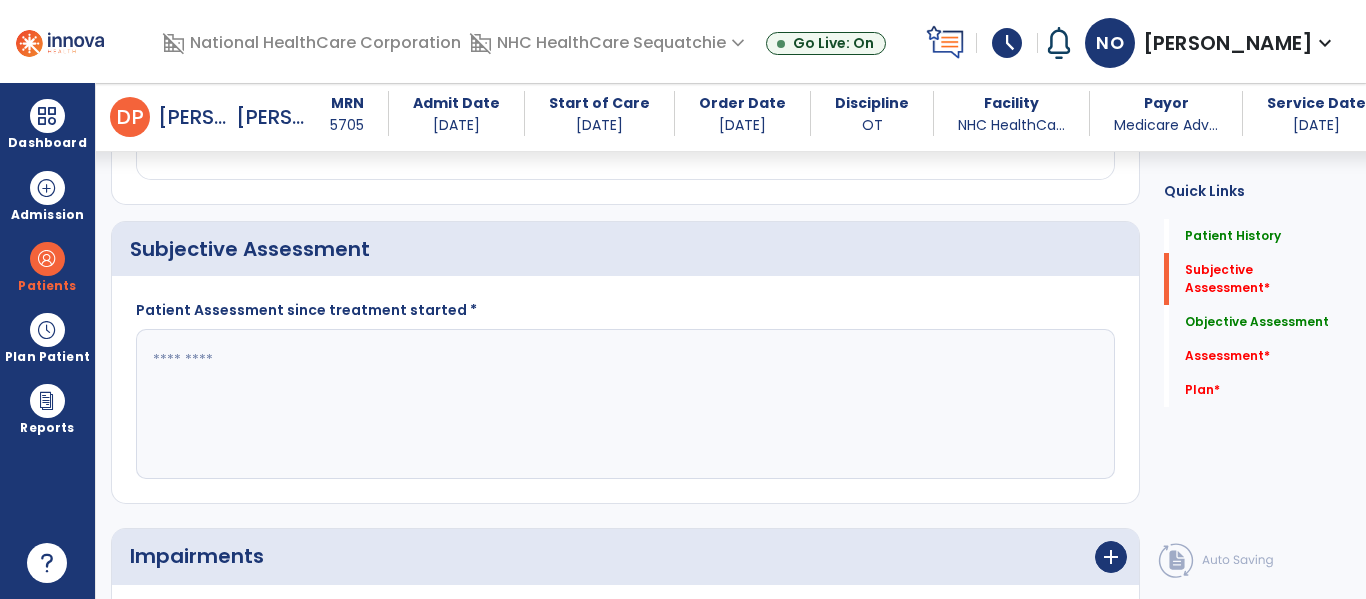 scroll, scrollTop: 459, scrollLeft: 0, axis: vertical 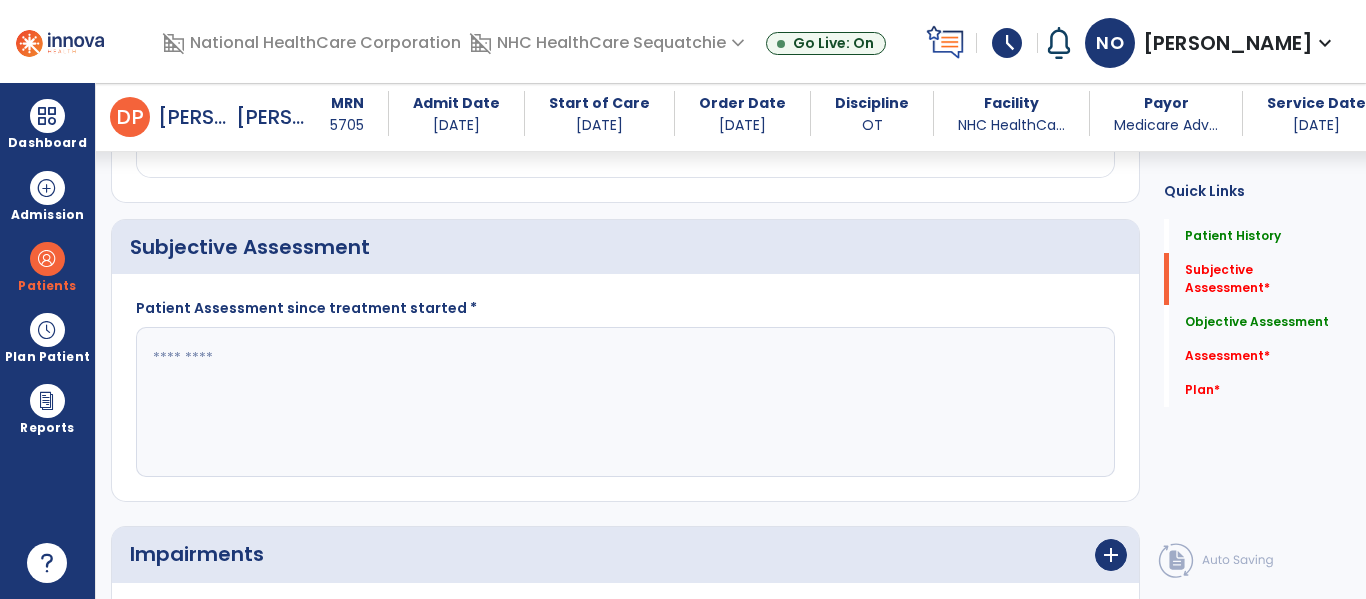 click 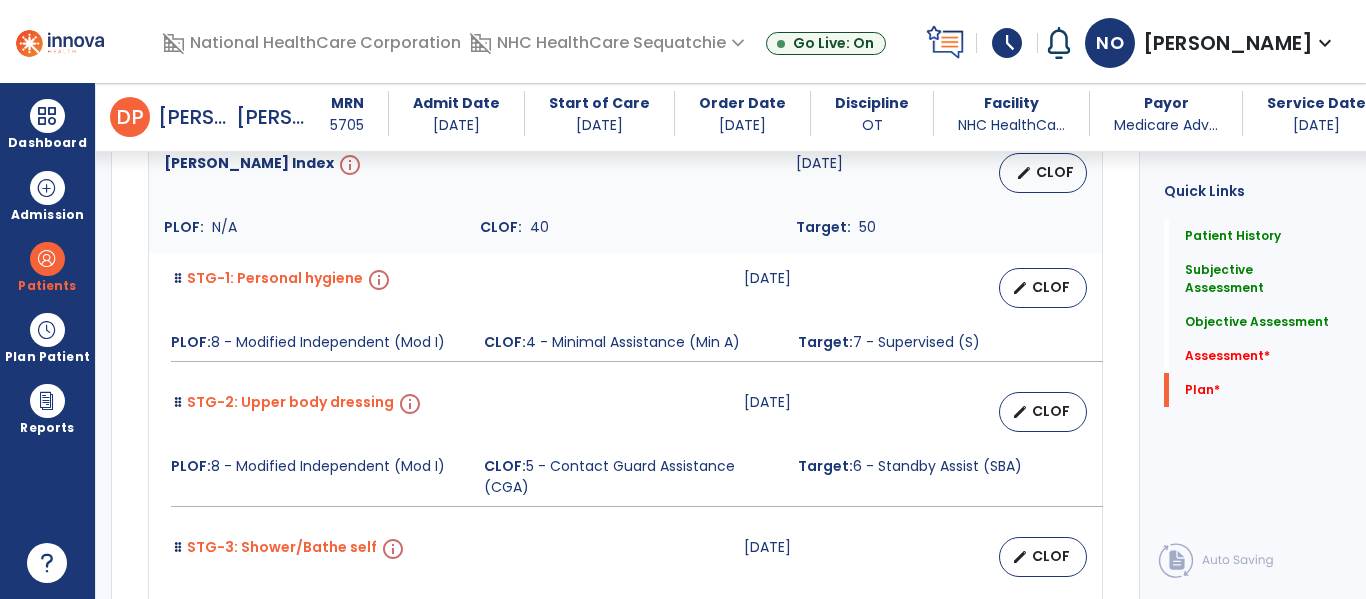 scroll, scrollTop: 5031, scrollLeft: 0, axis: vertical 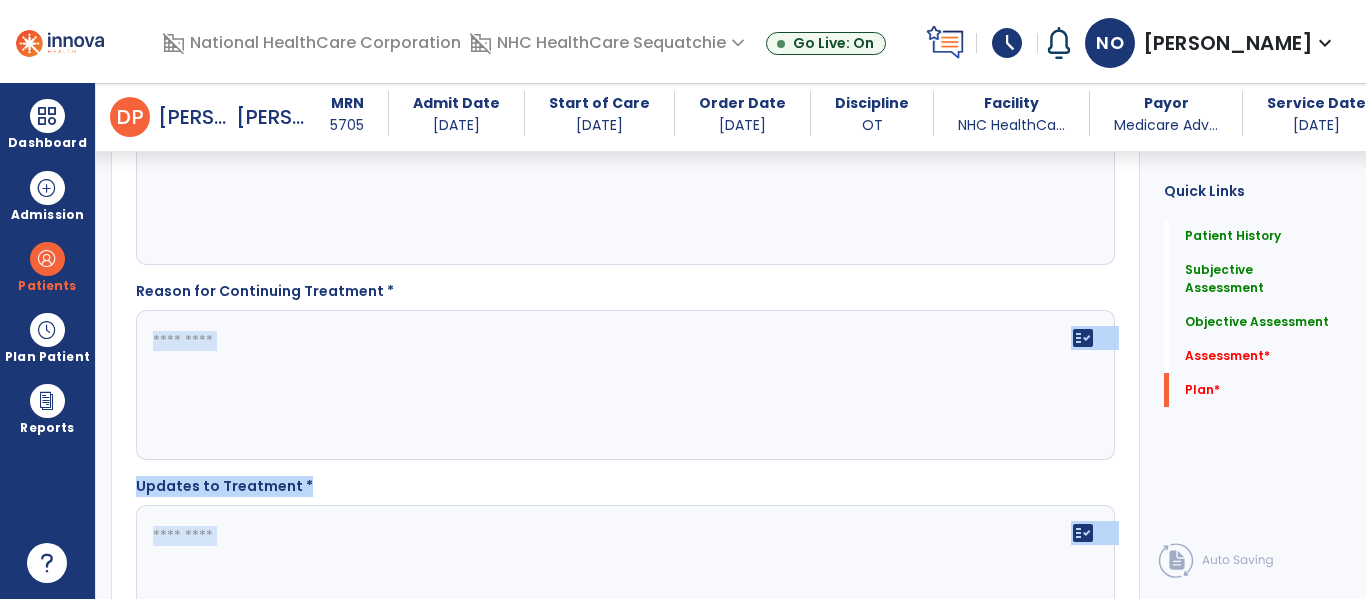 drag, startPoint x: 1112, startPoint y: 163, endPoint x: 847, endPoint y: 356, distance: 327.83228 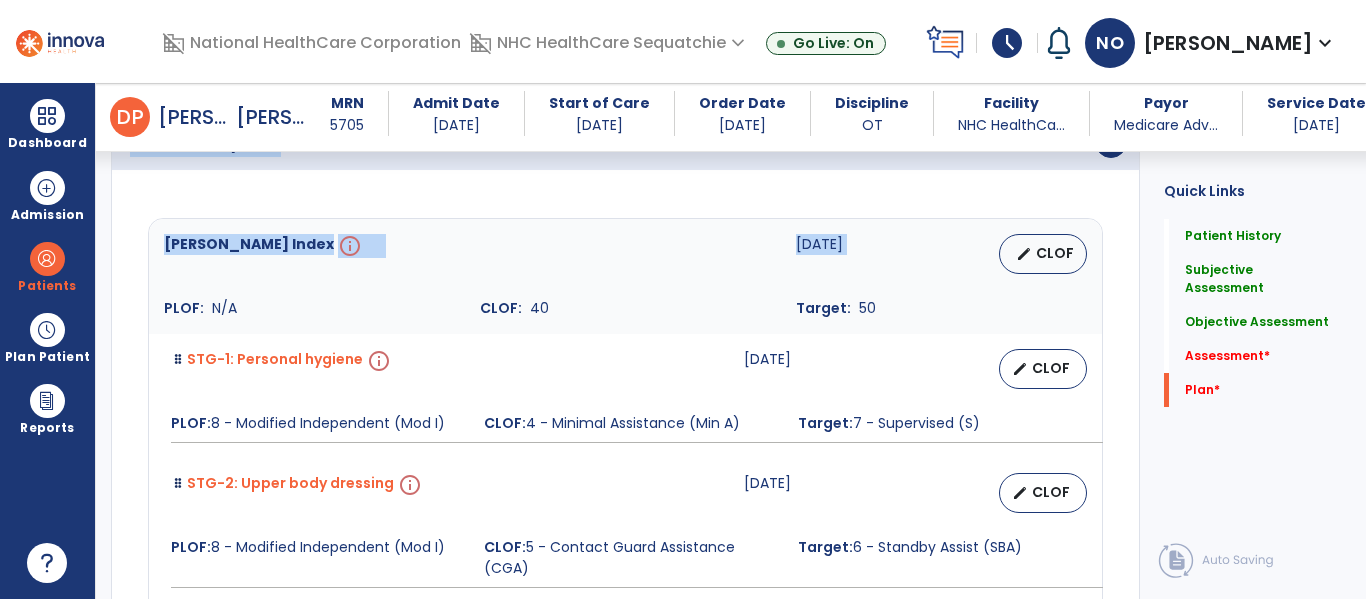 scroll, scrollTop: 4997, scrollLeft: 0, axis: vertical 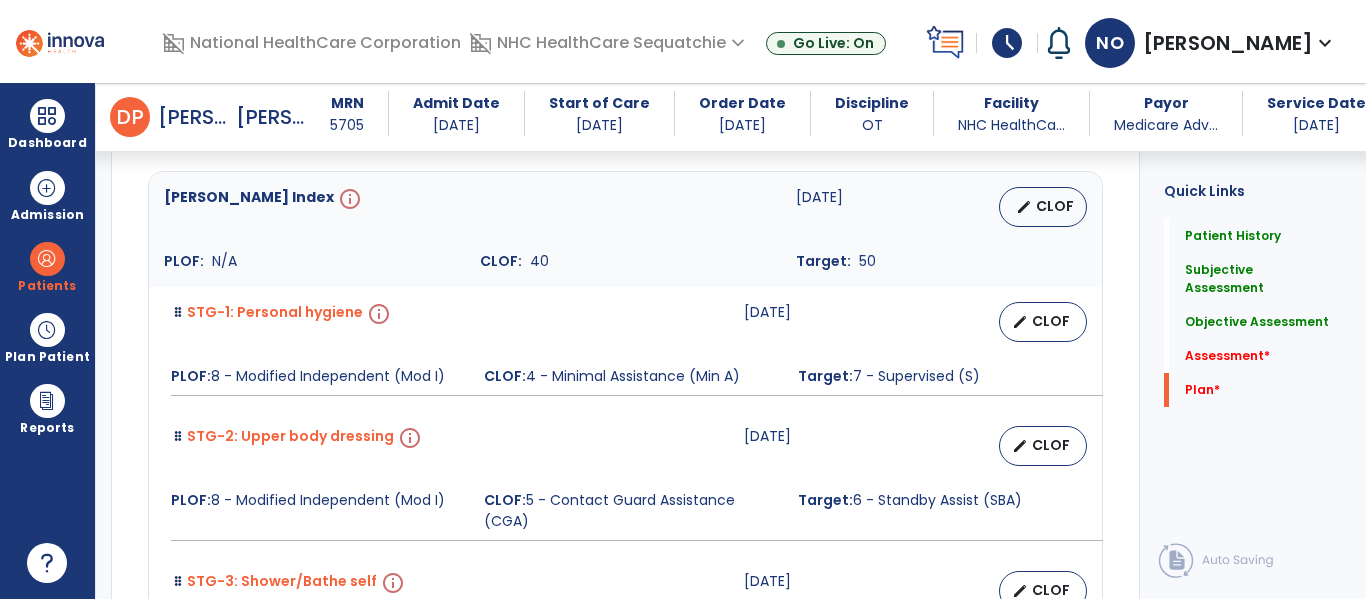 click on "[PERSON_NAME] Index  info   [DATE]   edit   CLOF PLOF:    N/A CLOF:    40 Target:    50 STG-1: Personal hygiene  info   [DATE]   edit   CLOF PLOF:  8 - Modified Independent (Mod I)  CLOF:  4 - Minimal Assistance (Min A)  Target:  7 - Supervised (S)  STG-2: Upper body dressing  info   [DATE]   edit   CLOF PLOF:  8 - Modified Independent (Mod I)  CLOF:  5 - Contact Guard Assistance (CGA)  Target:  6 - Standby Assist (SBA)  STG-3: Shower/Bathe self  info   [DATE]   edit   CLOF PLOF:  8 - Modified Independent (Mod I)  CLOF:  3 - Moderate Assistance (Mod A)  Target:  3 - Moderate Assistance (Mod A)  add  Add Short Term Goal  Activity Tolerance  Activity Tolerance Sitting with back unsupported  info   [DATE]   edit   CLOF PLOF:    N/A CLOF:    08:00 Target:    15:00 STG-1: Left Shoulder Mmt Flexion  info   [DATE]   edit   CLOF PLOF:  N/A  CLOF:  +3  Target:  -4  STG-2: Left Elbow Mmt Flexion  info   [DATE]   edit   CLOF PLOF:  N/A  CLOF:  -4  Target:  4  add" 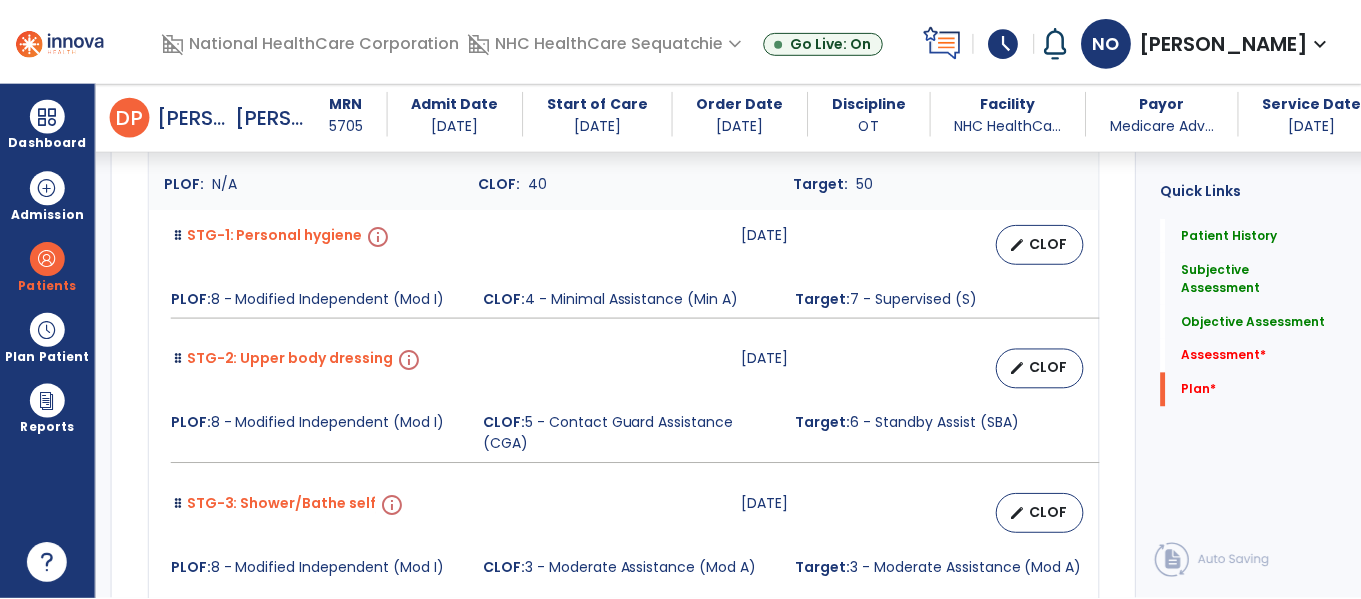 scroll, scrollTop: 5079, scrollLeft: 0, axis: vertical 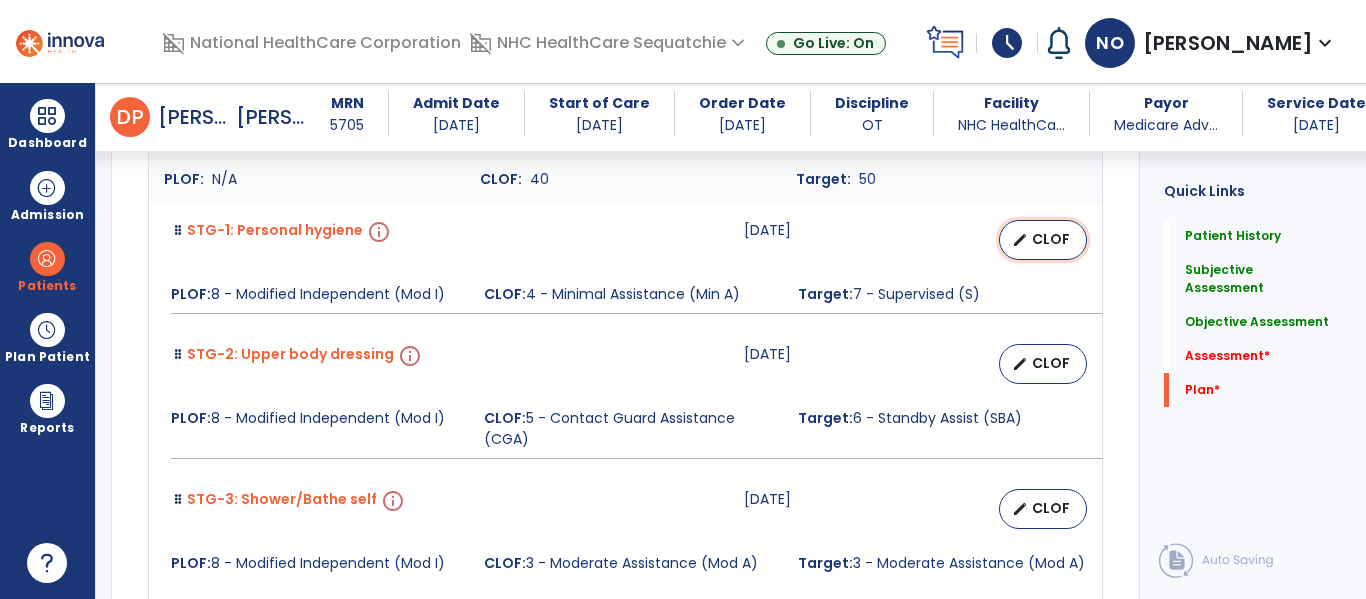 click on "edit   CLOF" at bounding box center (1043, 240) 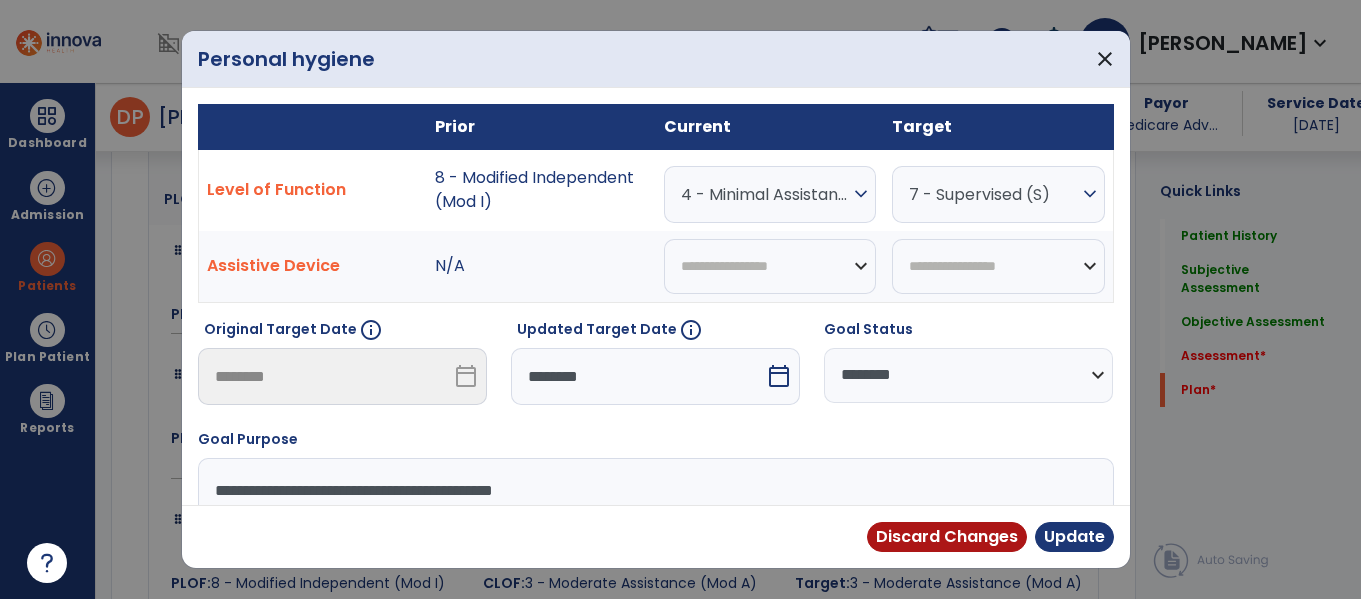 scroll, scrollTop: 5079, scrollLeft: 0, axis: vertical 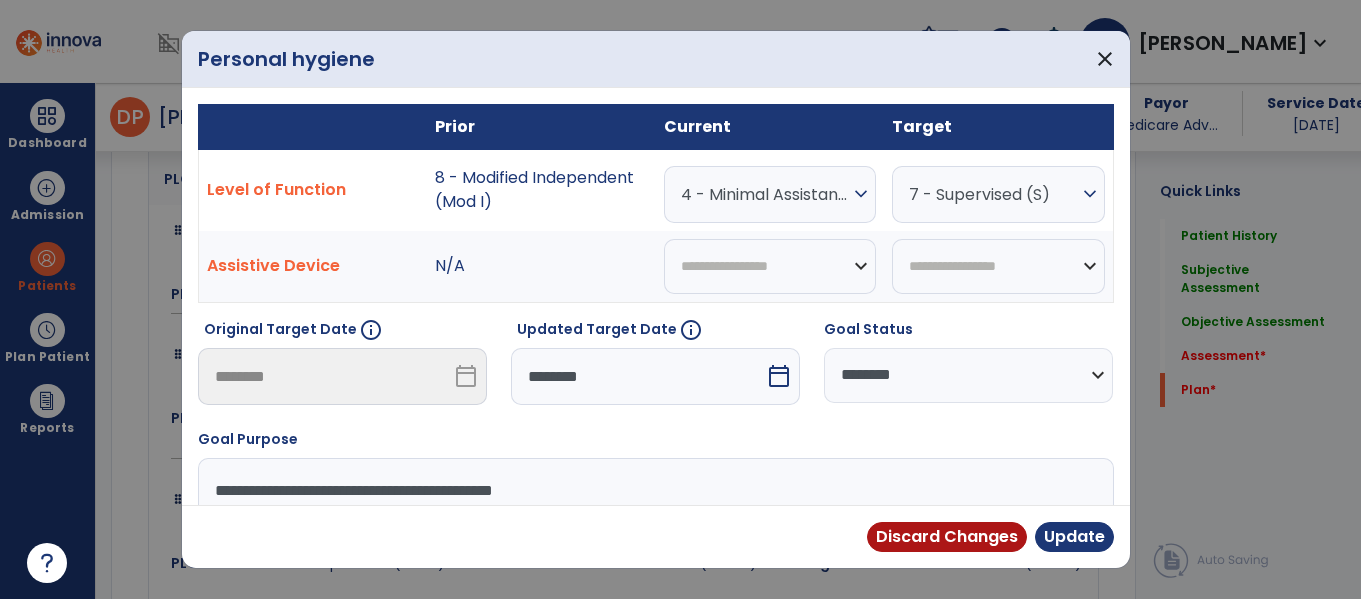 click on "expand_more" at bounding box center [861, 194] 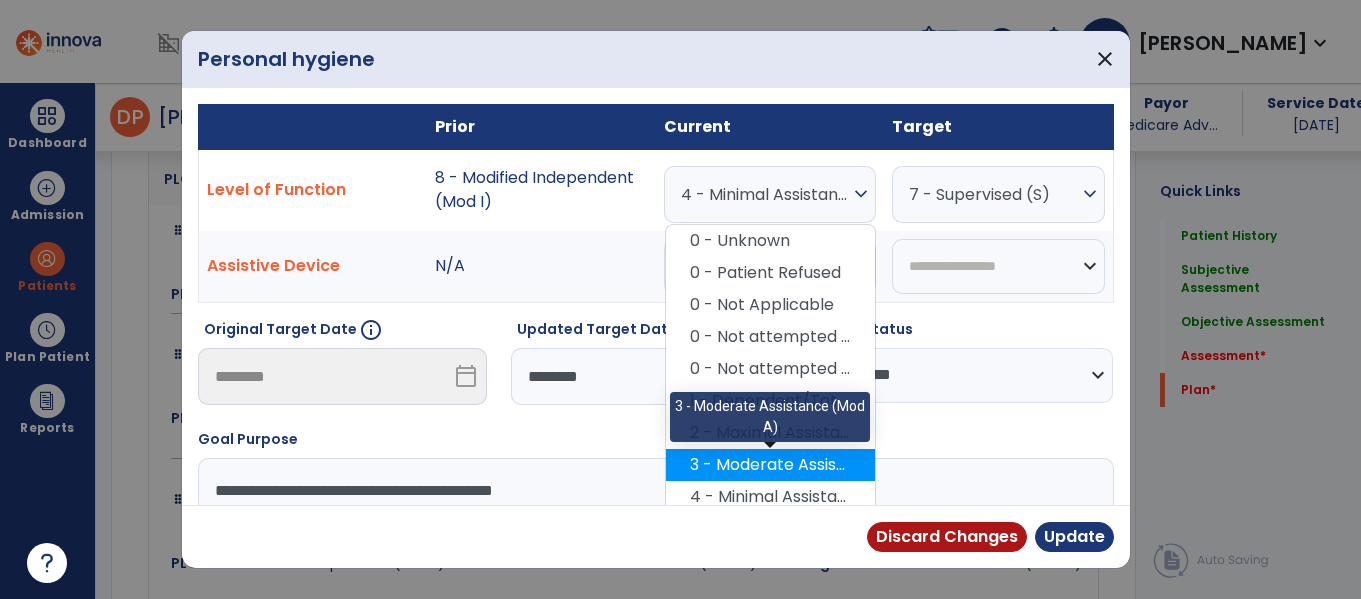 scroll, scrollTop: 201, scrollLeft: 0, axis: vertical 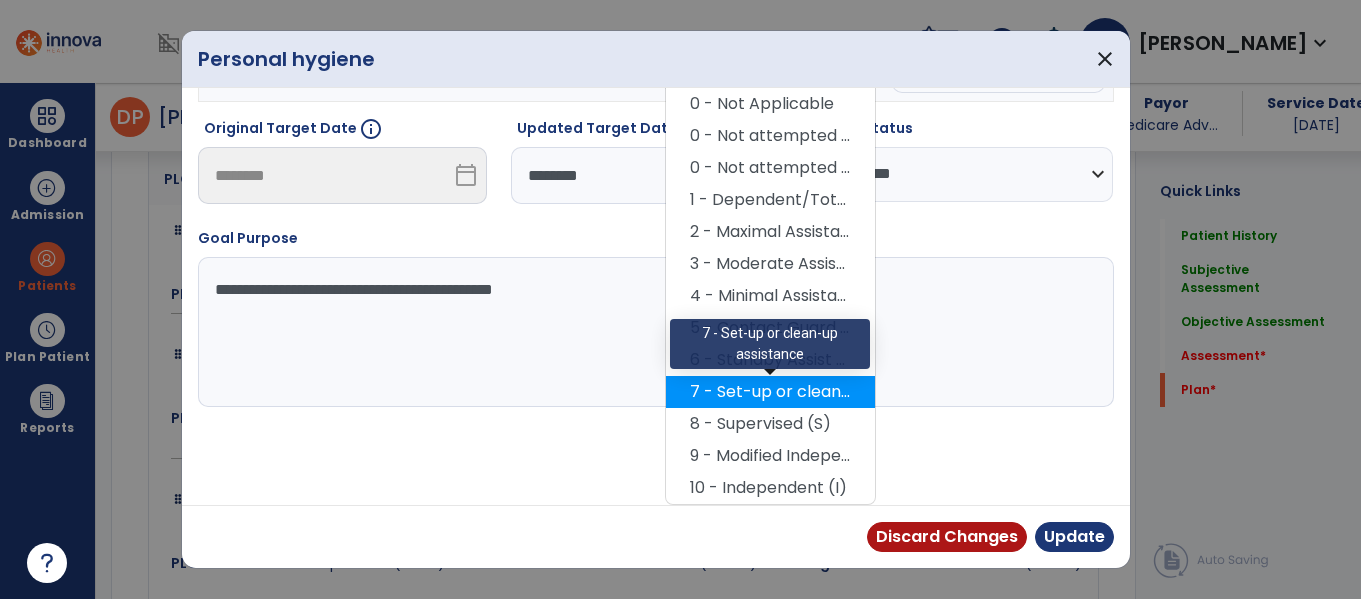 click on "7 - Set-up or clean-up assistance" at bounding box center [770, 392] 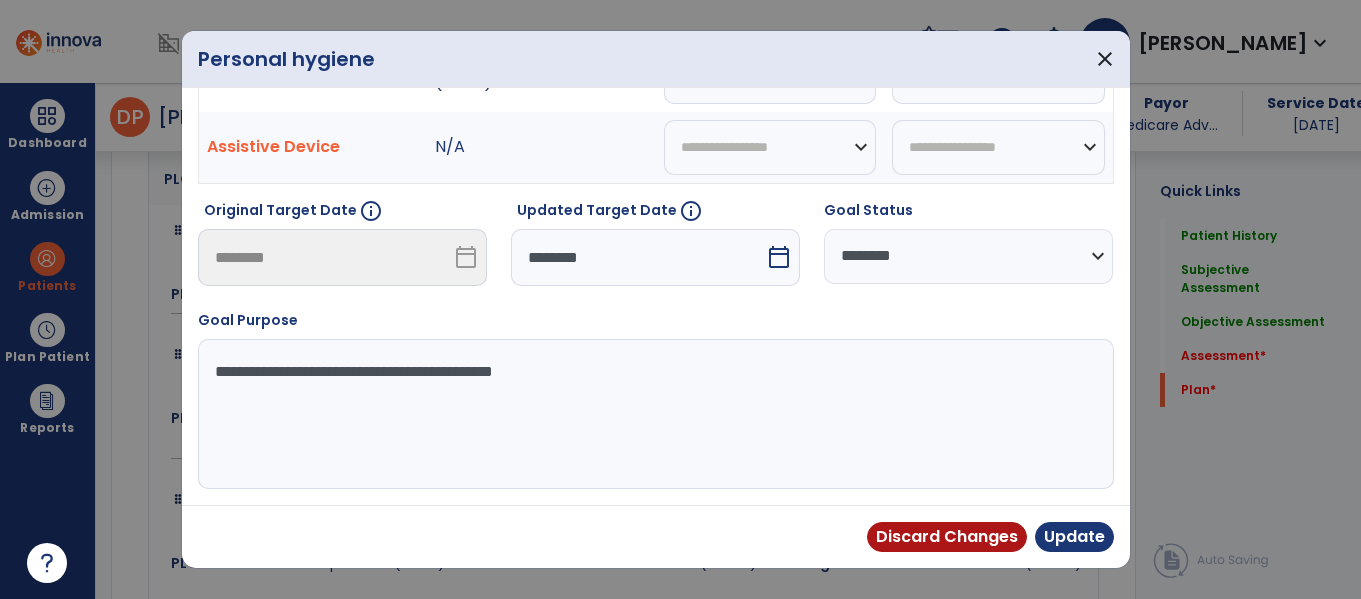 click on "**********" at bounding box center [968, 256] 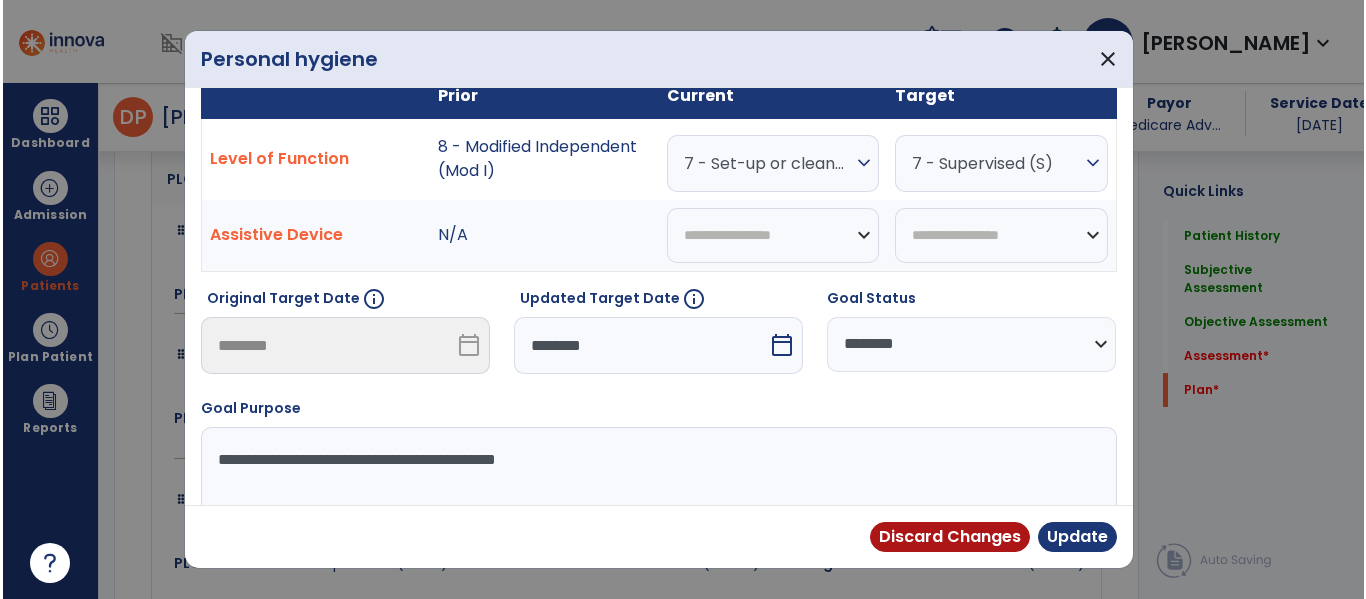 scroll, scrollTop: 55, scrollLeft: 0, axis: vertical 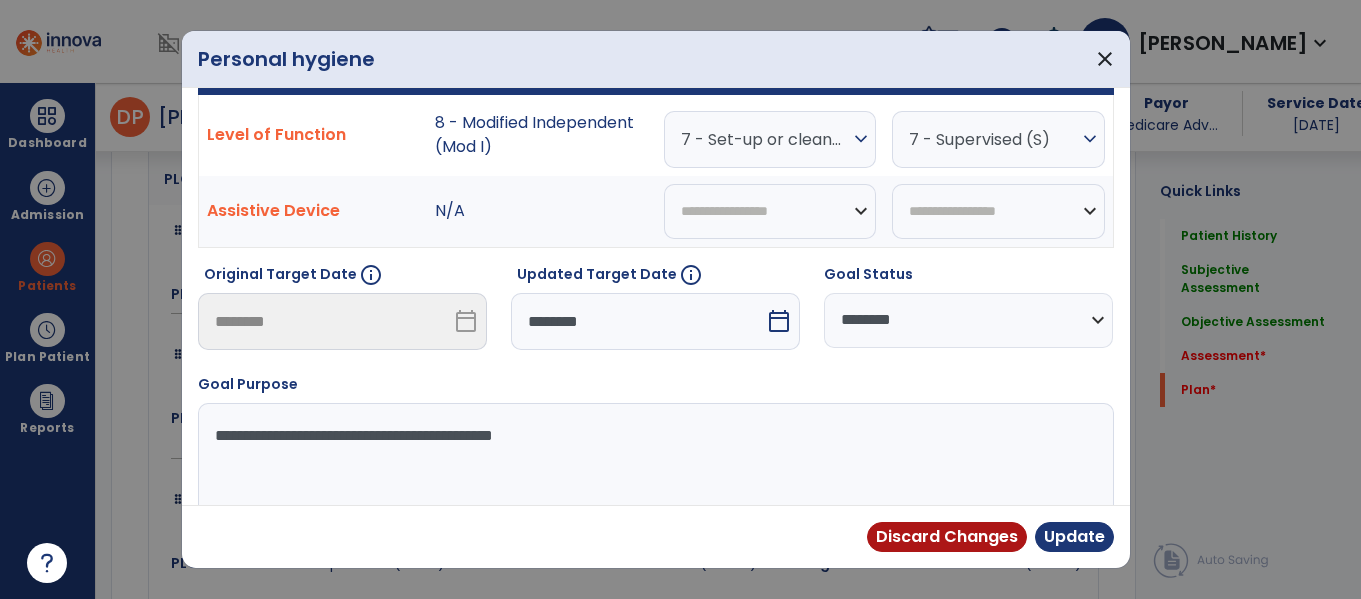 click on "**********" at bounding box center [968, 320] 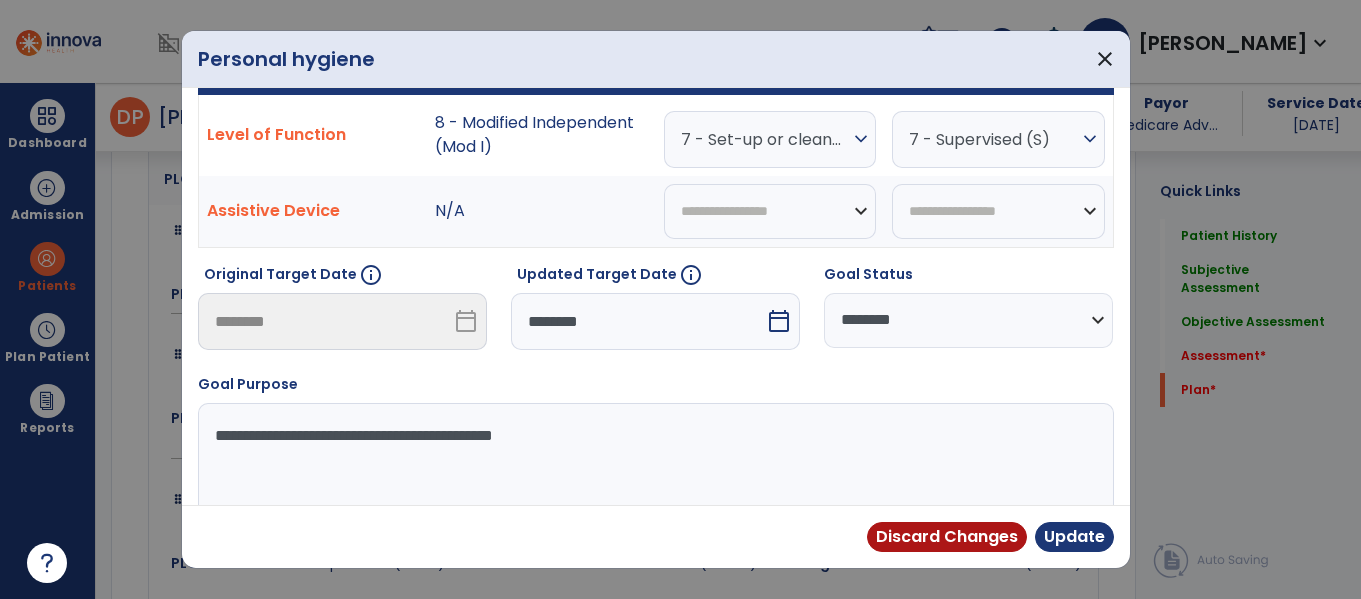 select on "********" 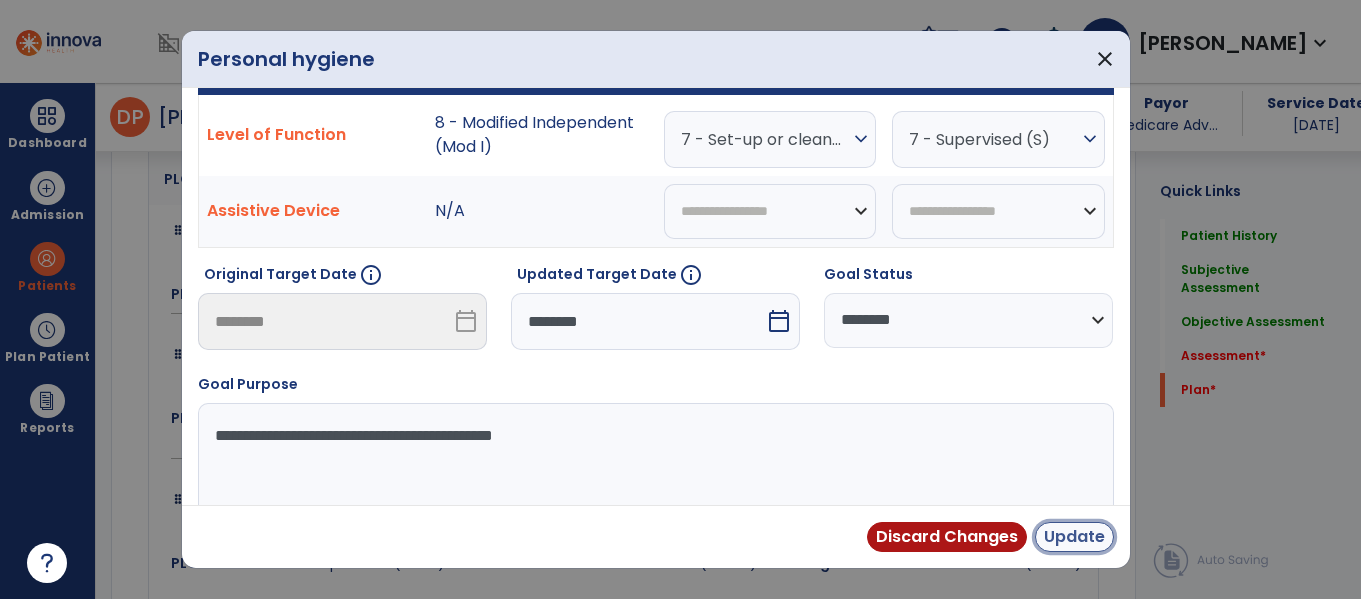 click on "Update" at bounding box center [1074, 537] 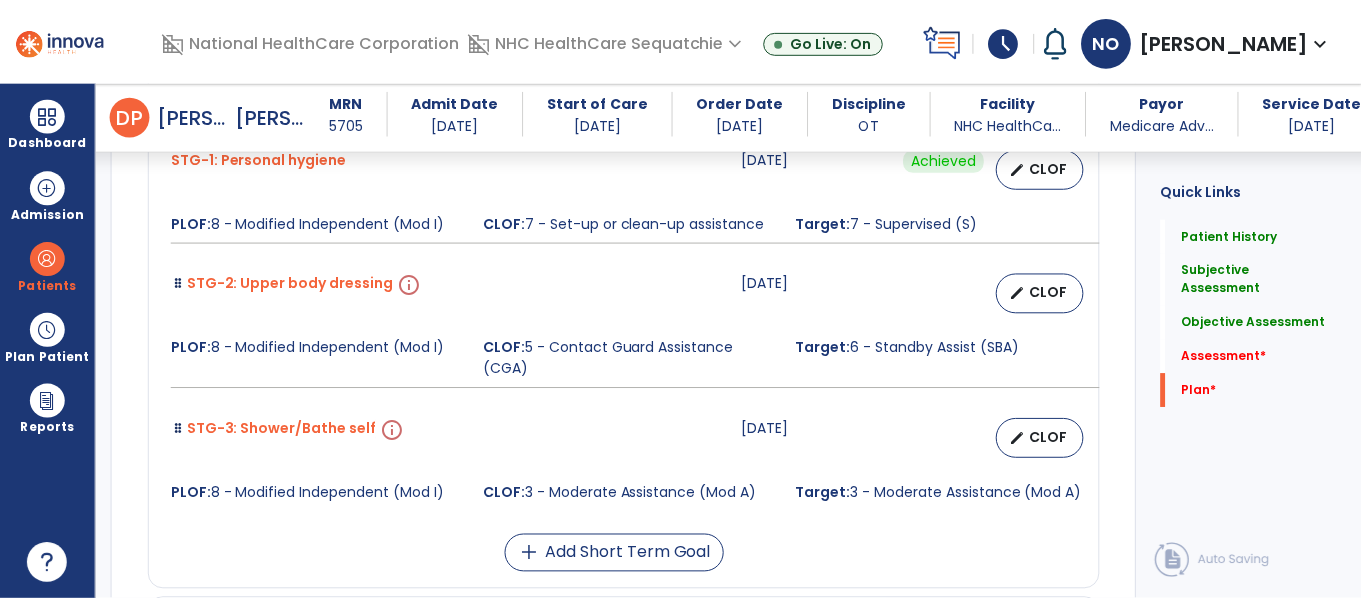 scroll, scrollTop: 5143, scrollLeft: 0, axis: vertical 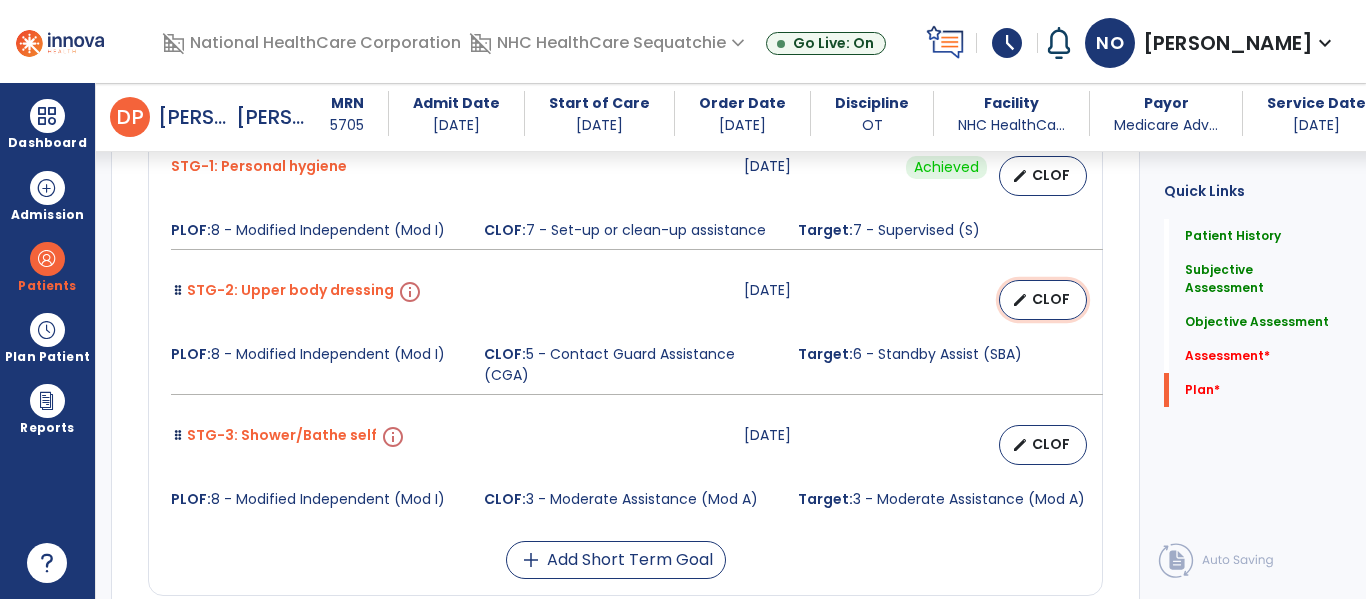 click on "edit" at bounding box center [1020, 300] 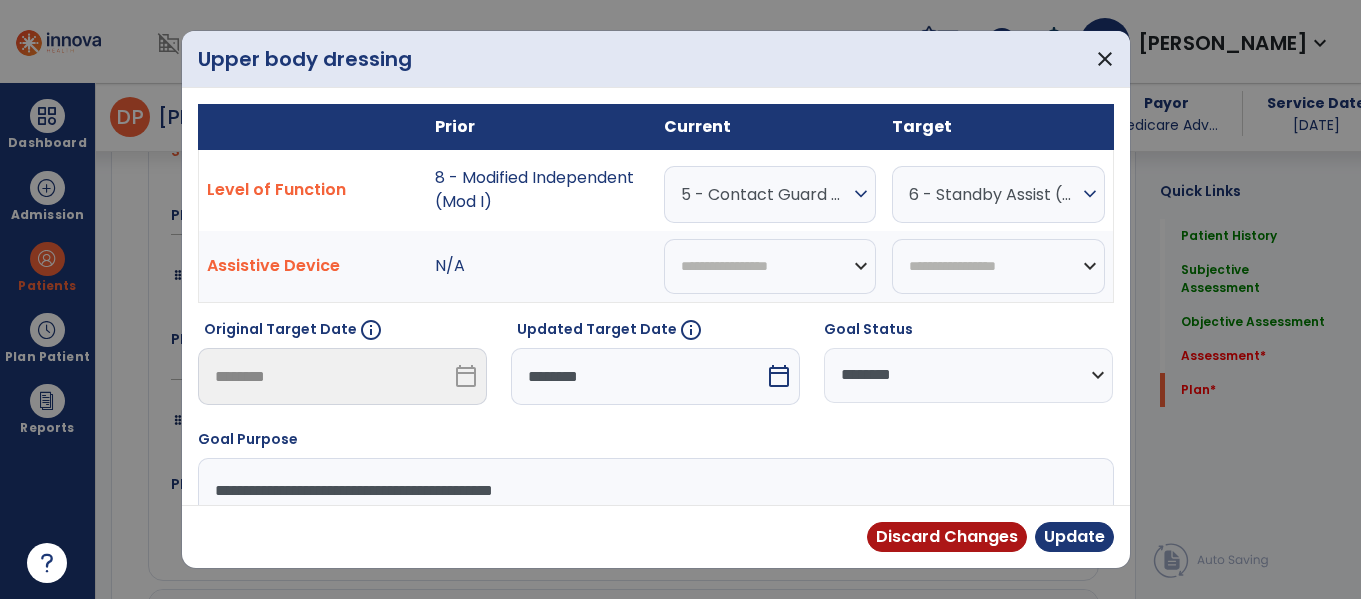 scroll, scrollTop: 5143, scrollLeft: 0, axis: vertical 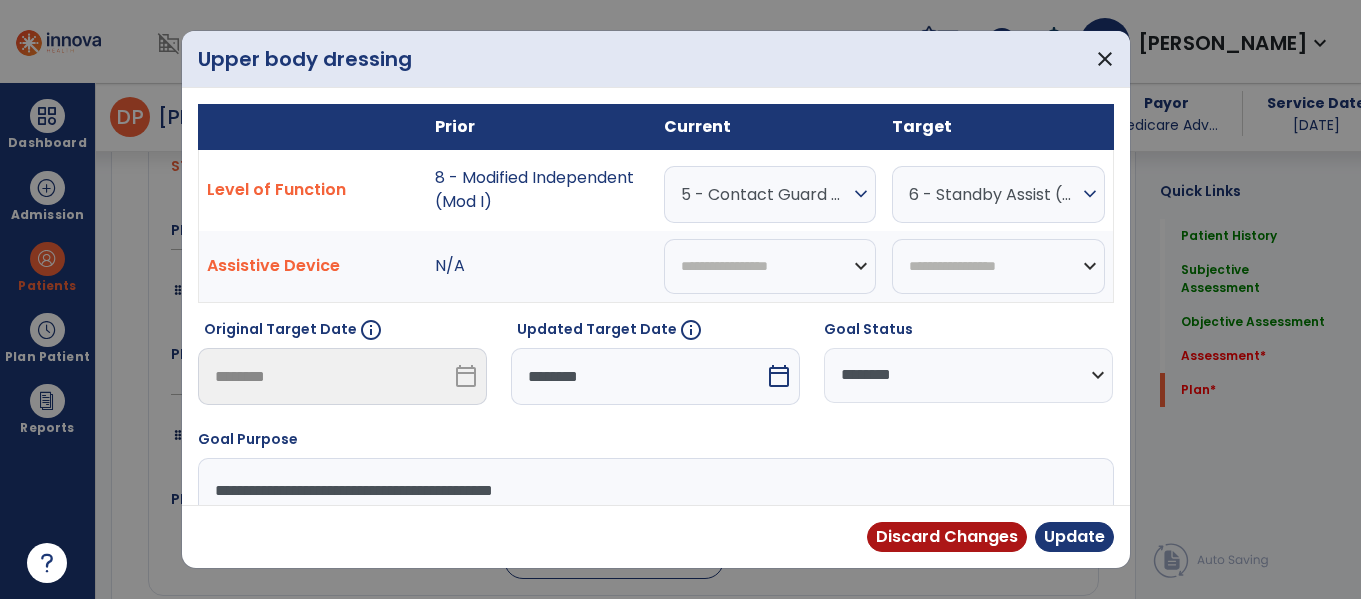 click on "expand_more" at bounding box center (861, 194) 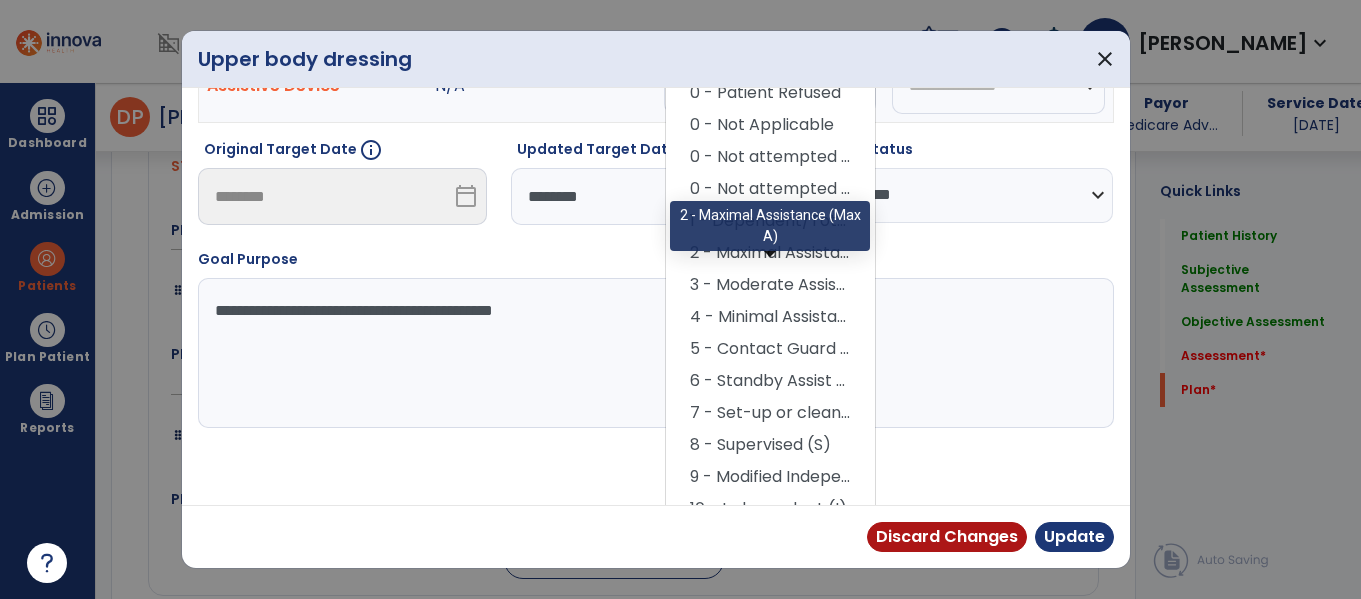 scroll, scrollTop: 201, scrollLeft: 0, axis: vertical 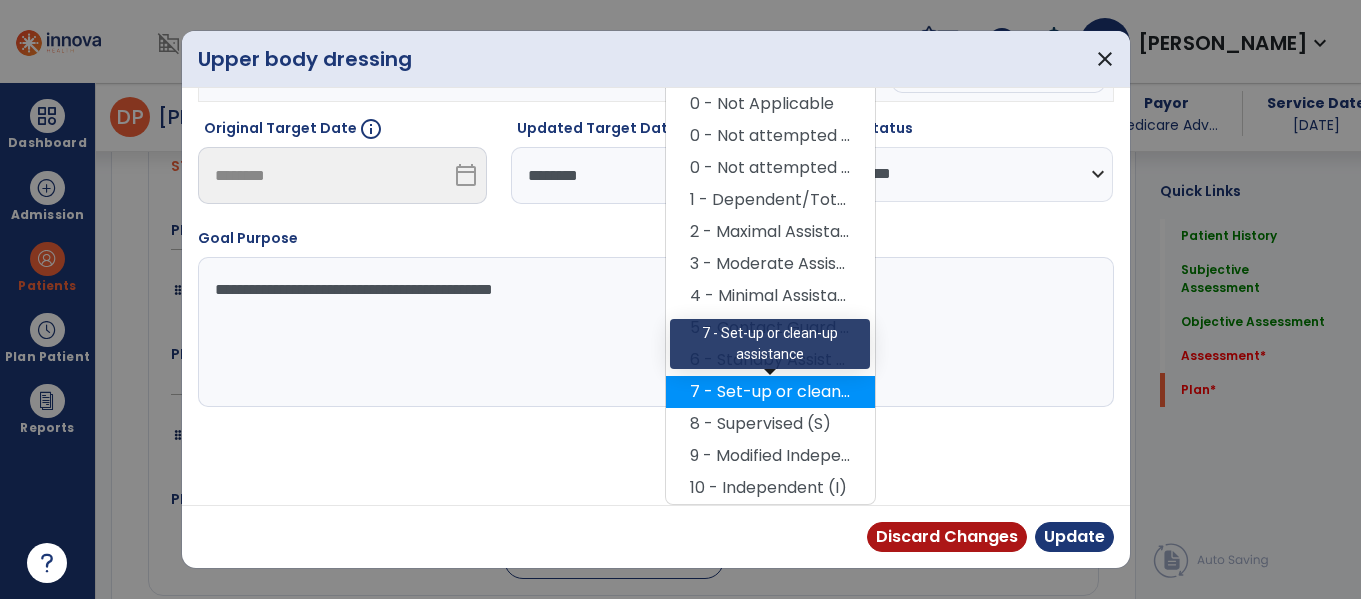 click on "7 - Set-up or clean-up assistance" at bounding box center [770, 392] 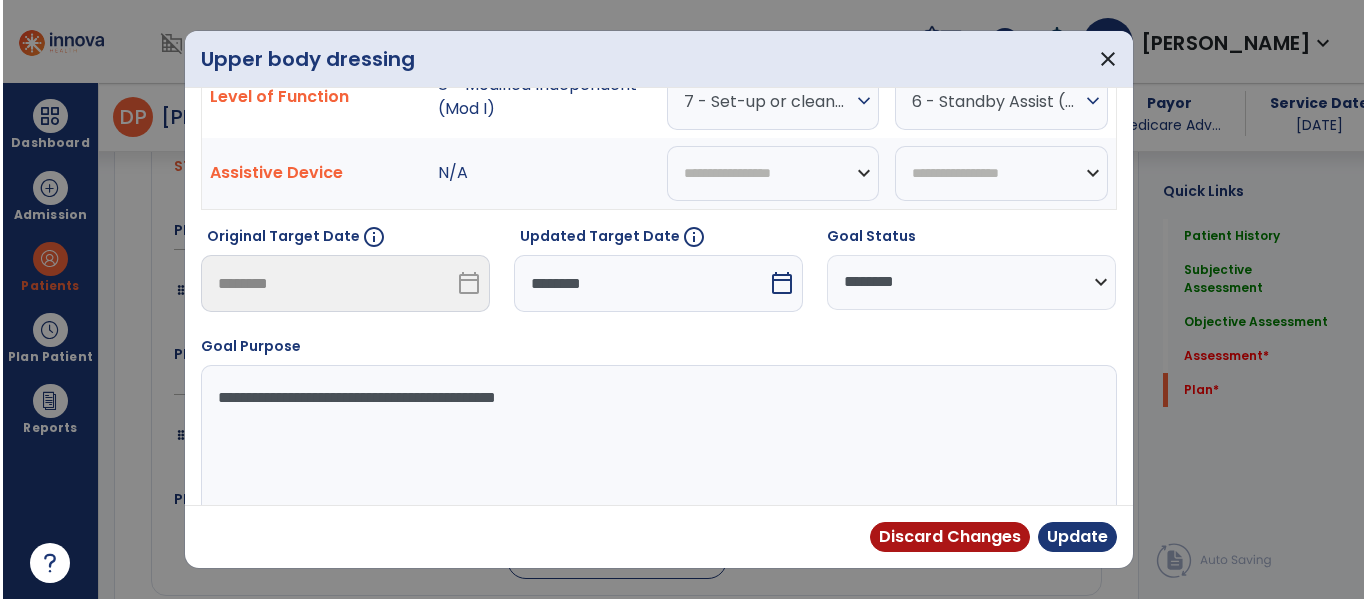 scroll, scrollTop: 95, scrollLeft: 0, axis: vertical 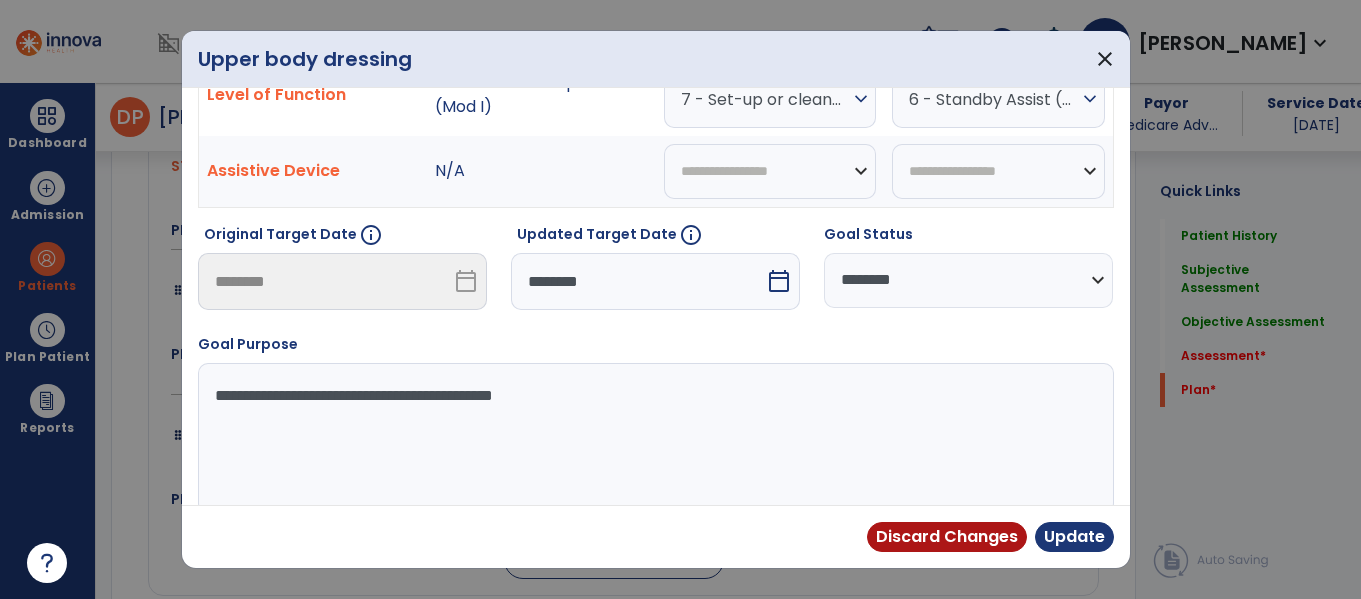 click on "**********" at bounding box center (968, 280) 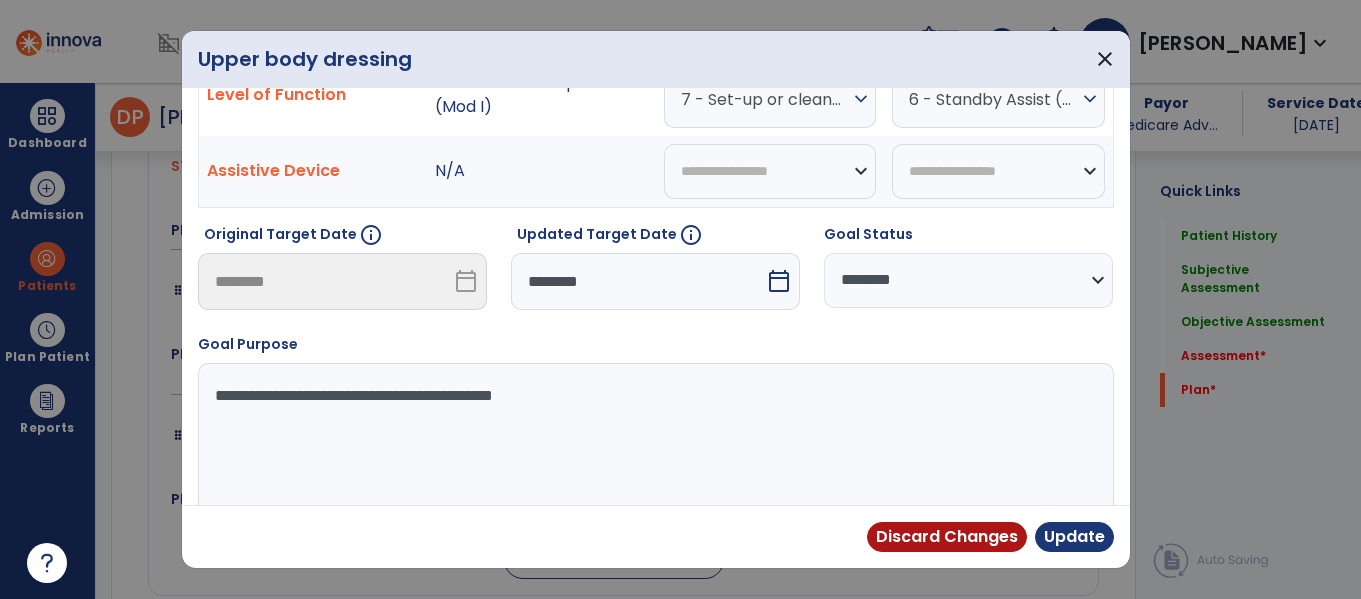 select on "********" 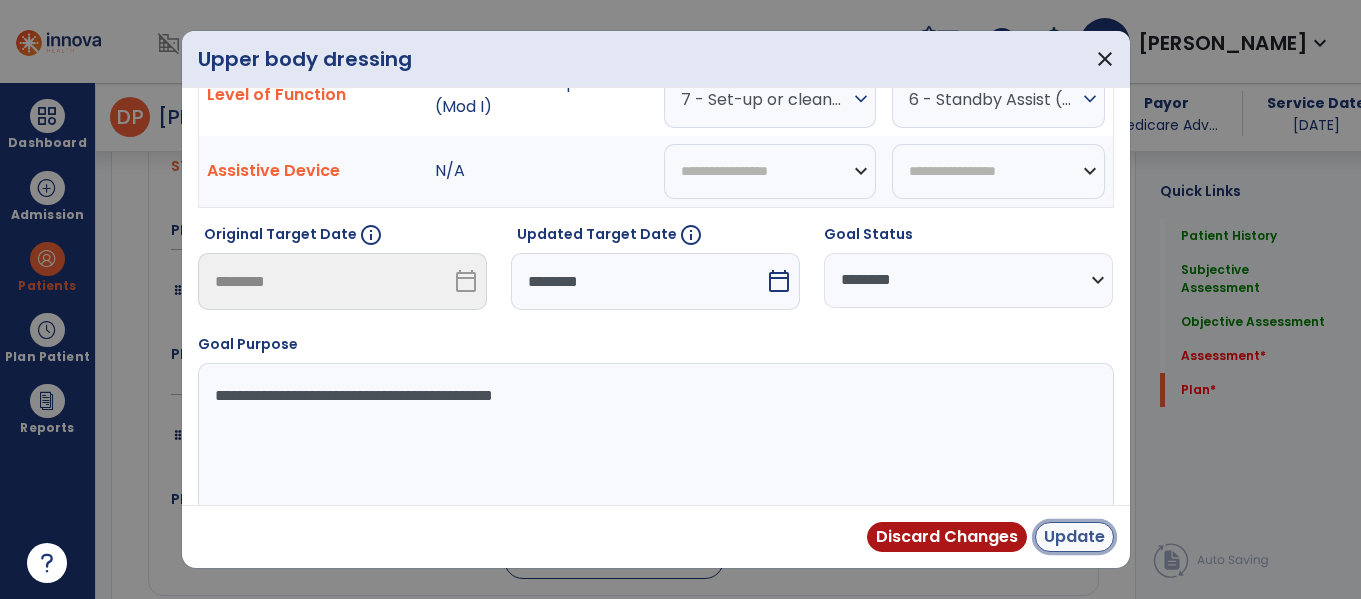 click on "Update" at bounding box center (1074, 537) 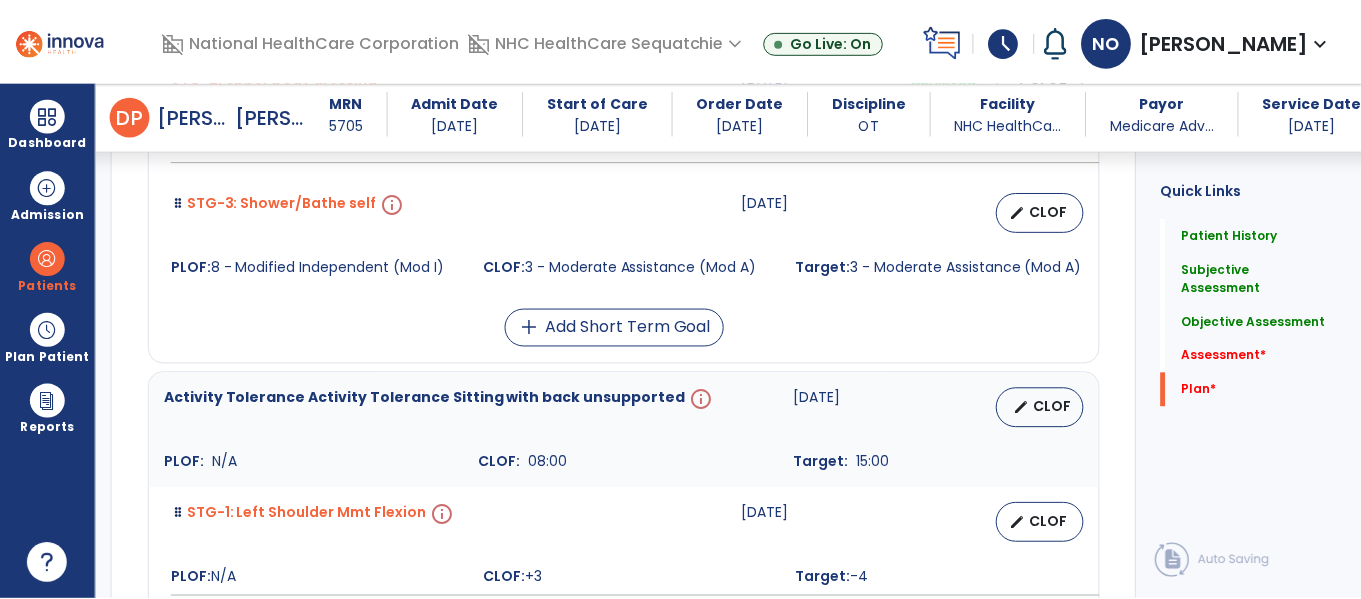 scroll, scrollTop: 5356, scrollLeft: 0, axis: vertical 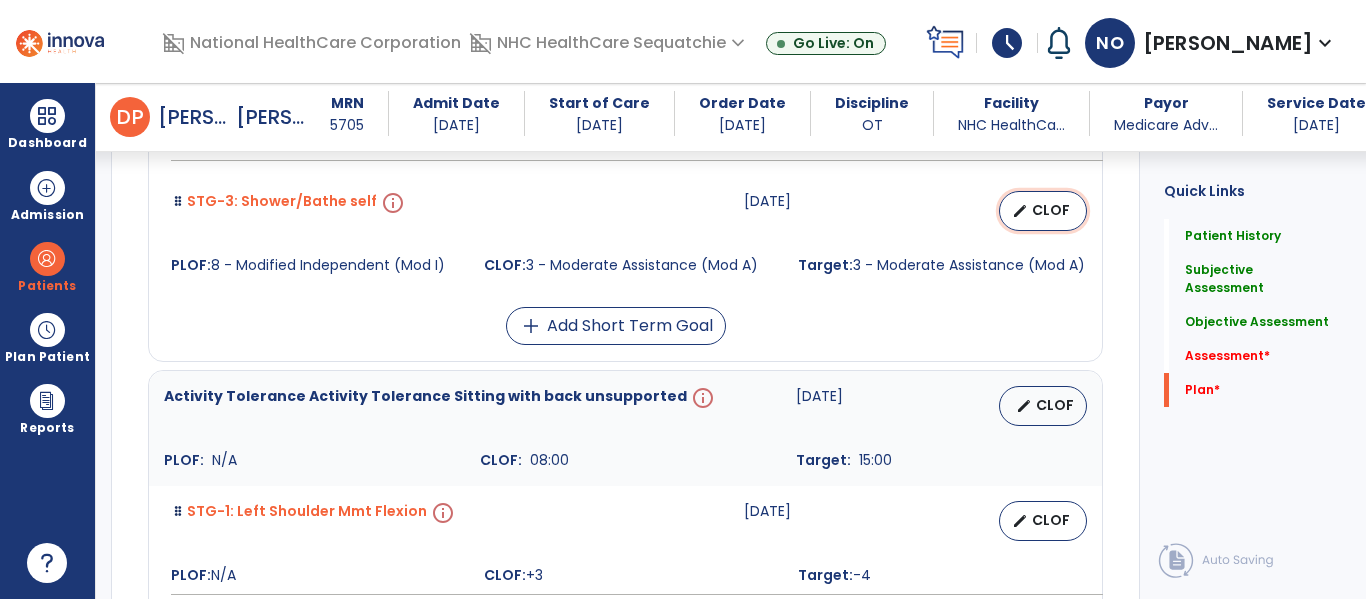 click on "CLOF" at bounding box center (1051, 210) 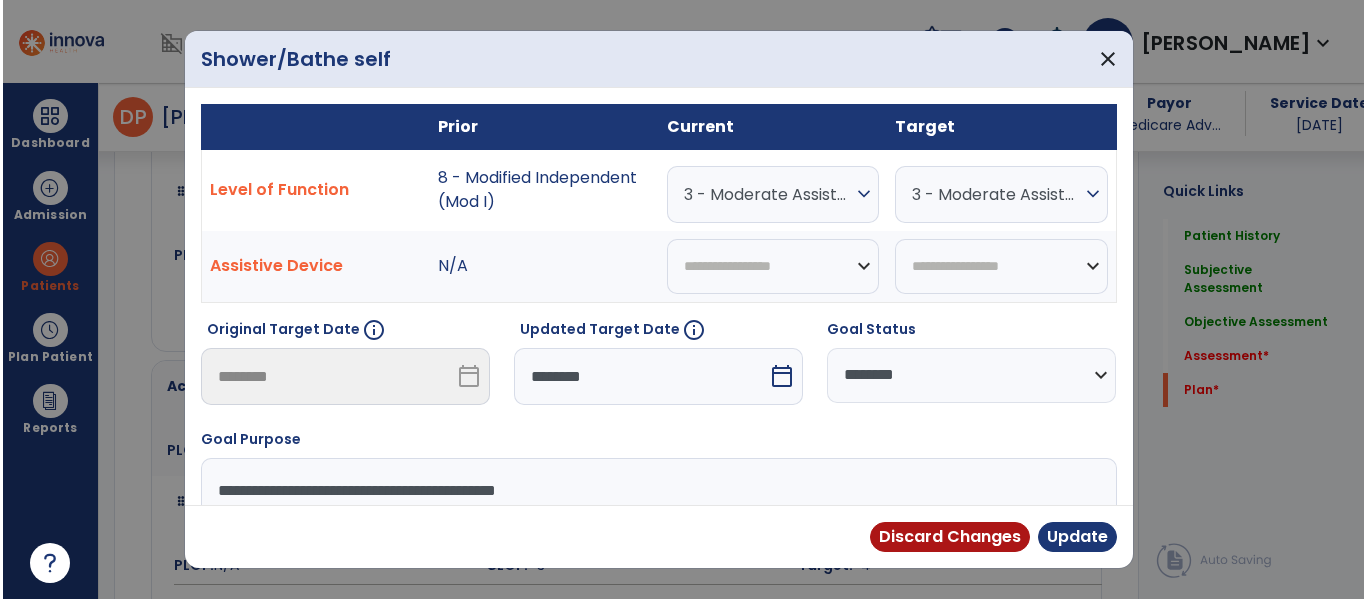scroll, scrollTop: 5356, scrollLeft: 0, axis: vertical 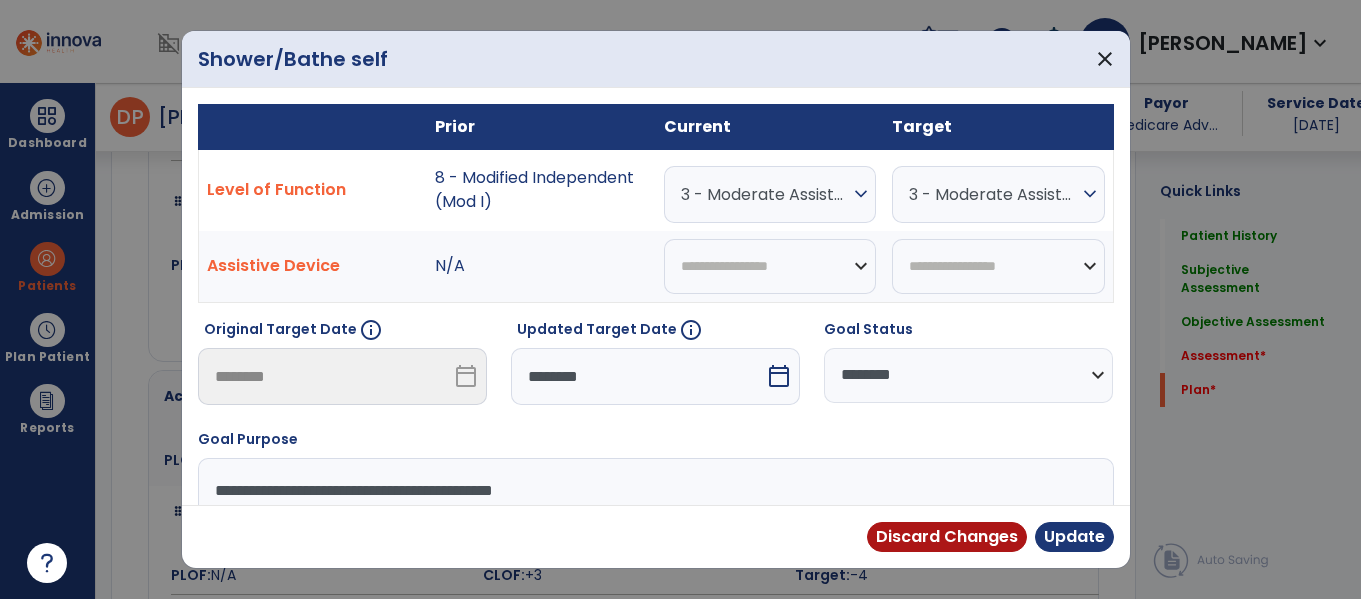 click on "**********" at bounding box center [968, 375] 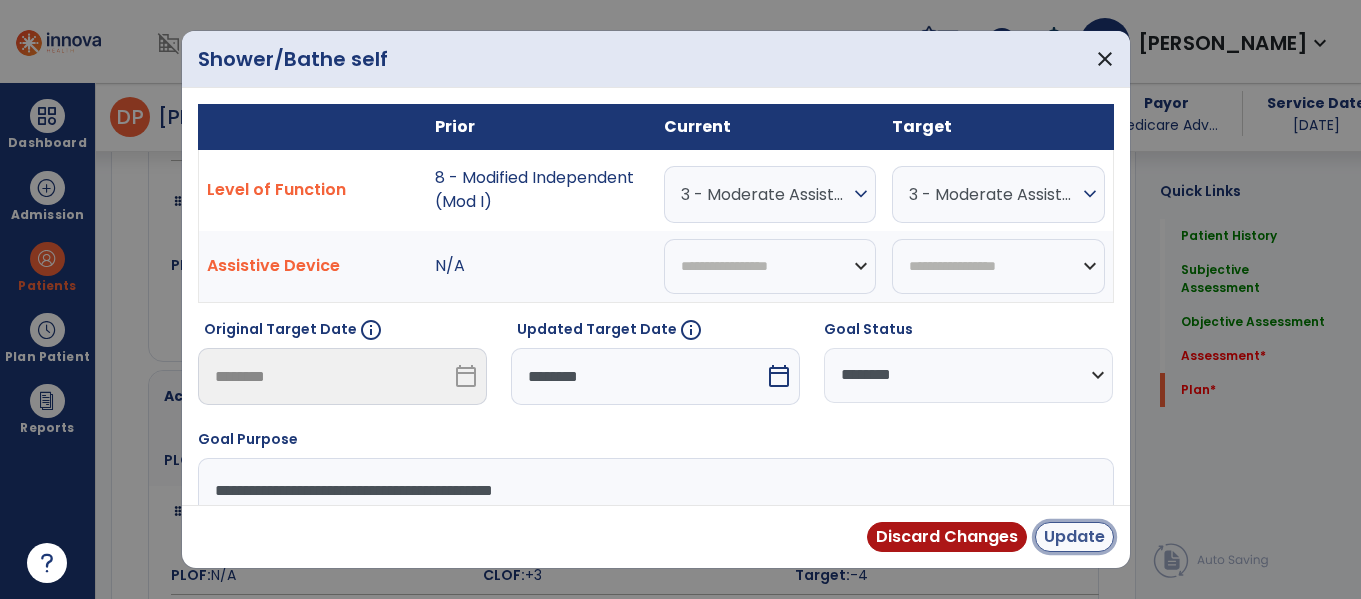 click on "Update" at bounding box center (1074, 537) 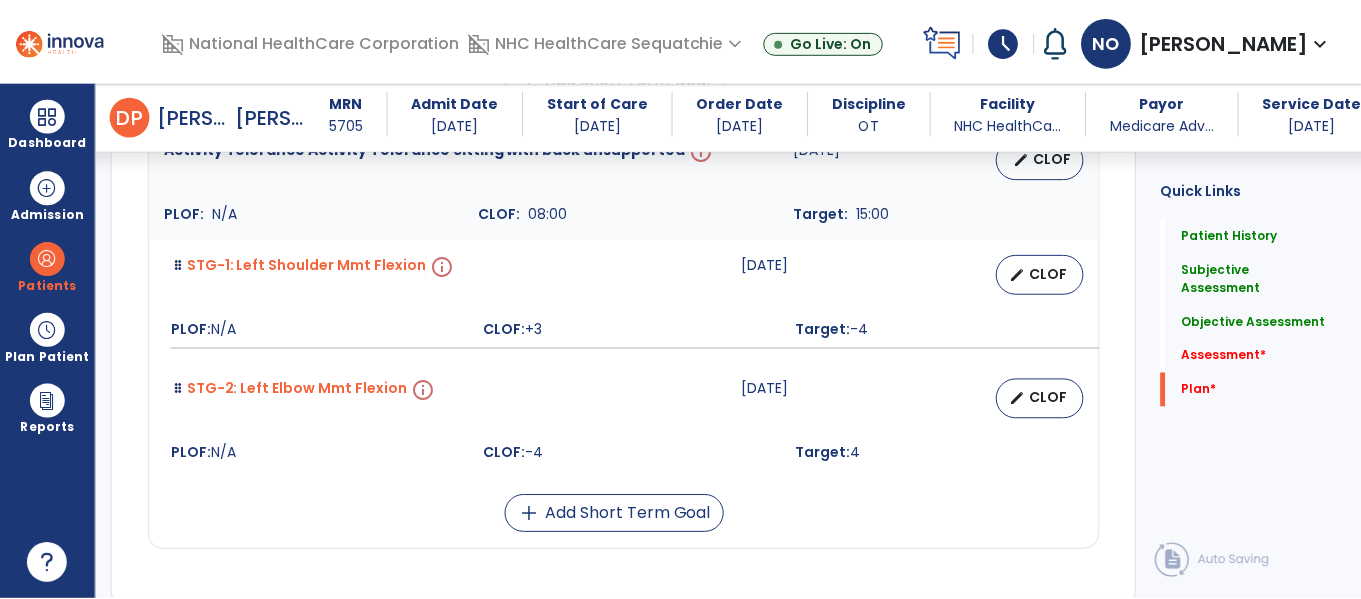 scroll, scrollTop: 5601, scrollLeft: 0, axis: vertical 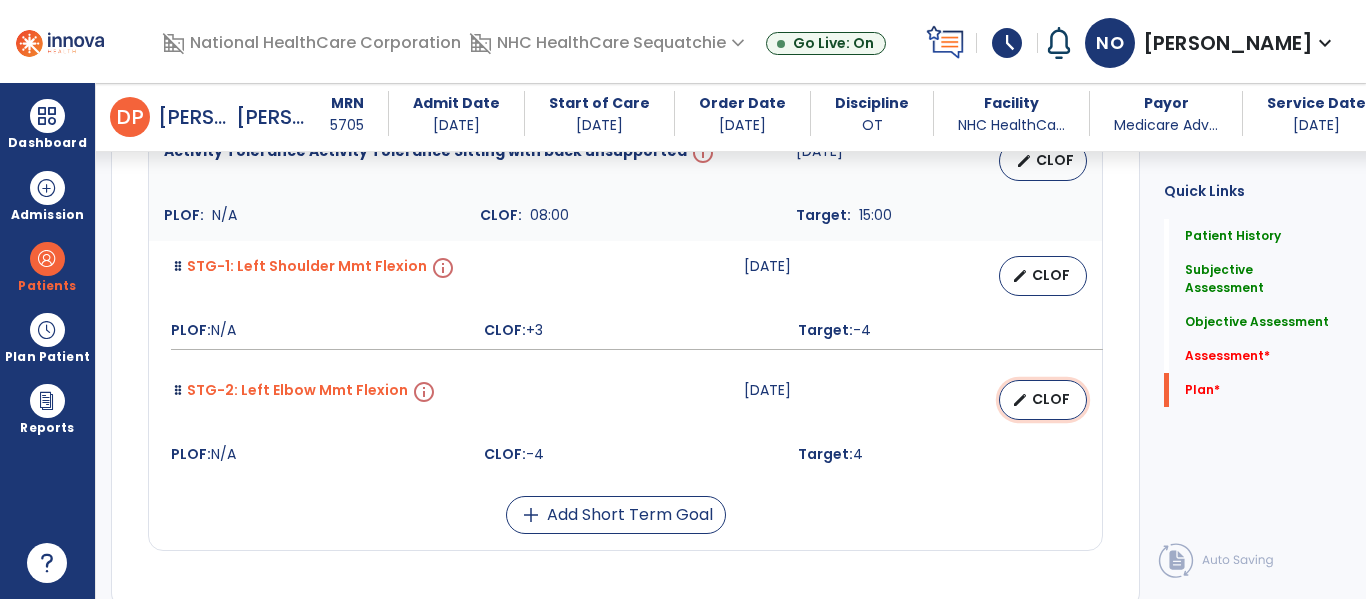 click on "CLOF" at bounding box center (1051, 399) 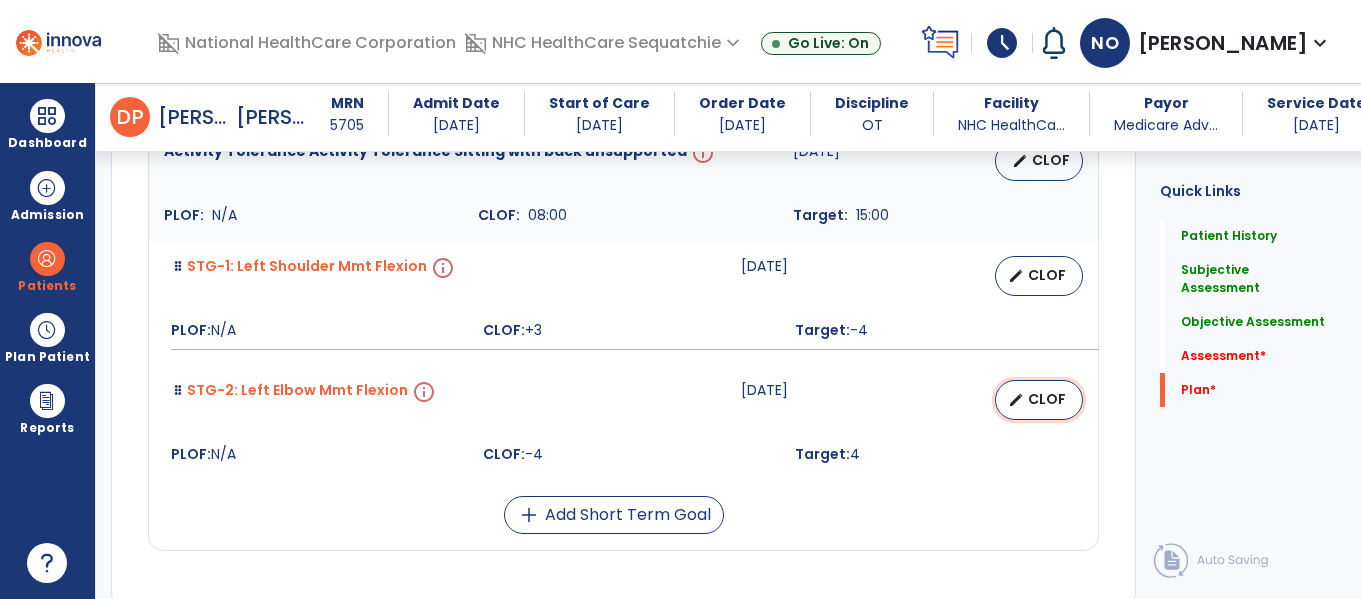 select on "********" 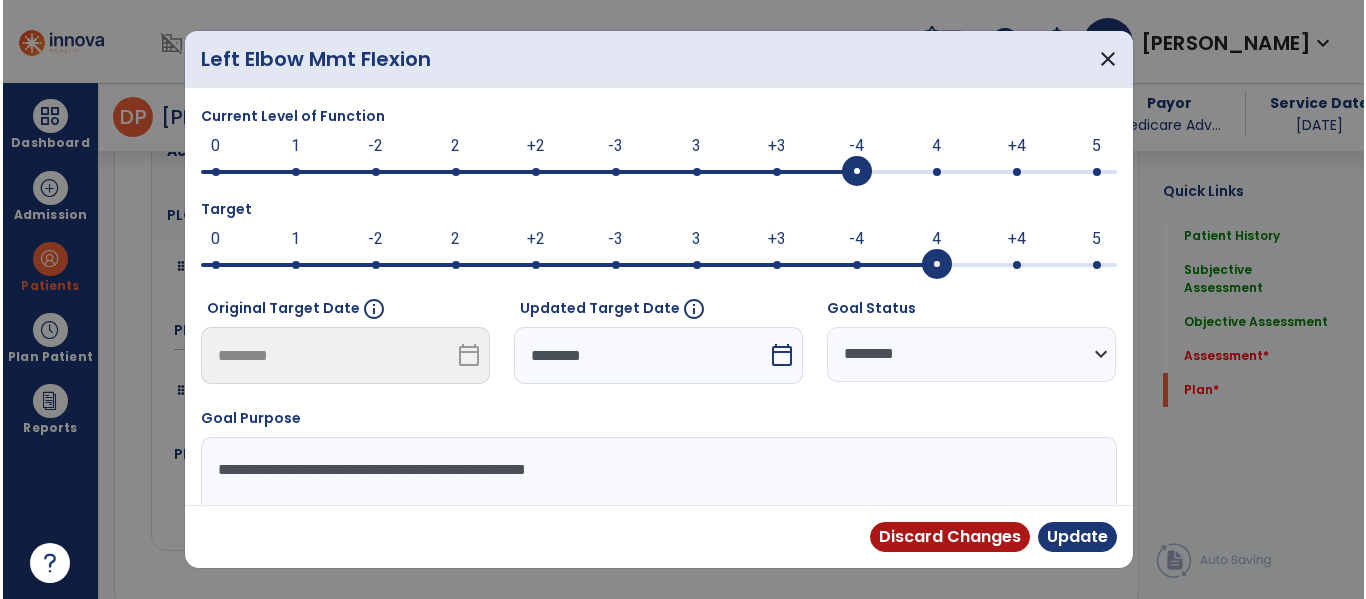 scroll, scrollTop: 5601, scrollLeft: 0, axis: vertical 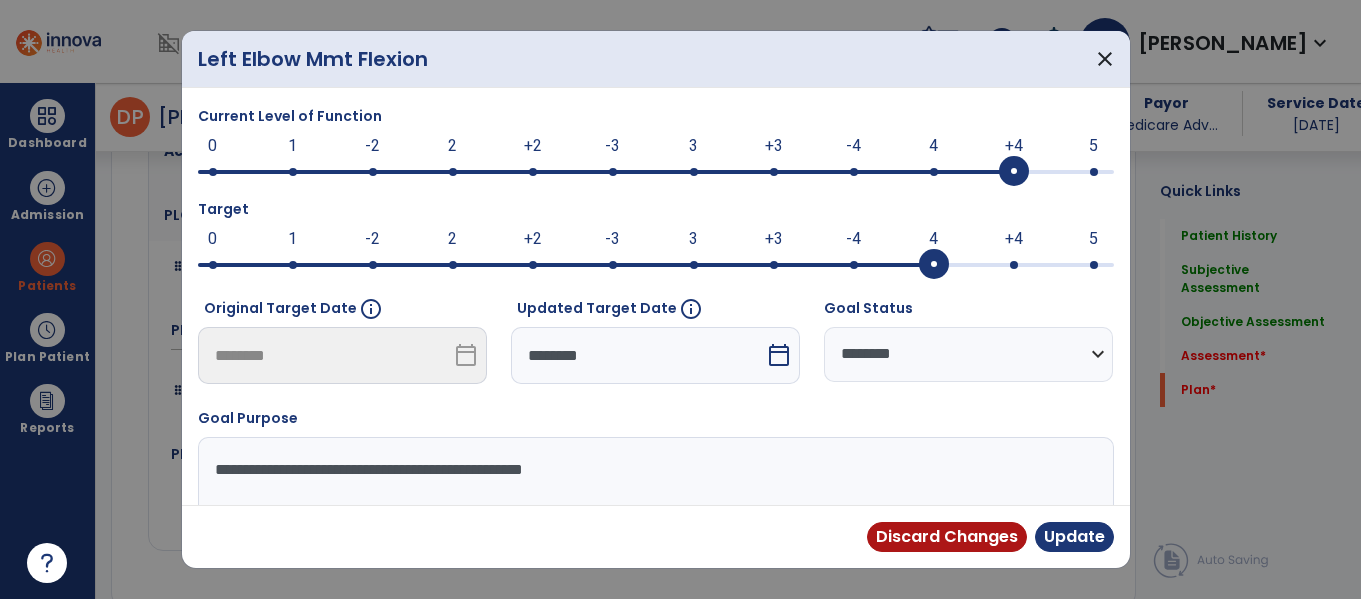 click at bounding box center [1014, 172] 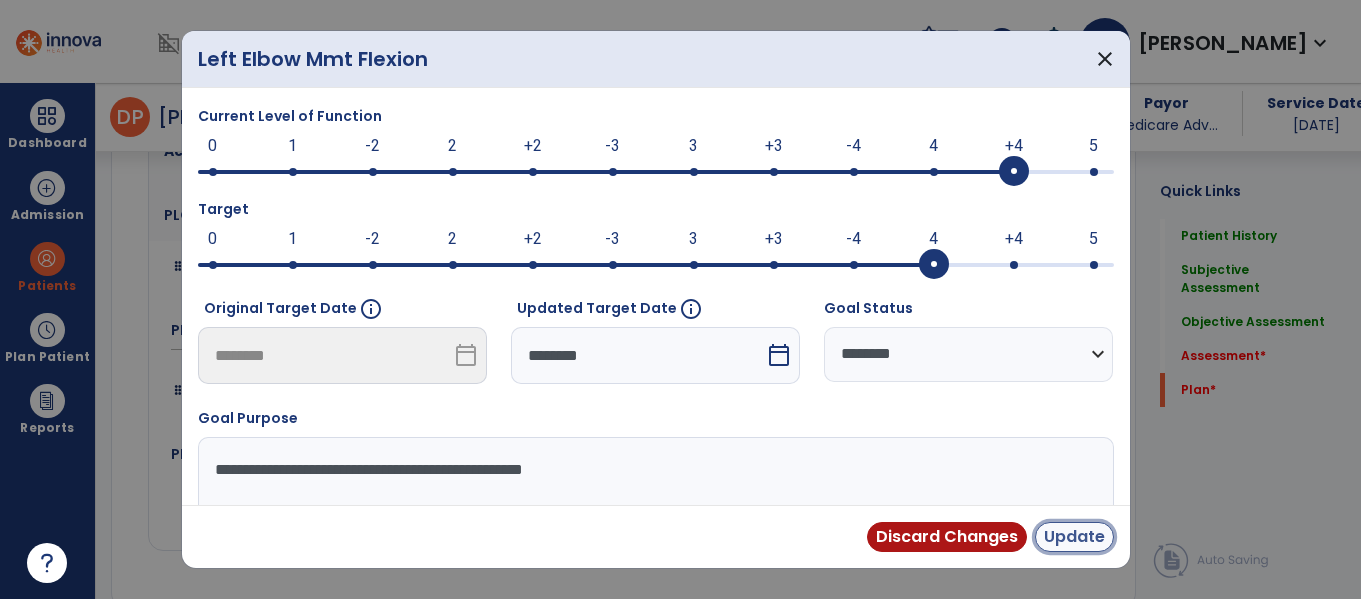 click on "Update" at bounding box center (1074, 537) 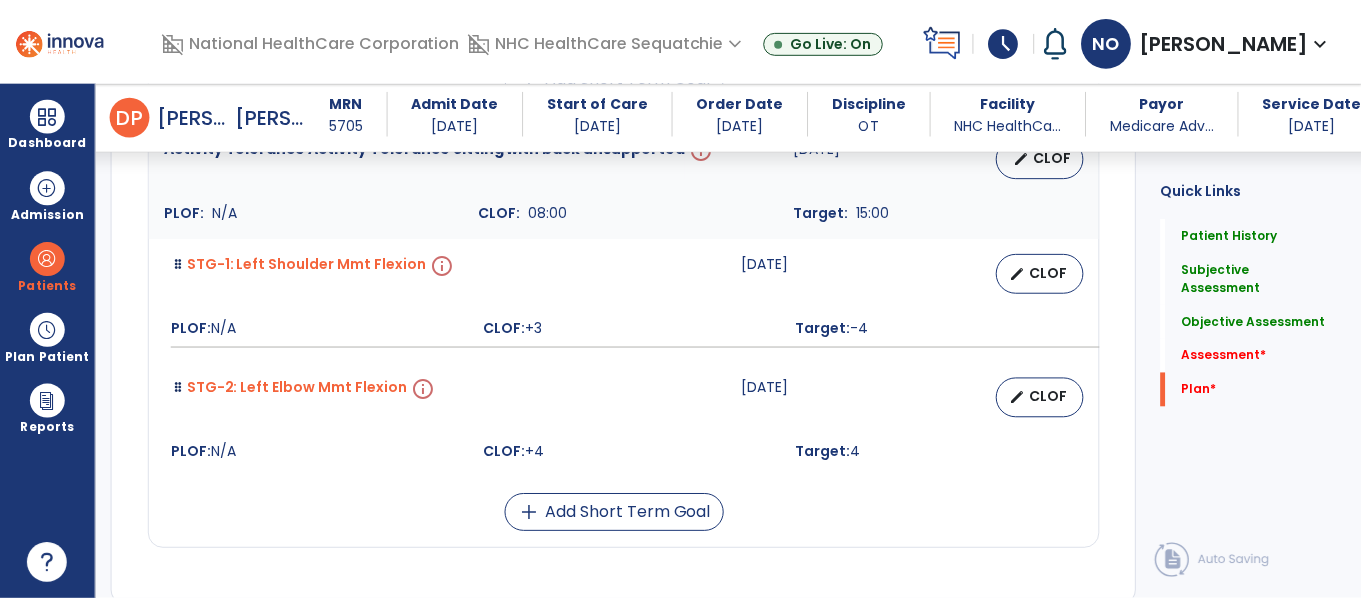 scroll, scrollTop: 5594, scrollLeft: 0, axis: vertical 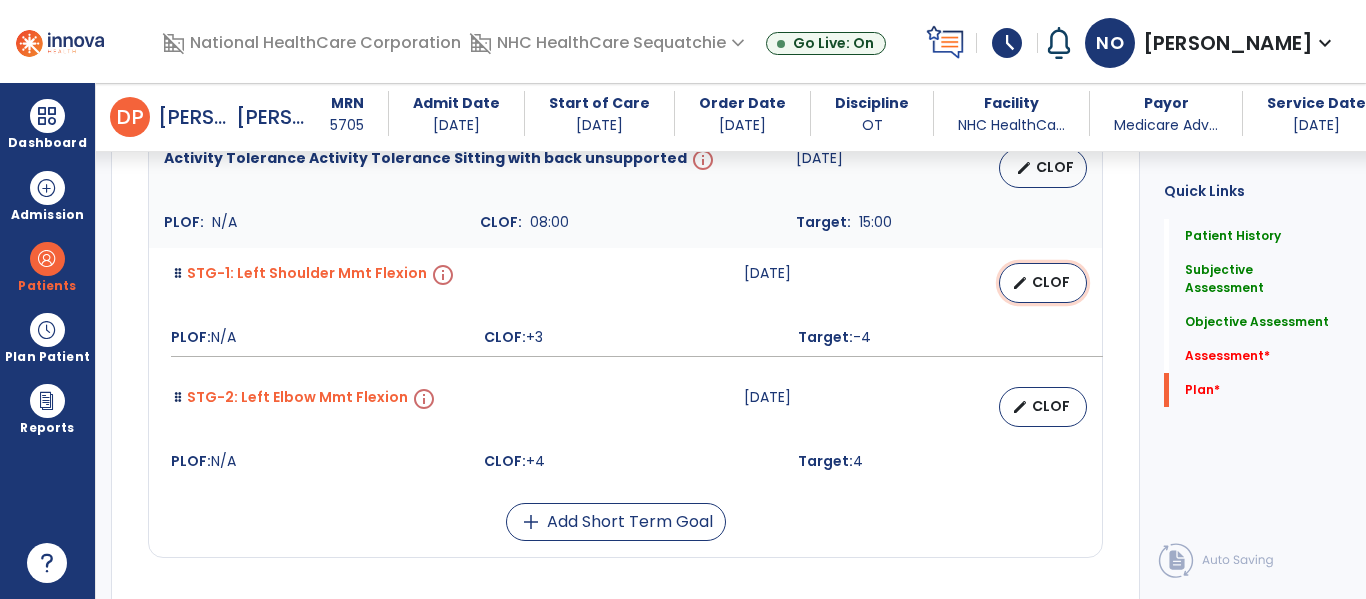 click on "CLOF" at bounding box center (1051, 282) 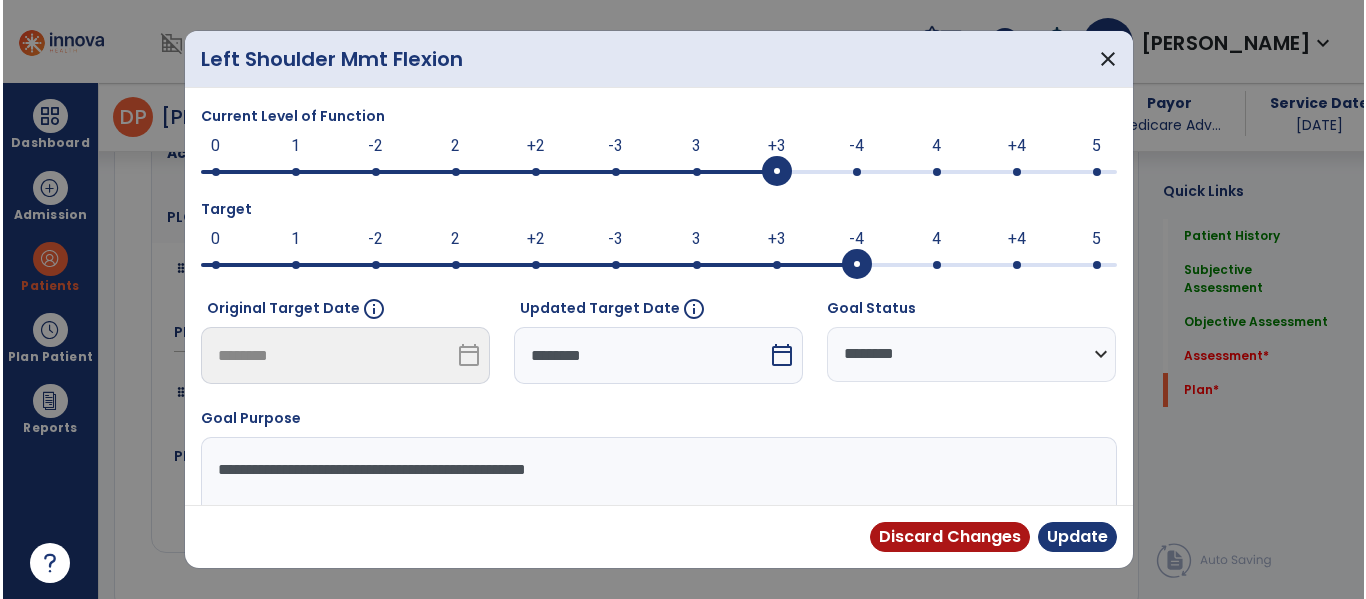 scroll, scrollTop: 5594, scrollLeft: 0, axis: vertical 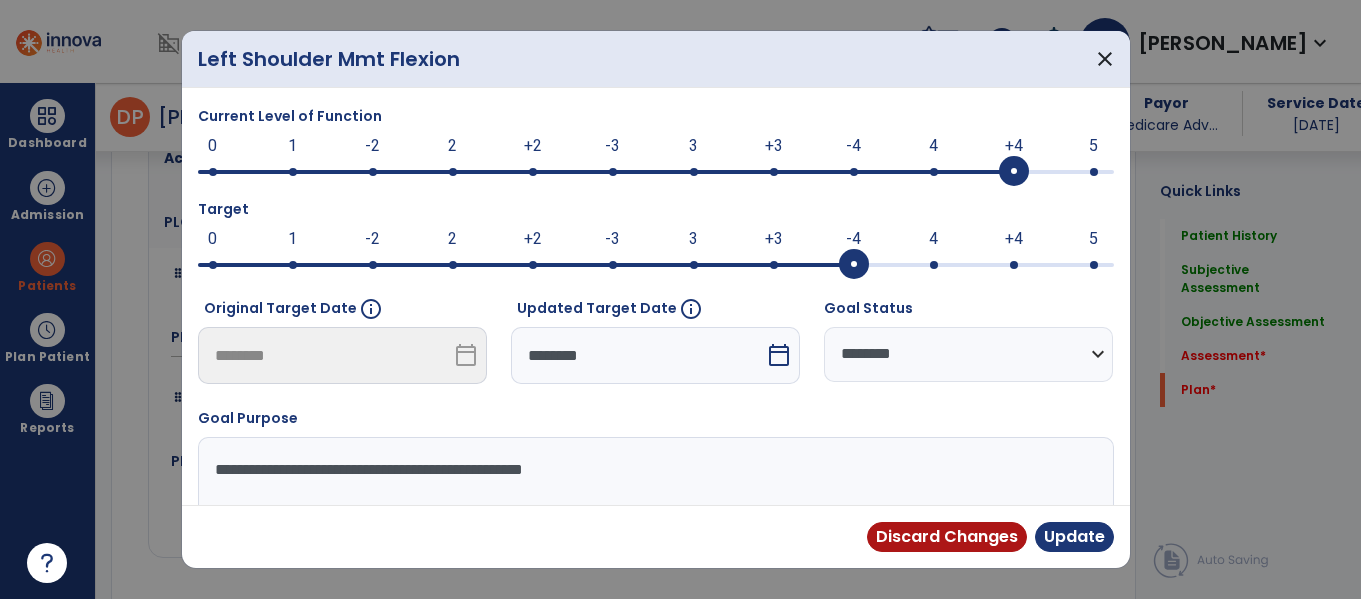 click at bounding box center [1014, 172] 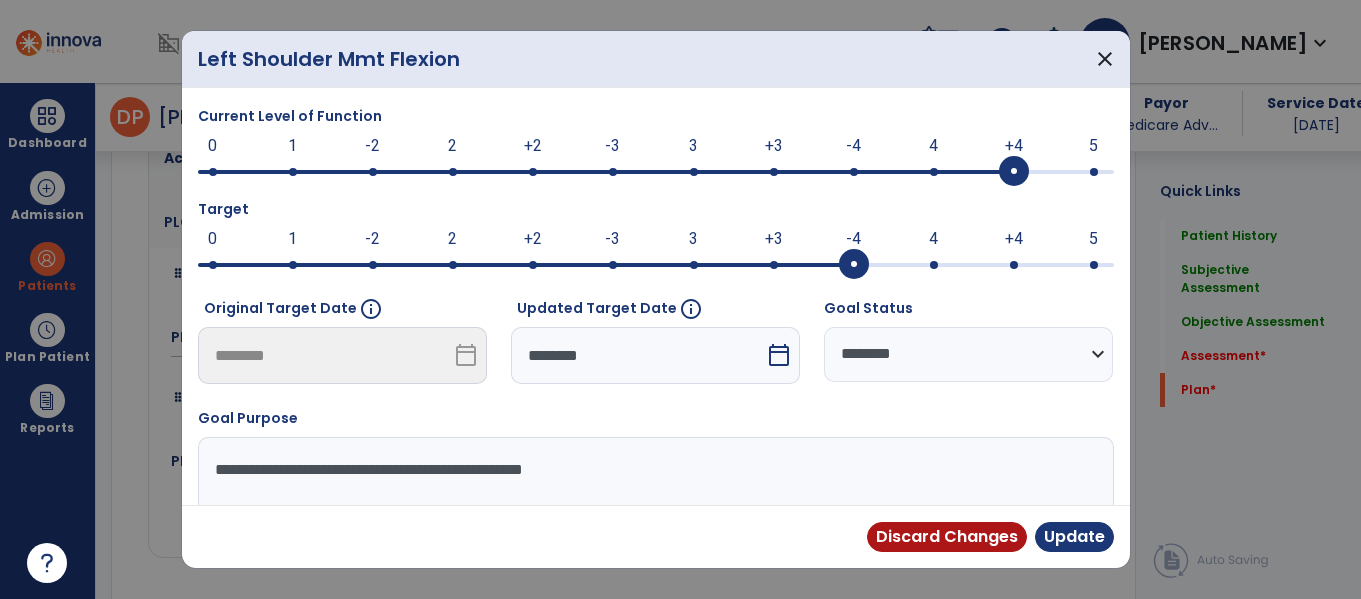 click on "**********" at bounding box center [968, 354] 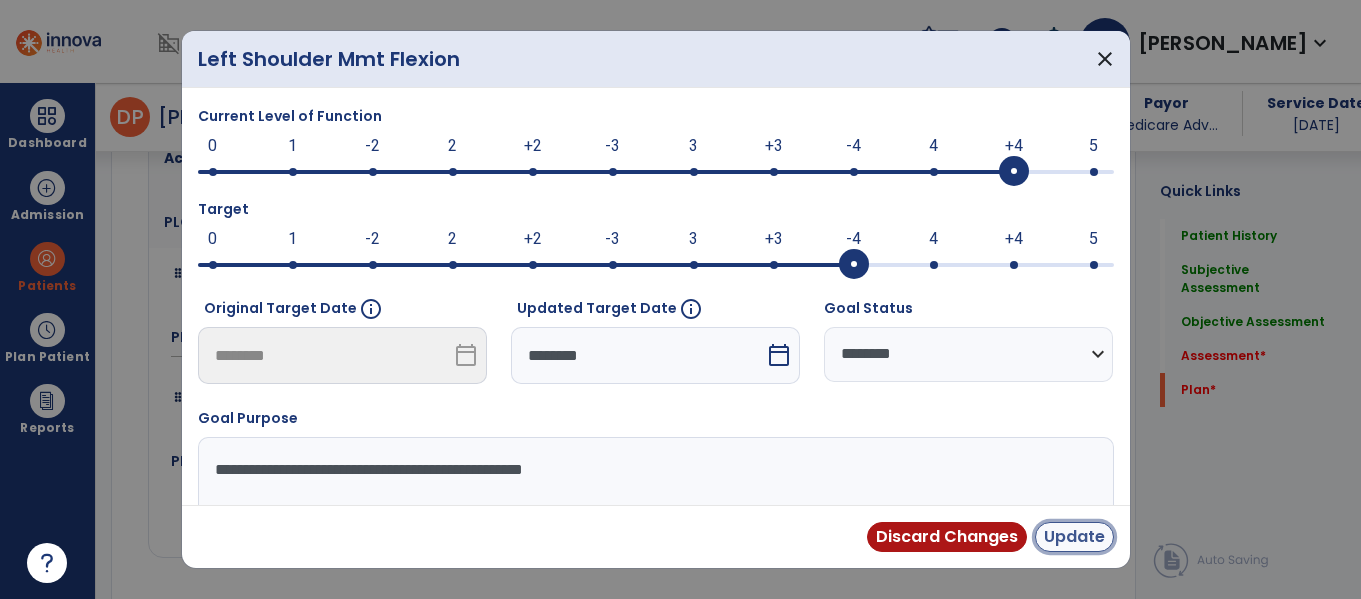 click on "Update" at bounding box center [1074, 537] 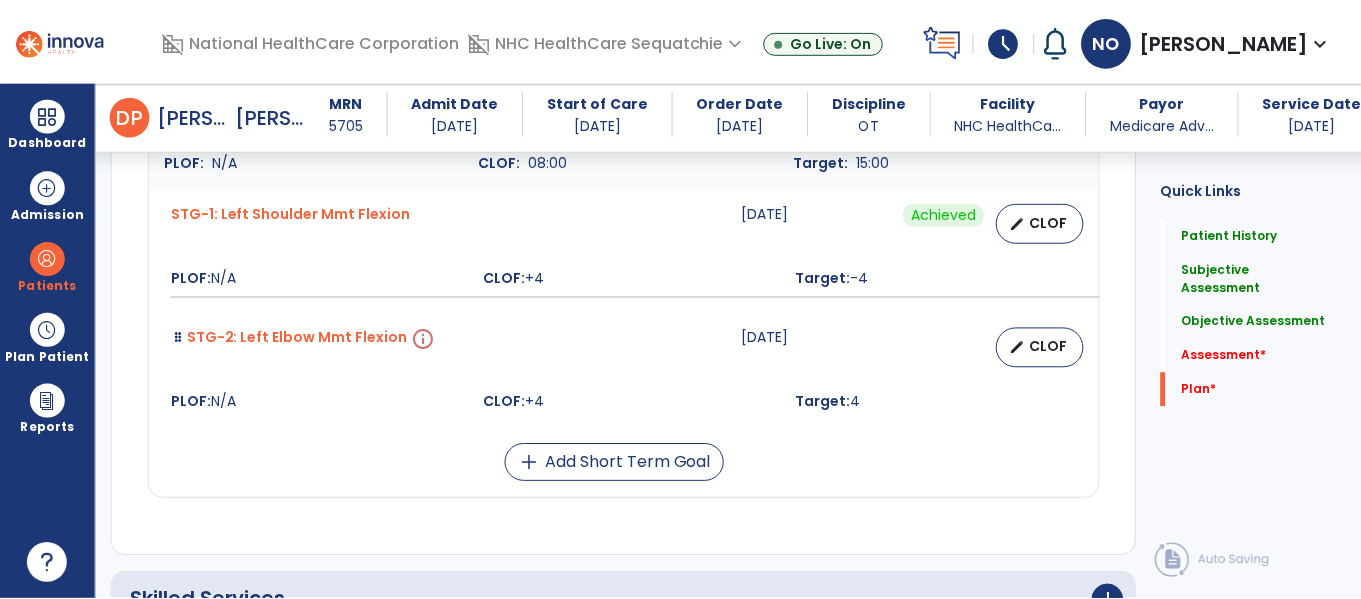 scroll, scrollTop: 5653, scrollLeft: 0, axis: vertical 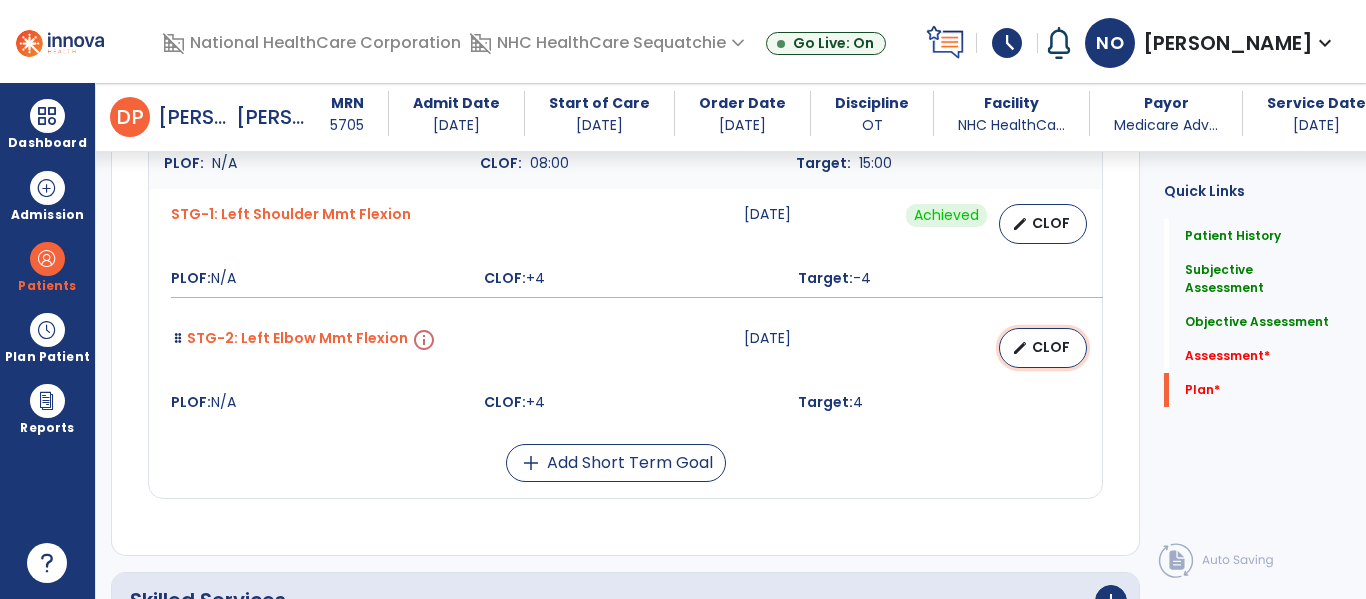 click on "CLOF" at bounding box center [1051, 347] 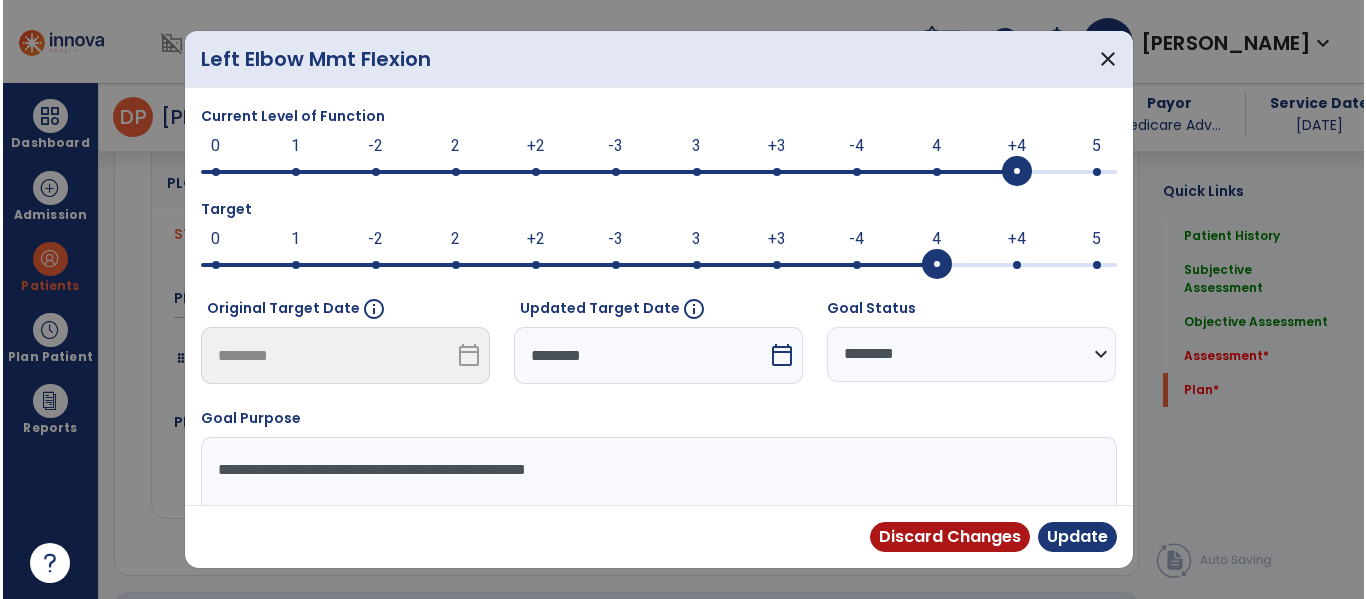 scroll, scrollTop: 5653, scrollLeft: 0, axis: vertical 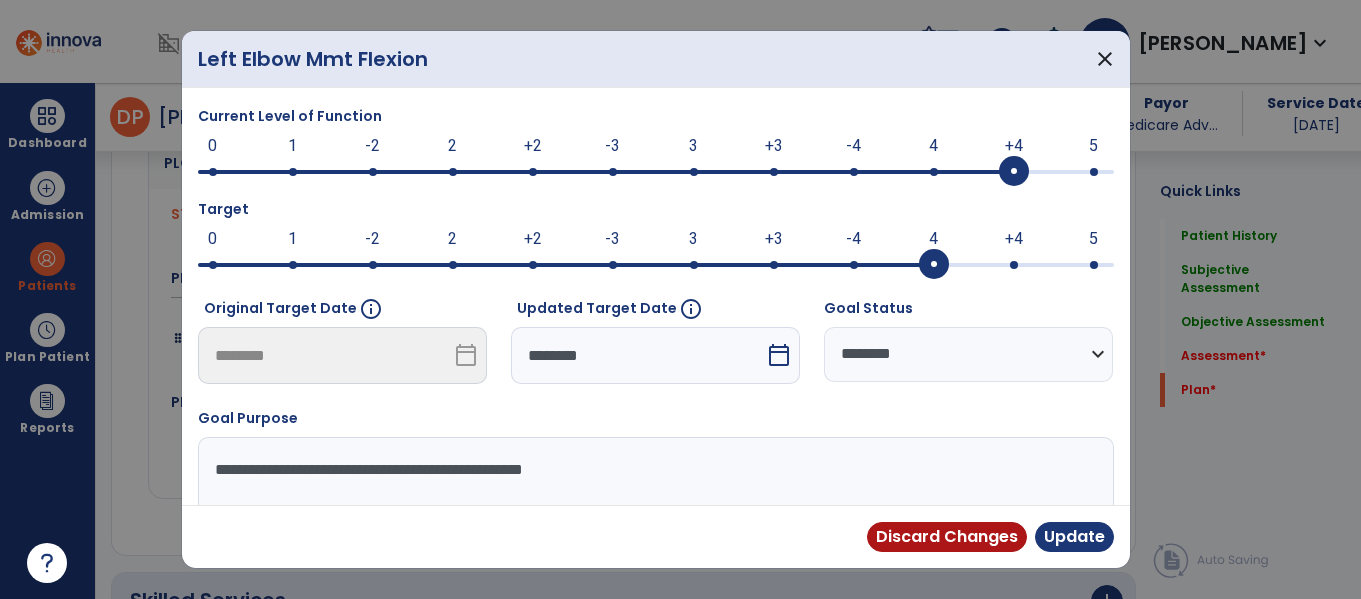 click on "**********" at bounding box center [968, 354] 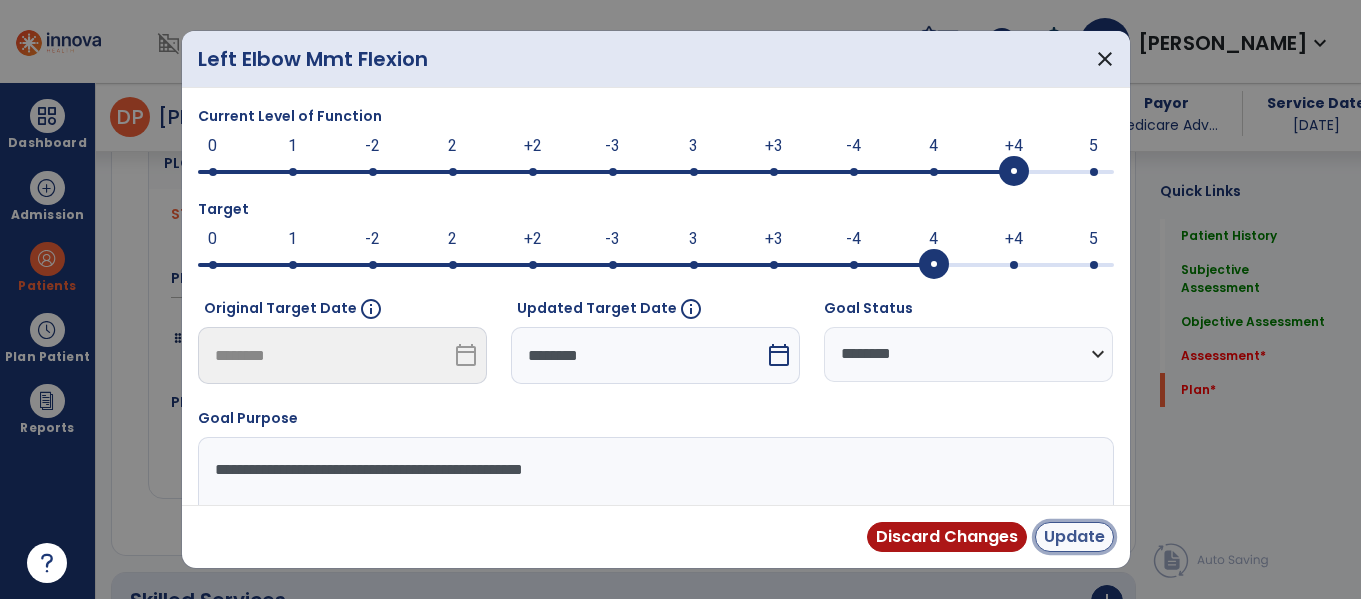 click on "Update" at bounding box center (1074, 537) 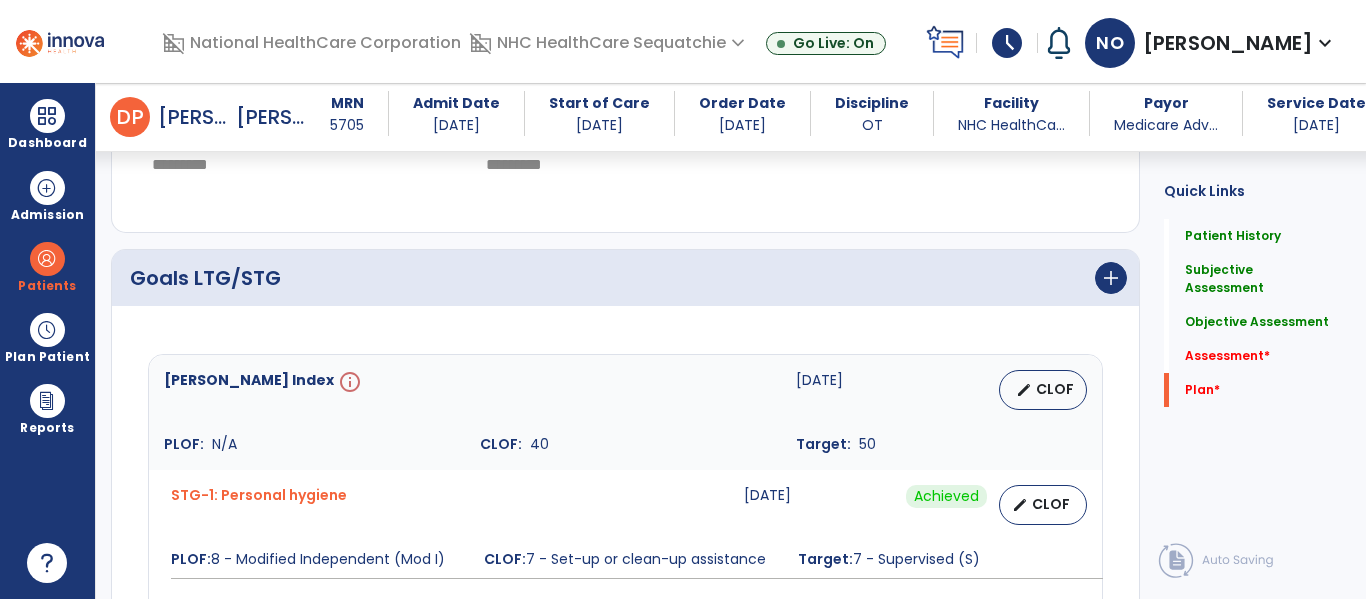 scroll, scrollTop: 4816, scrollLeft: 0, axis: vertical 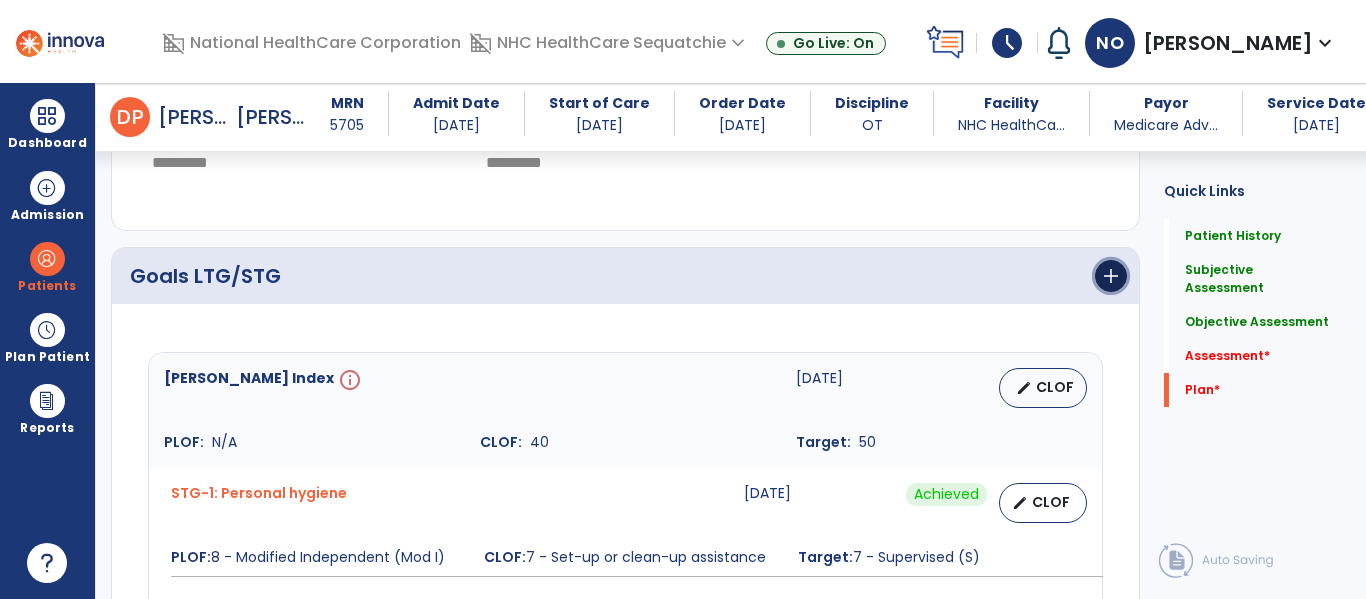 click on "add" 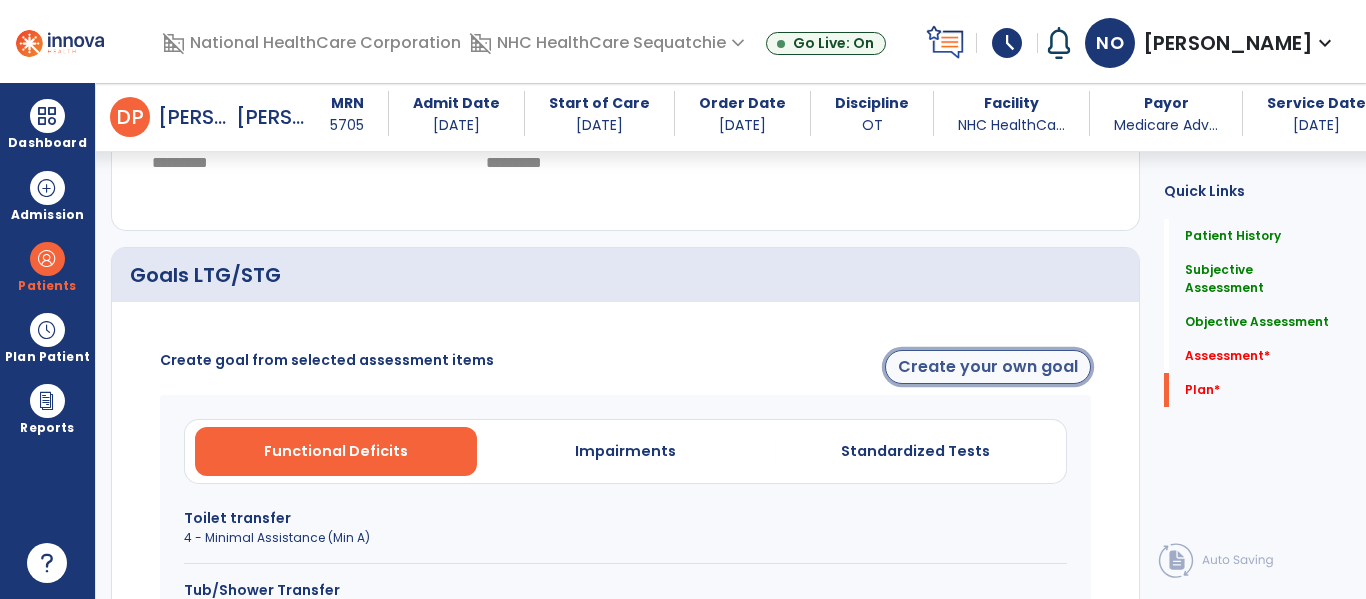 click on "Create your own goal" 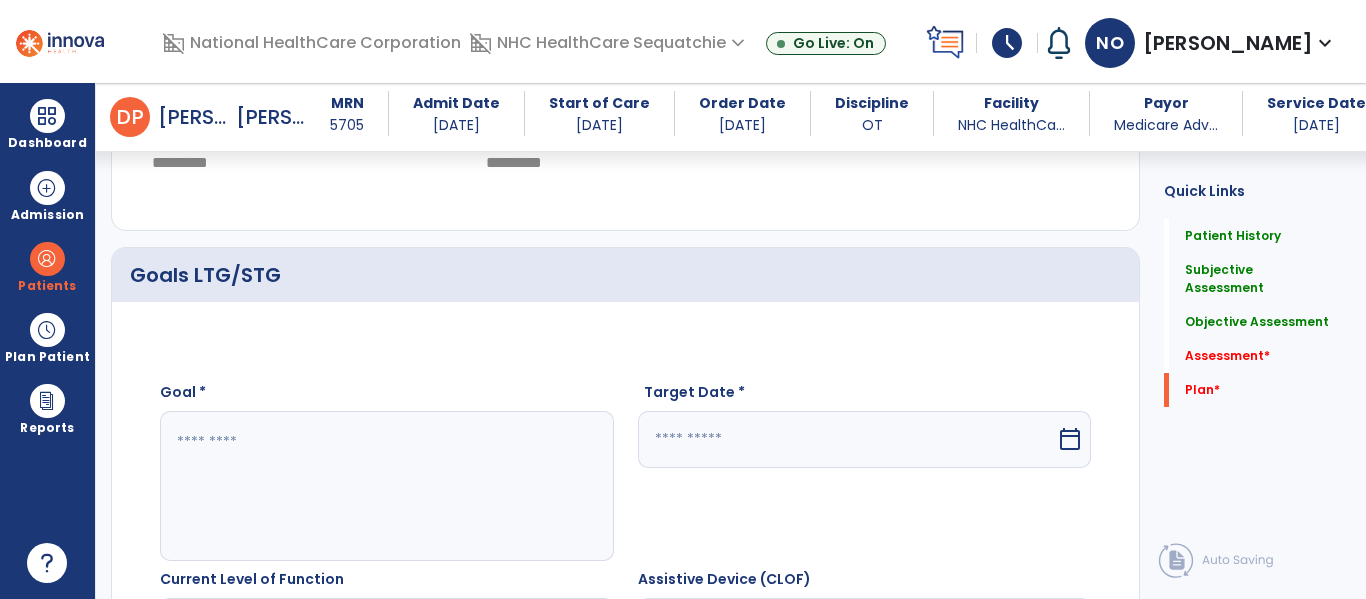 click 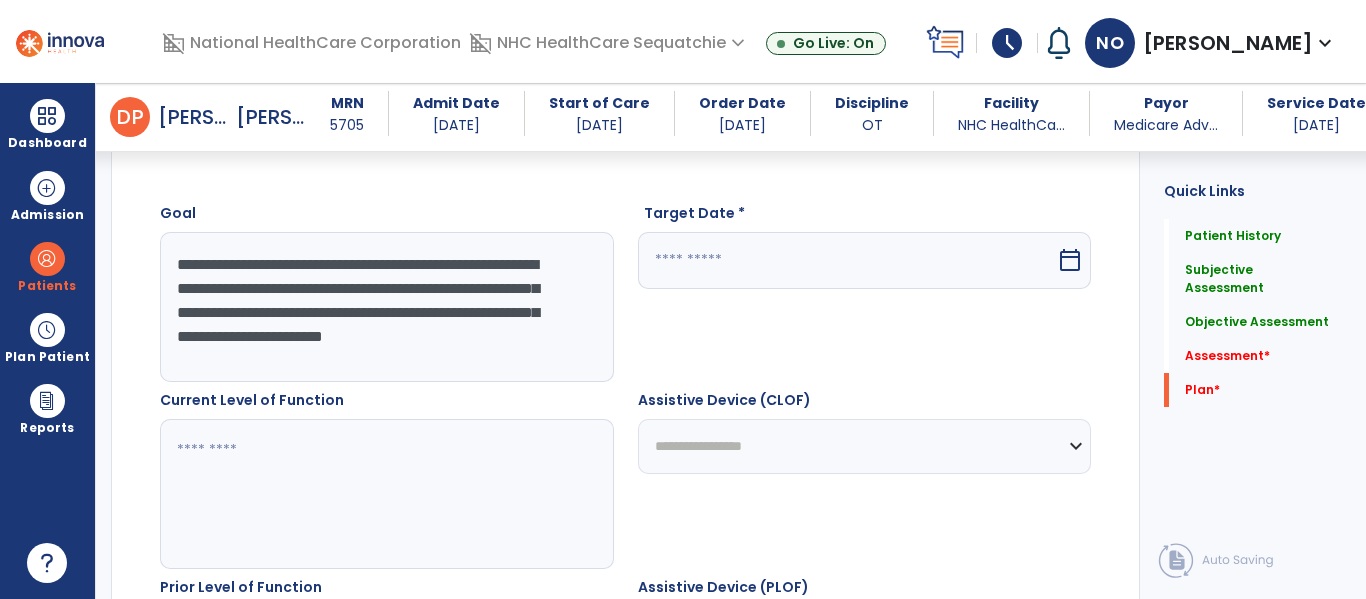 scroll, scrollTop: 4993, scrollLeft: 0, axis: vertical 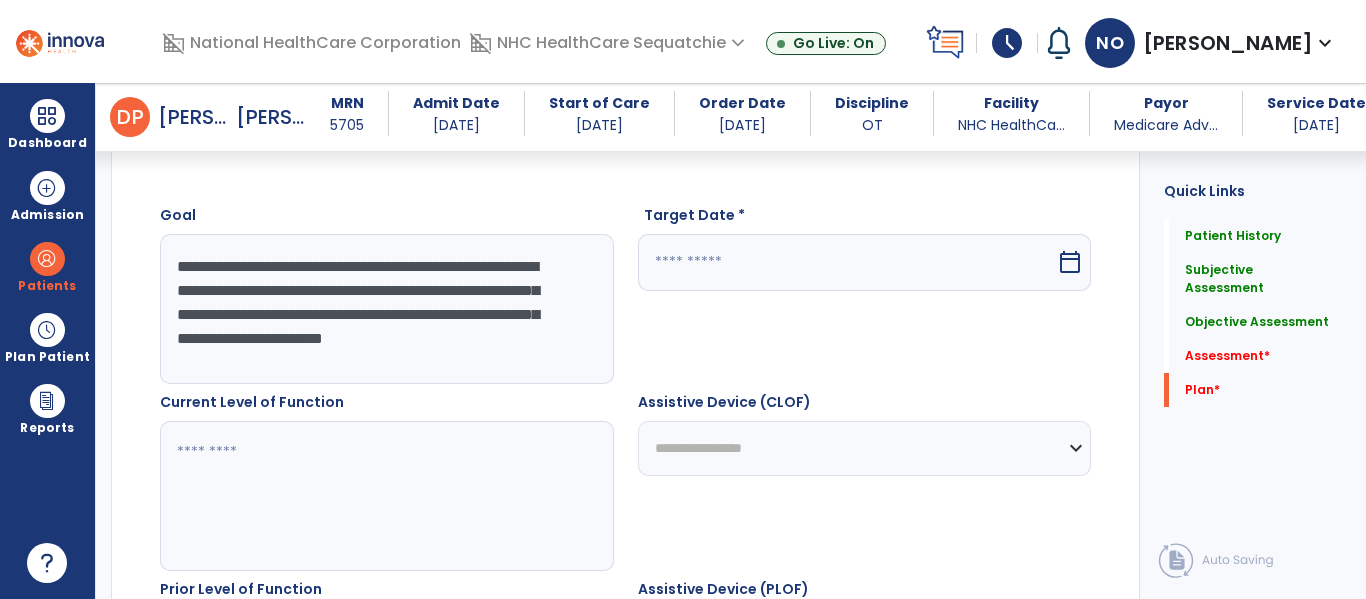 type on "**********" 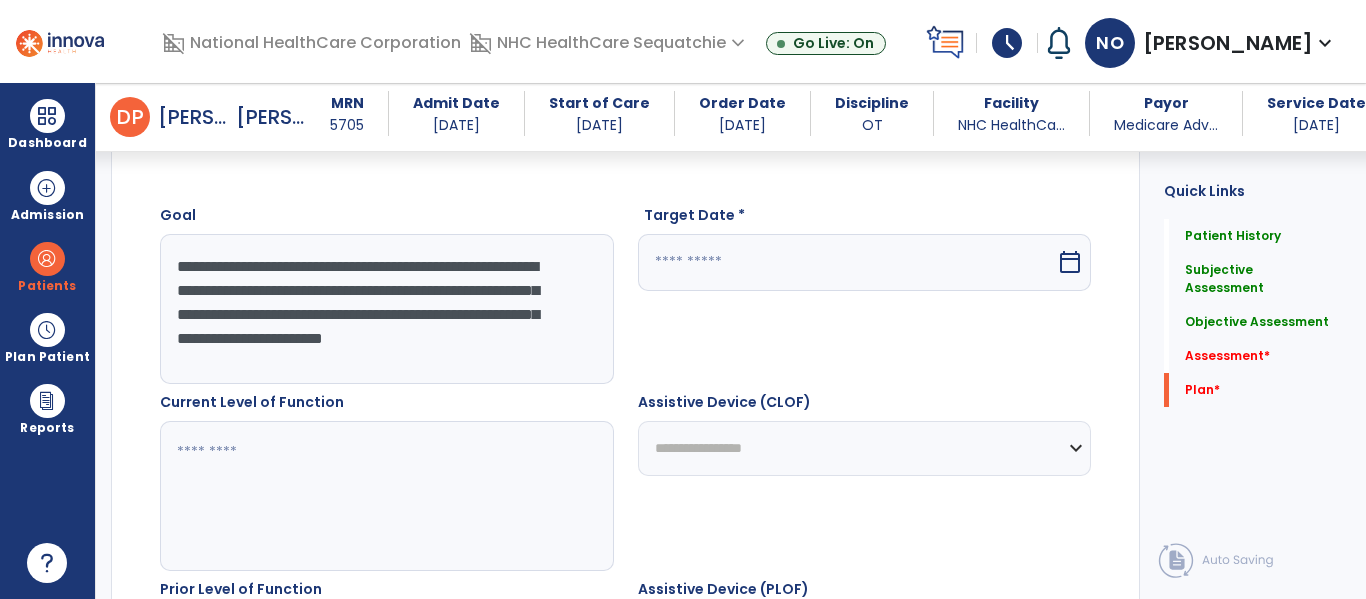 click at bounding box center (847, 262) 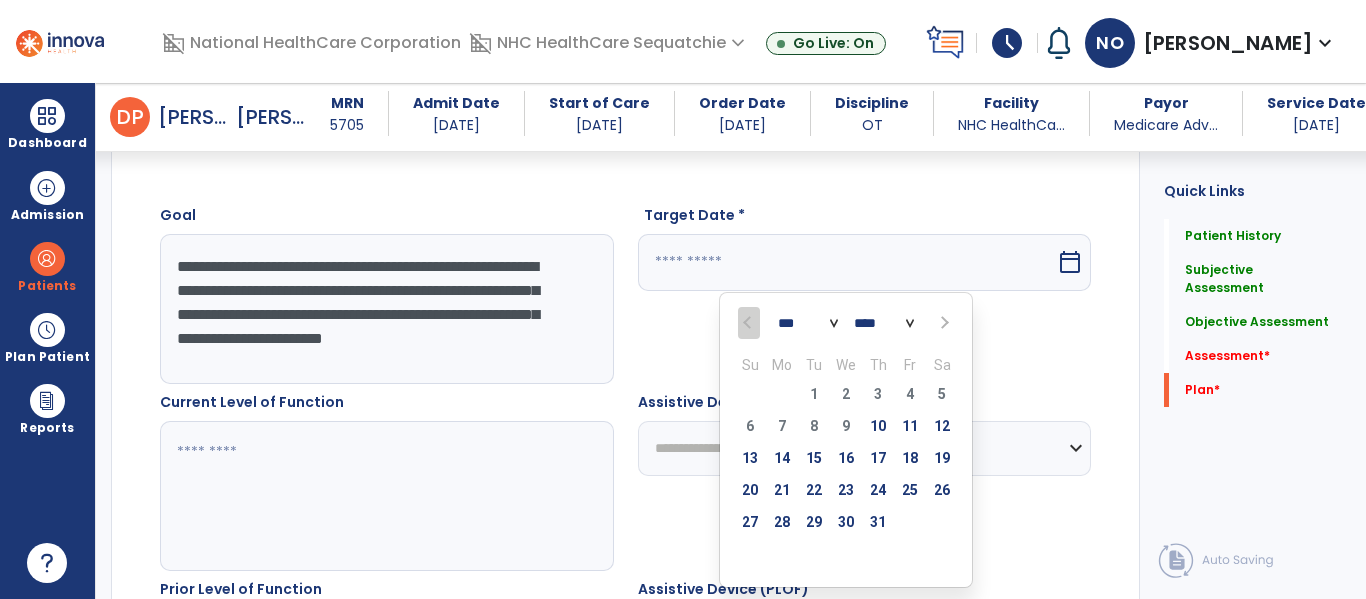 click on "*** *** *** ***" at bounding box center [808, 323] 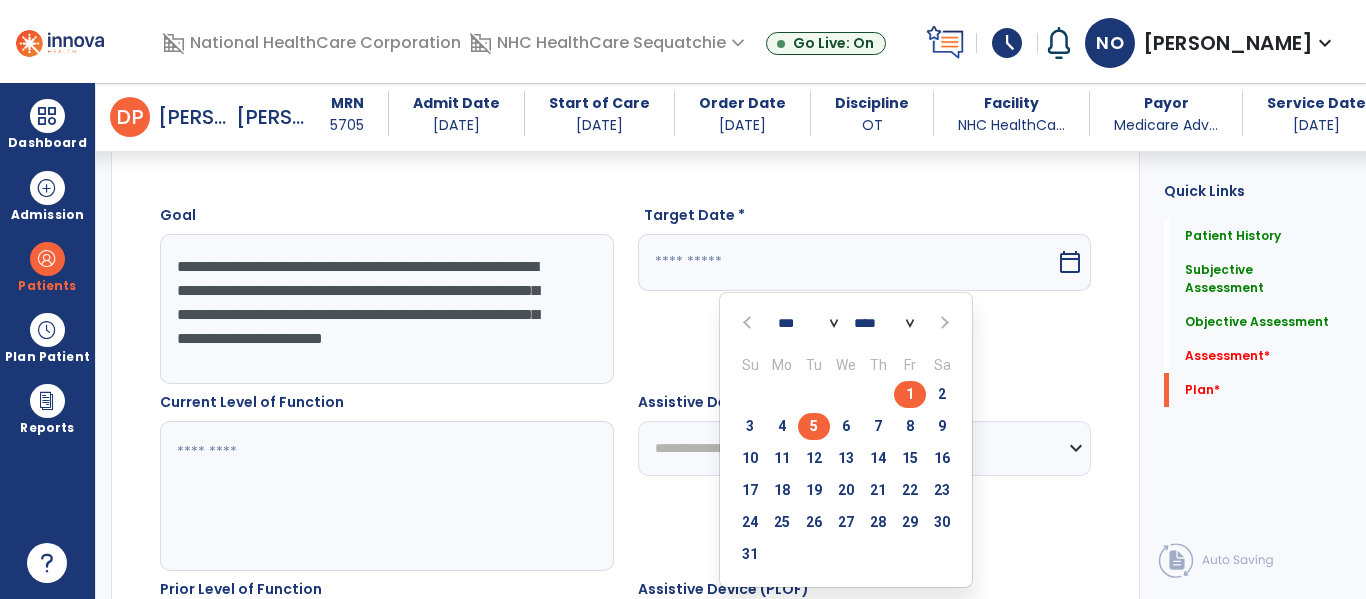 click on "5" at bounding box center [814, 426] 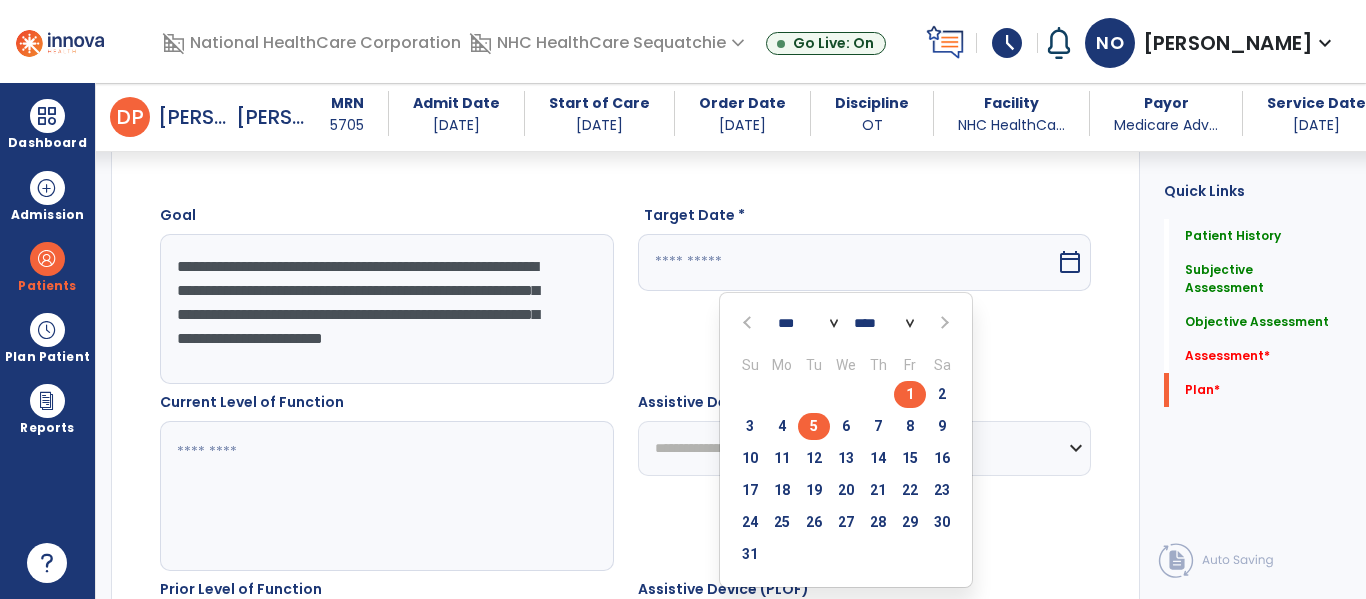 type on "********" 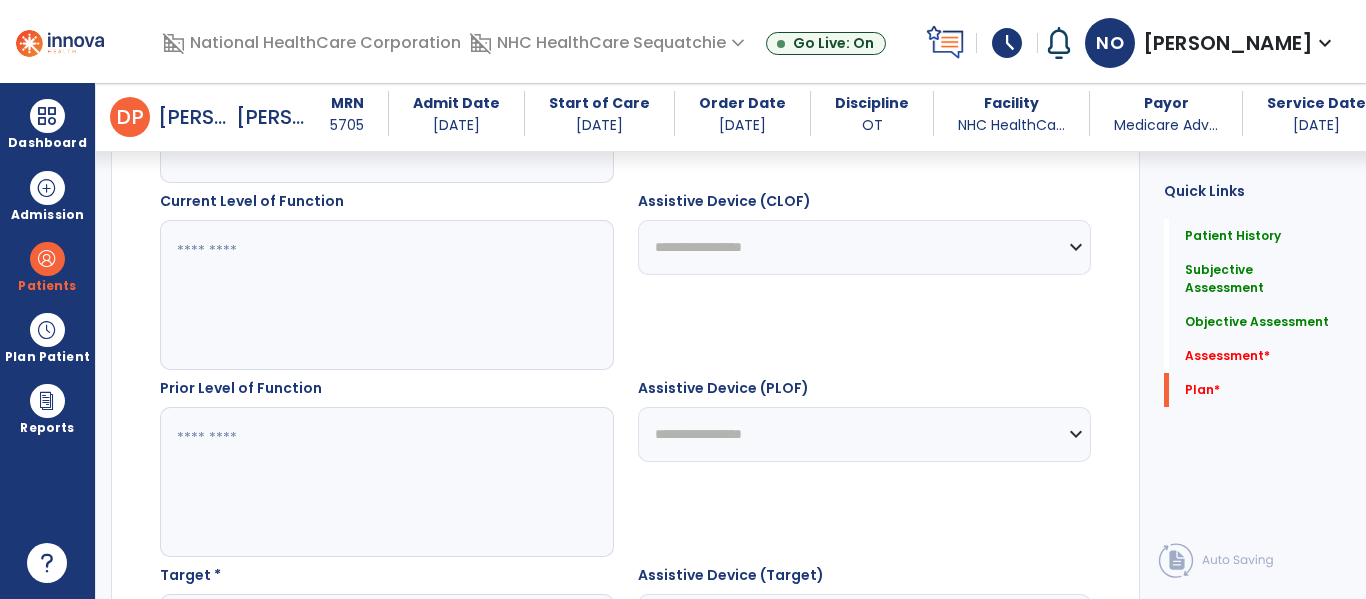 scroll, scrollTop: 5194, scrollLeft: 0, axis: vertical 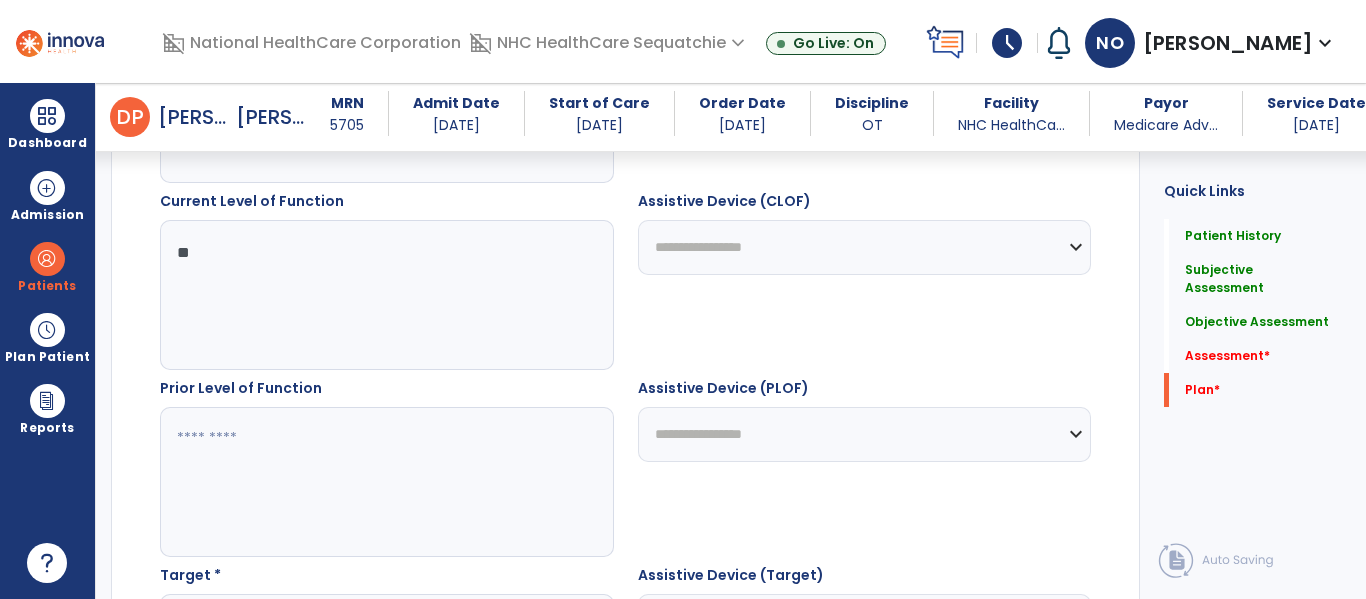 type on "*" 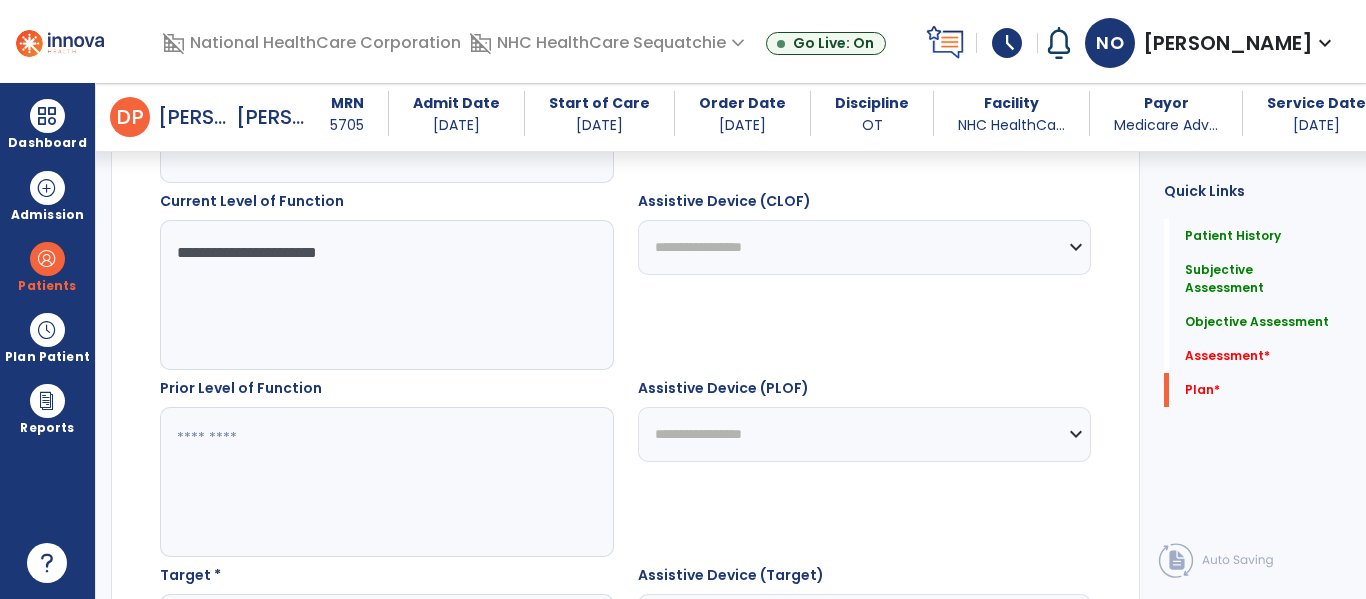 type on "**********" 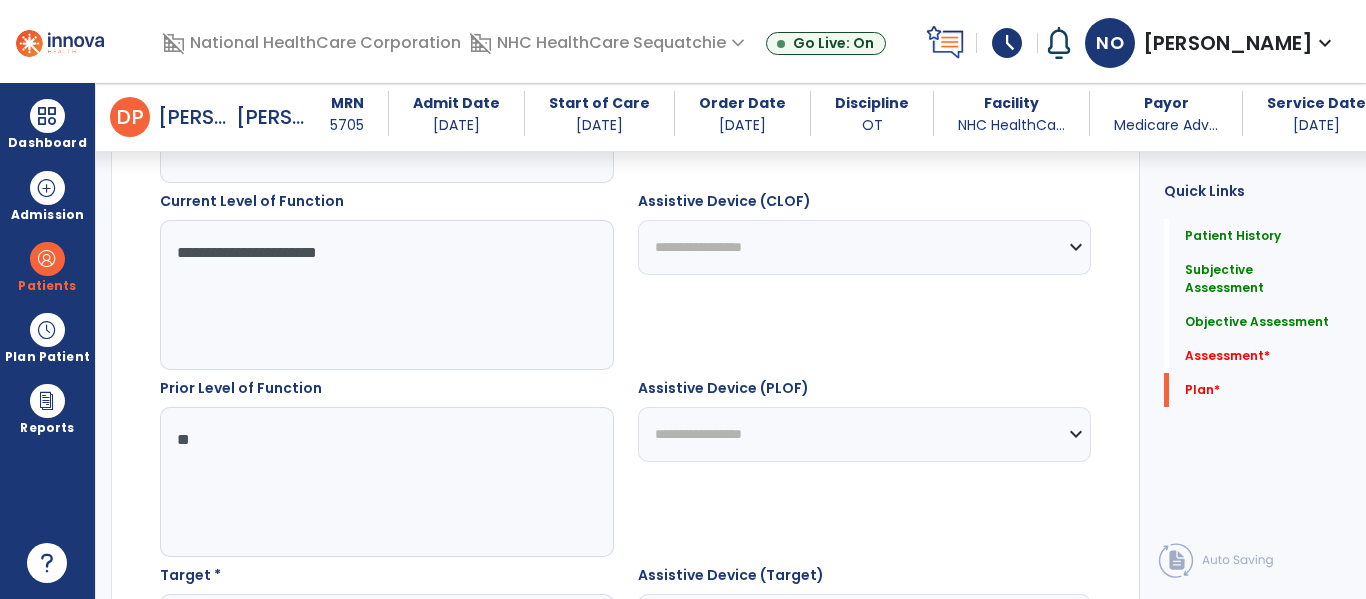 type on "*" 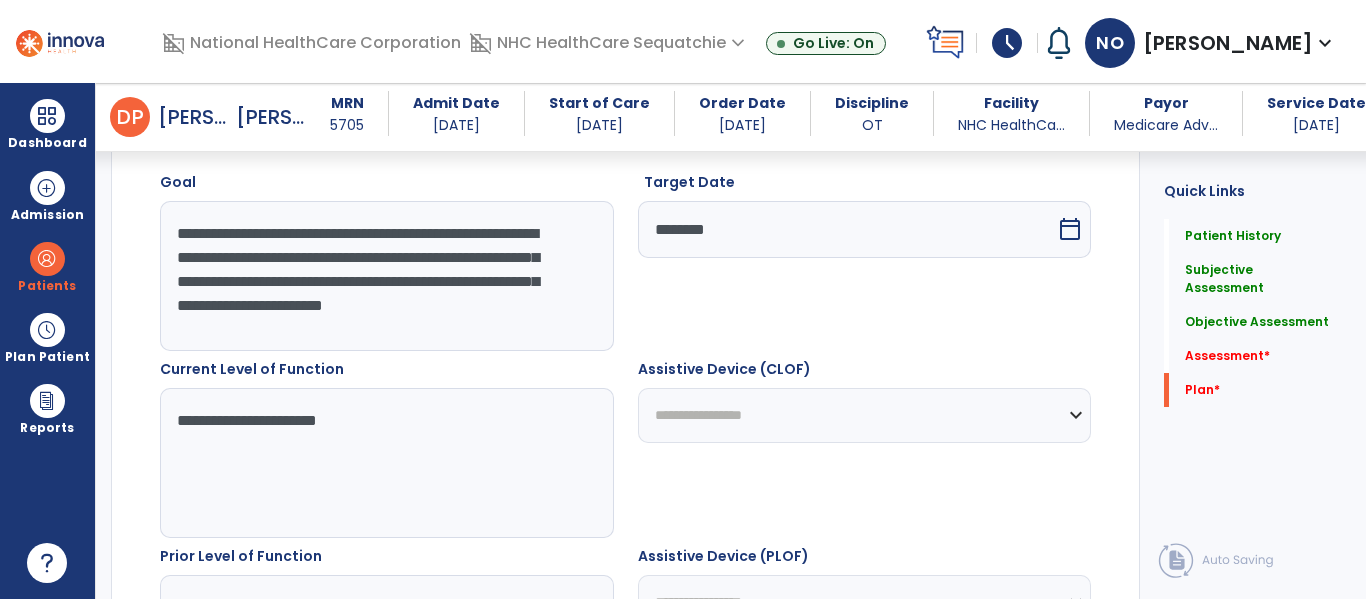 scroll, scrollTop: 5030, scrollLeft: 0, axis: vertical 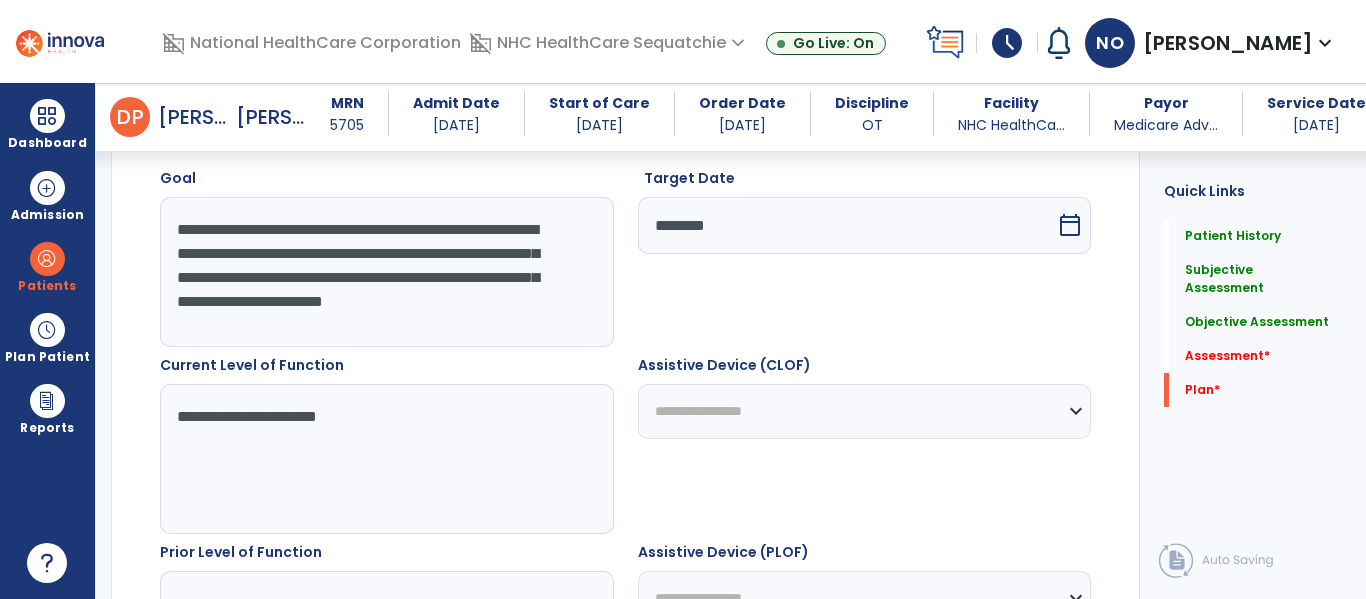 type on "**********" 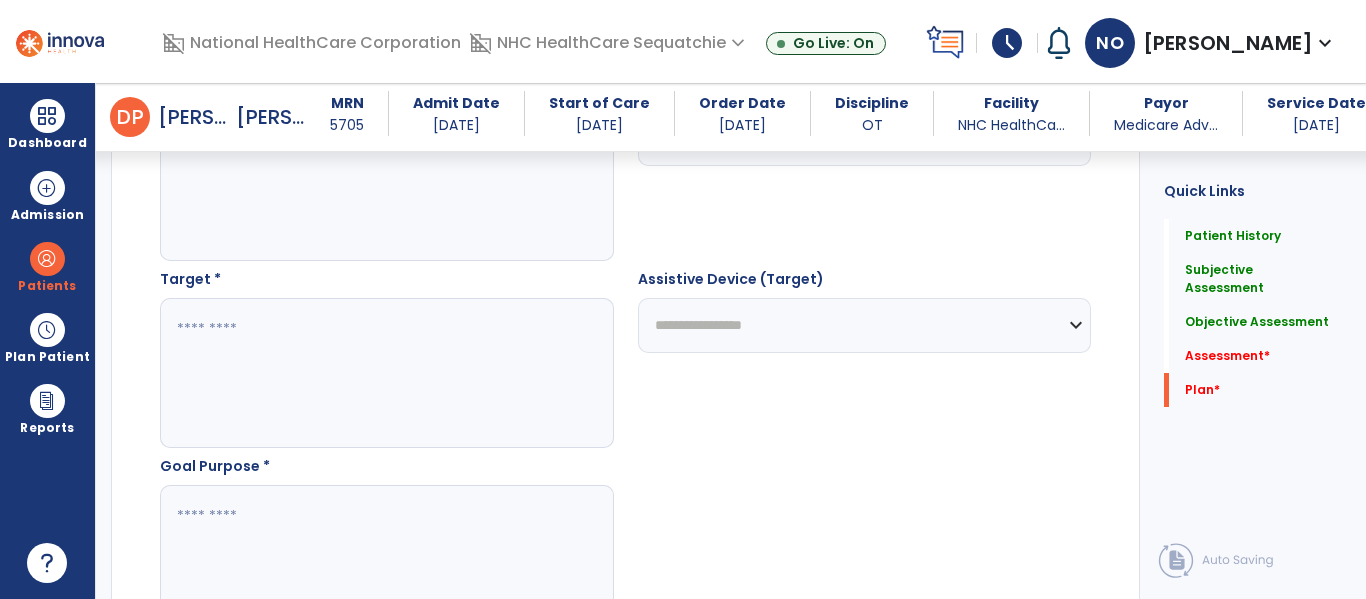 scroll, scrollTop: 5504, scrollLeft: 0, axis: vertical 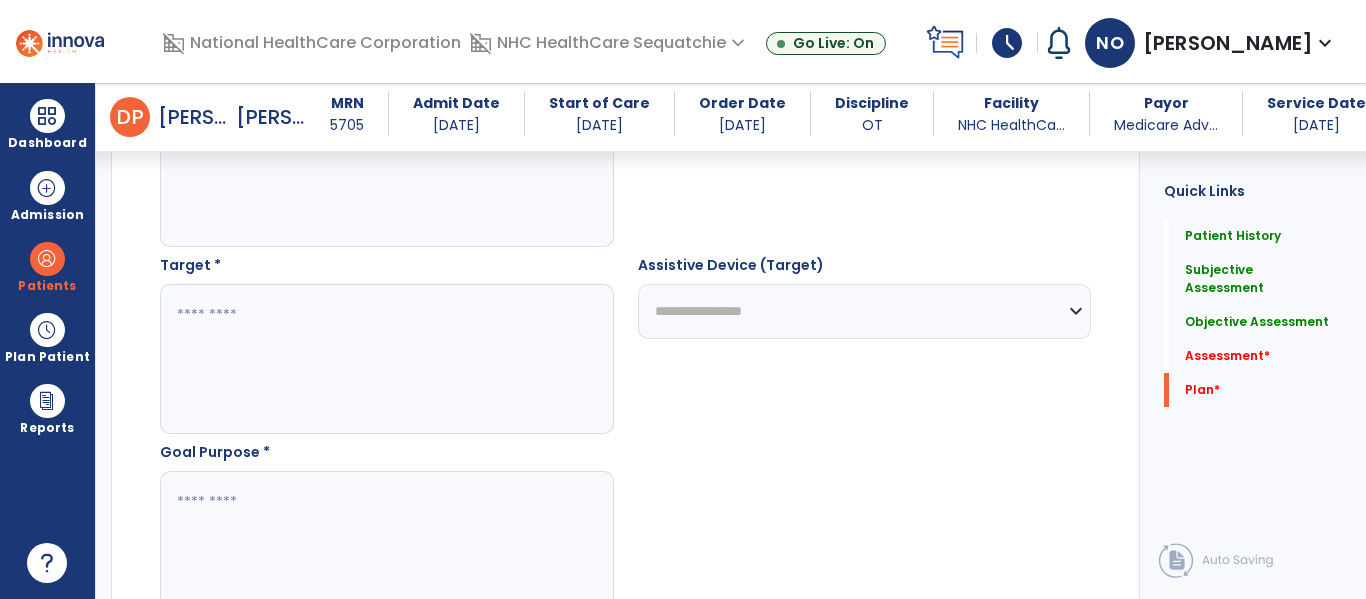 type on "**********" 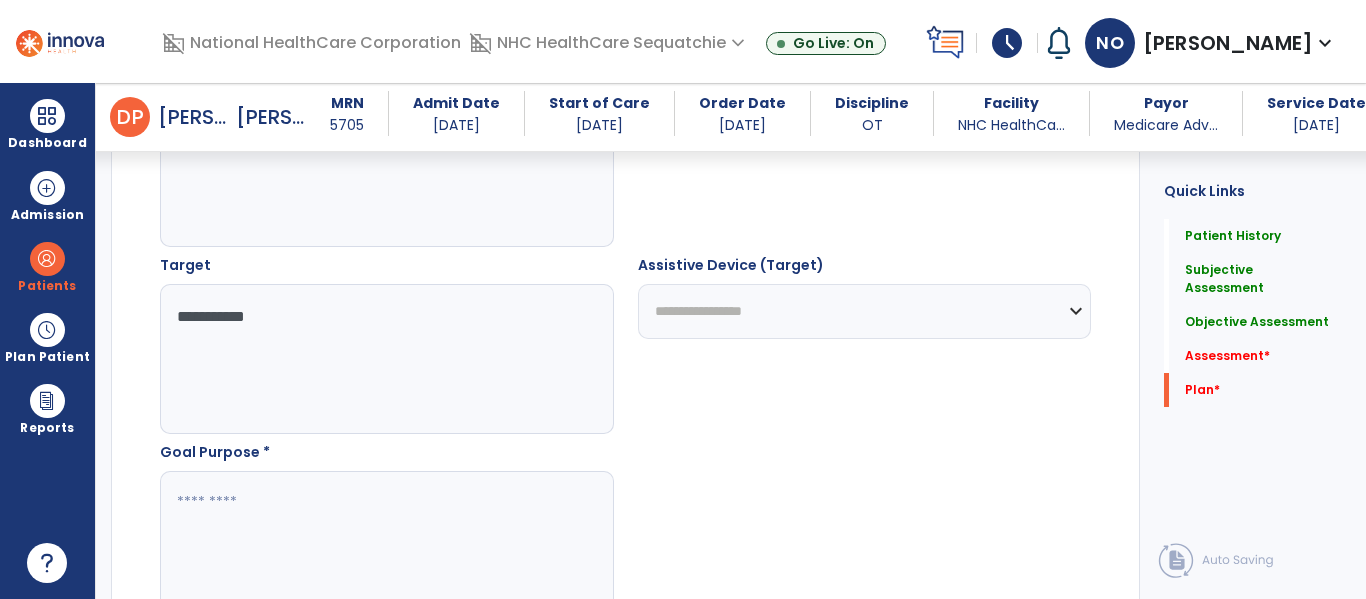 type on "**********" 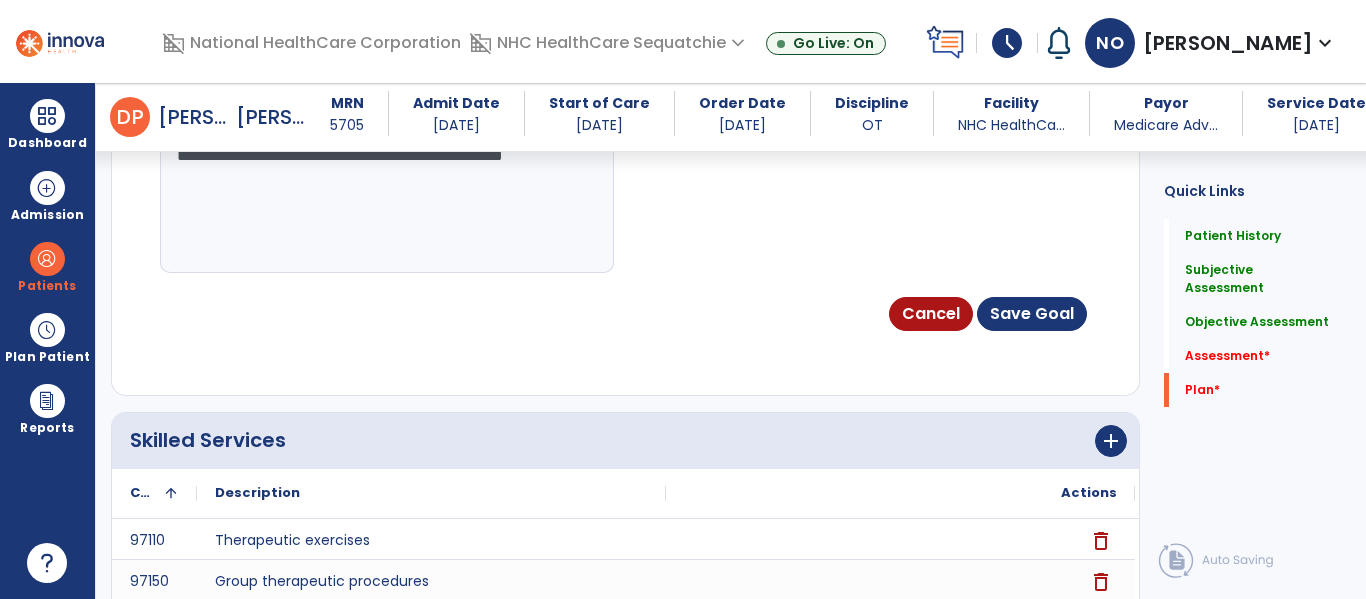 scroll, scrollTop: 5852, scrollLeft: 0, axis: vertical 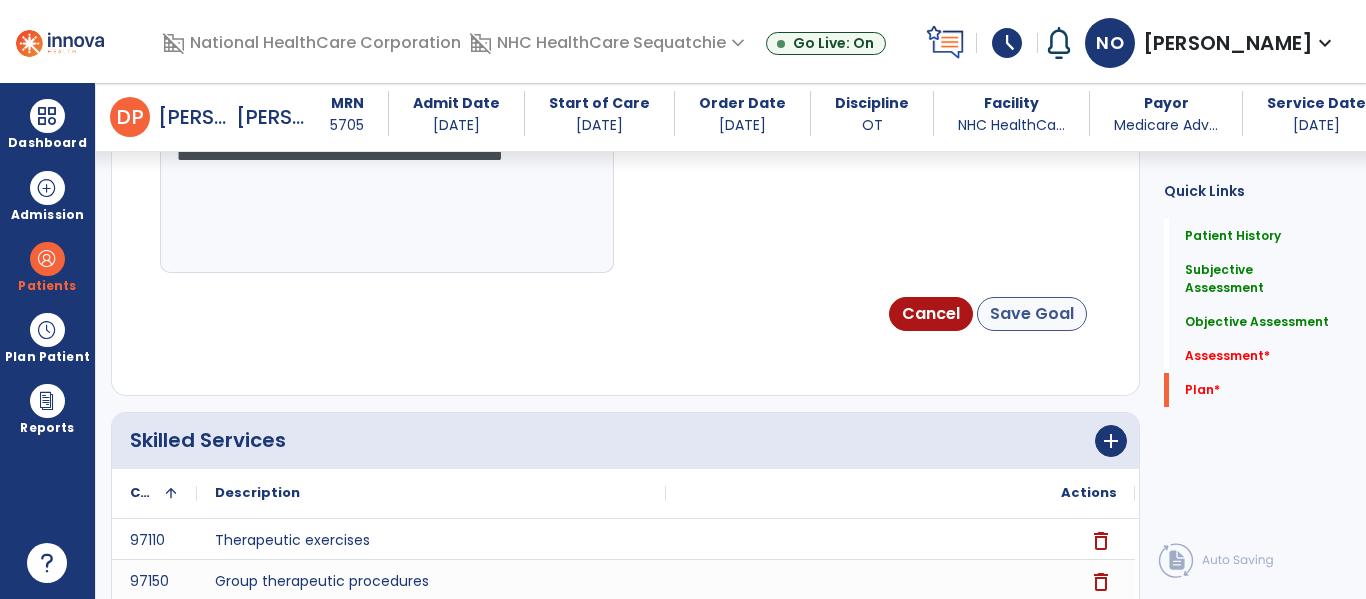 type on "**********" 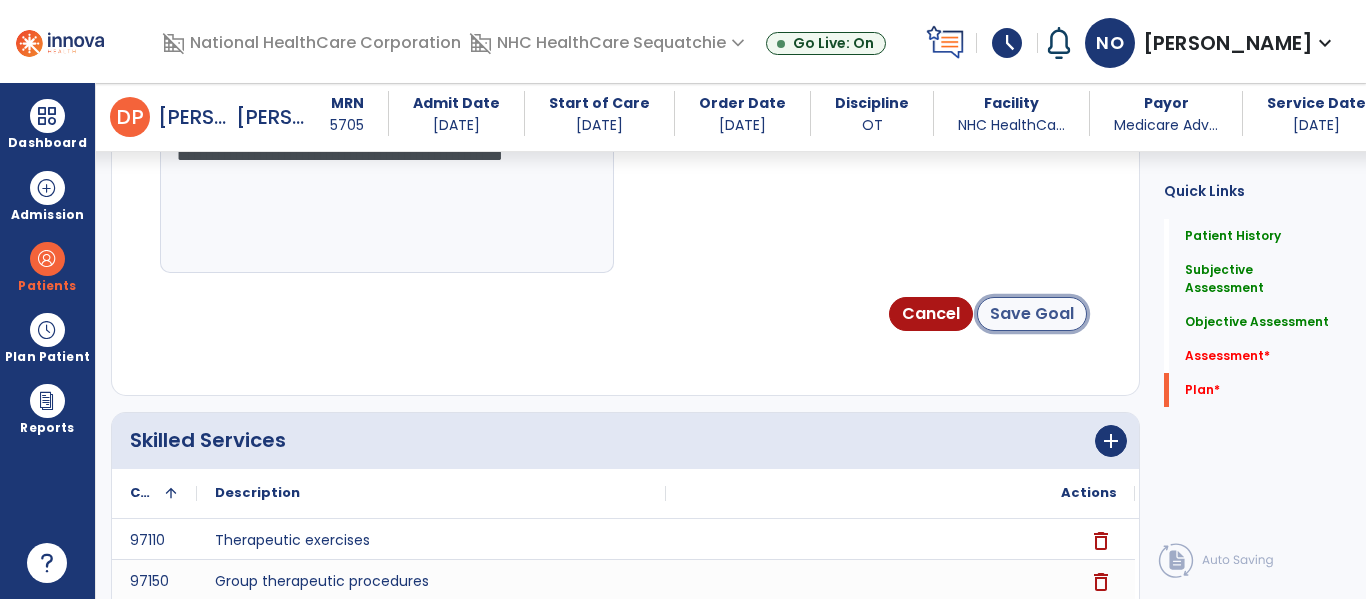 click on "Save Goal" 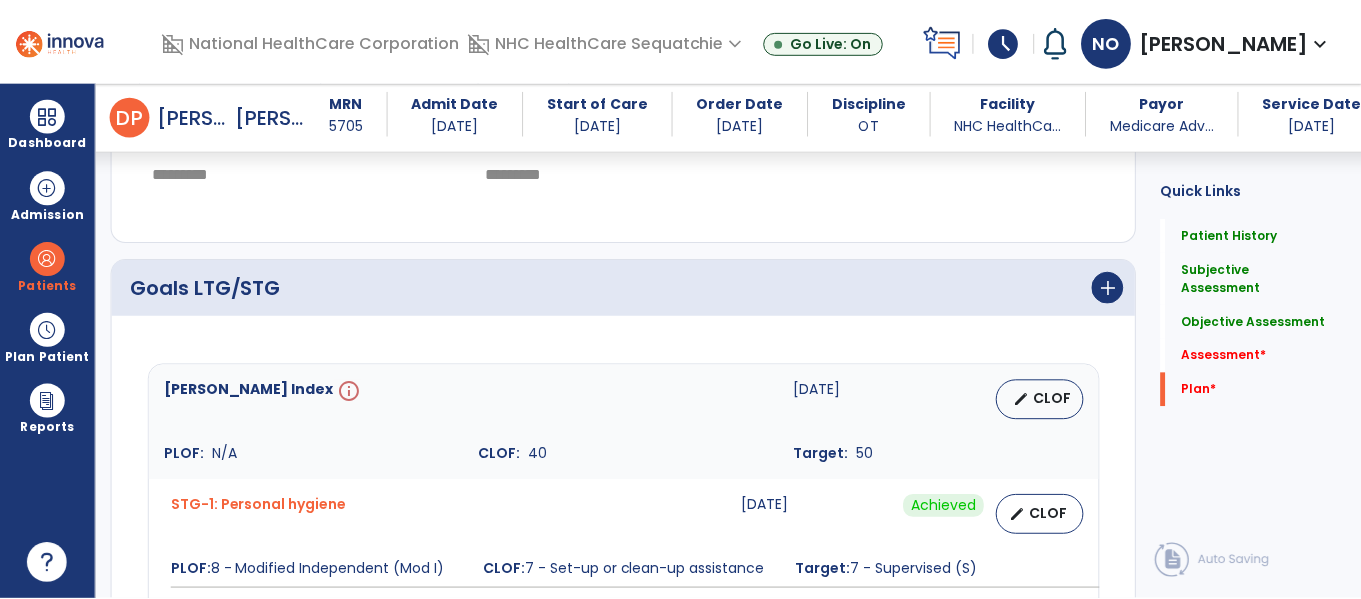 scroll, scrollTop: 4803, scrollLeft: 0, axis: vertical 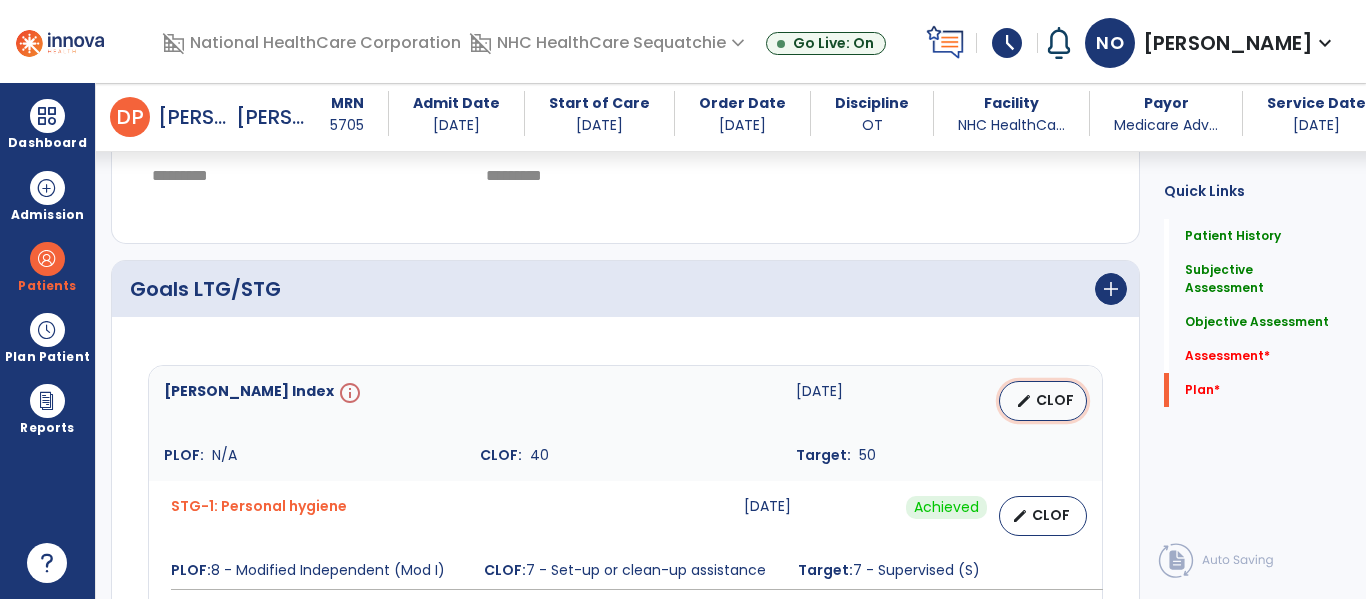 click on "CLOF" at bounding box center (1055, 400) 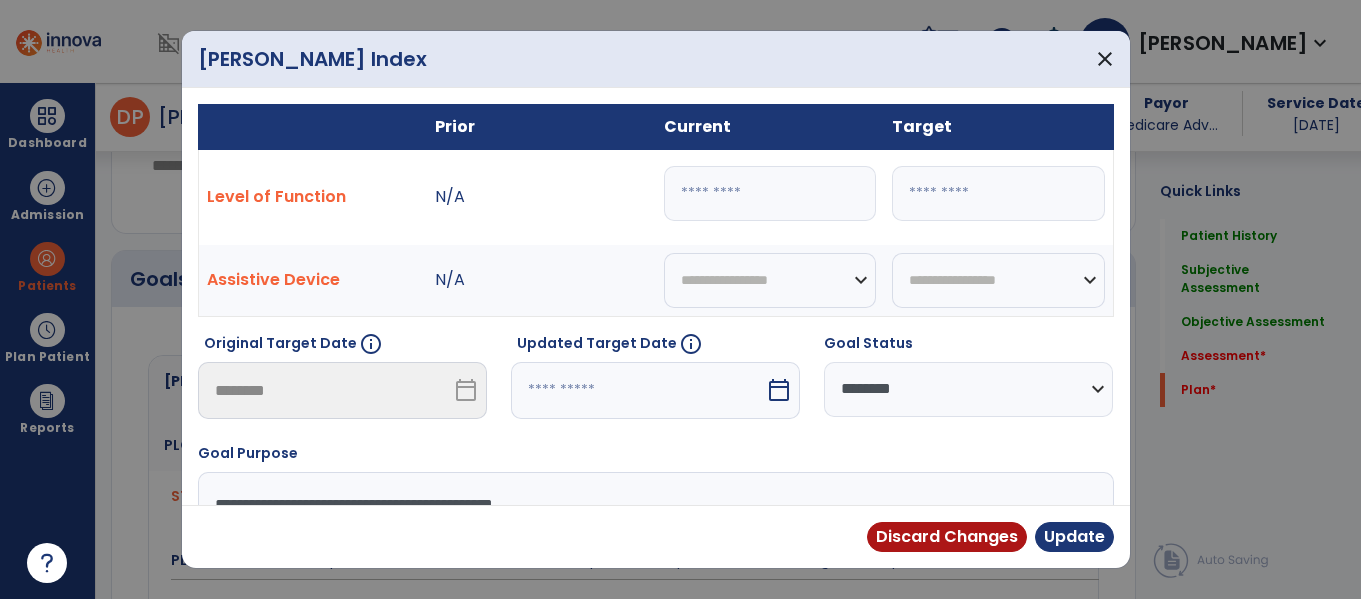 scroll, scrollTop: 4803, scrollLeft: 0, axis: vertical 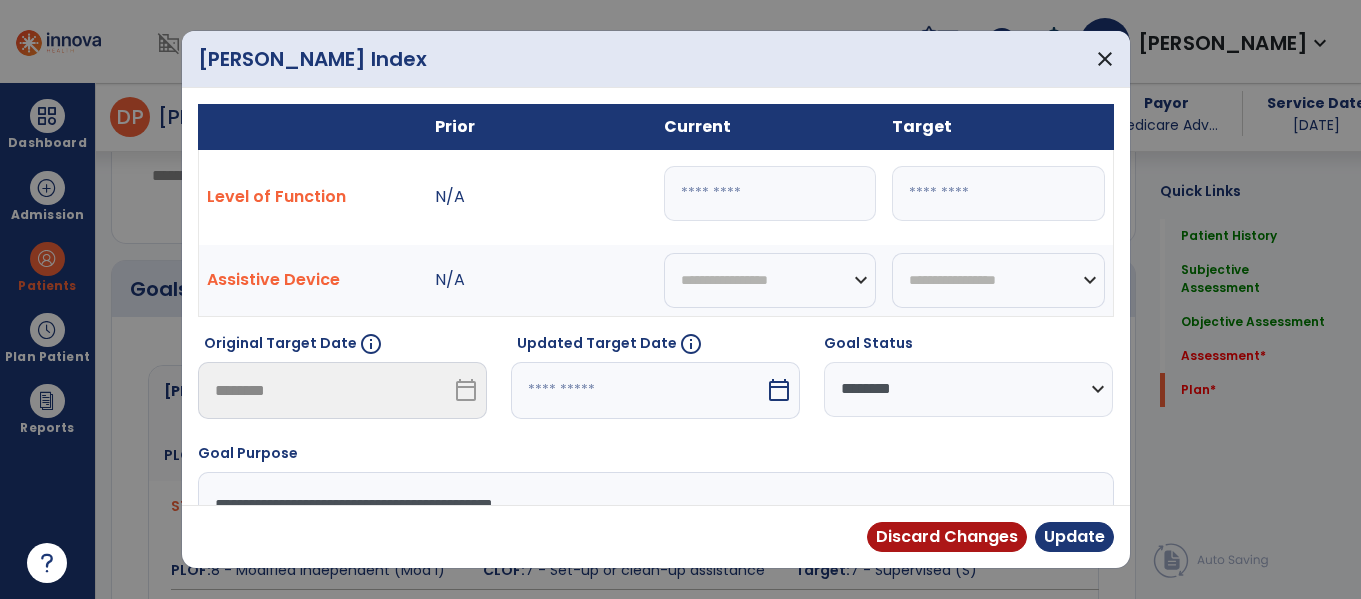 click on "**" at bounding box center (770, 193) 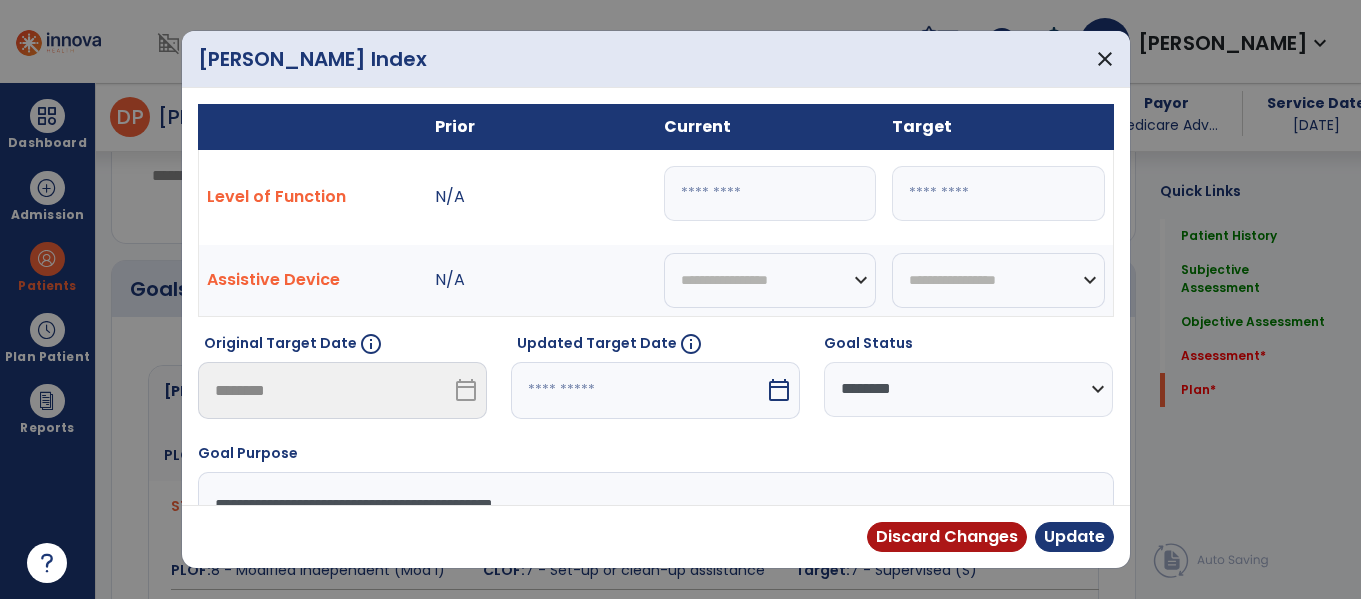 type on "*" 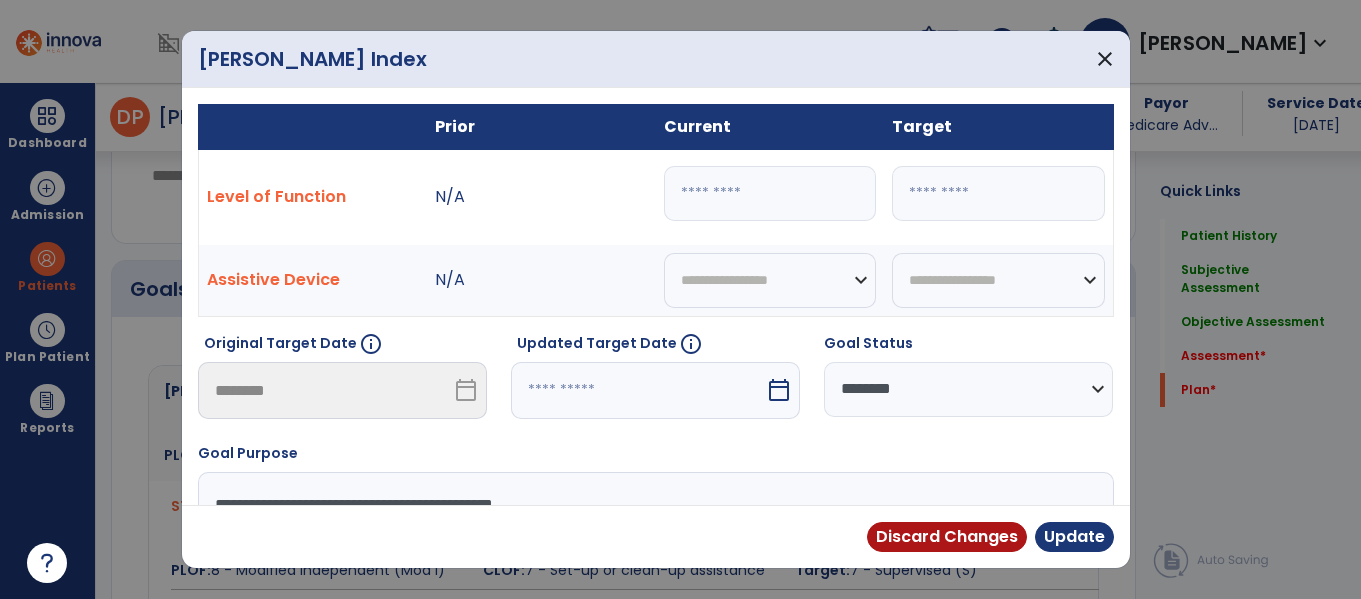type on "**" 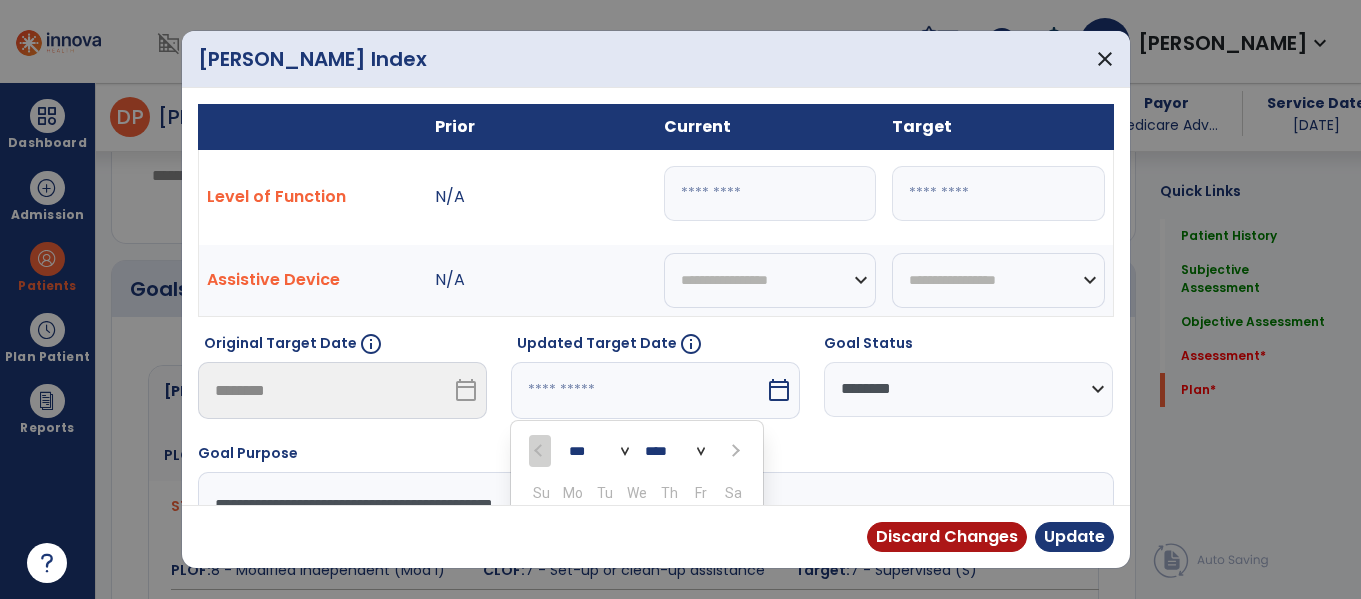 scroll, scrollTop: 211, scrollLeft: 0, axis: vertical 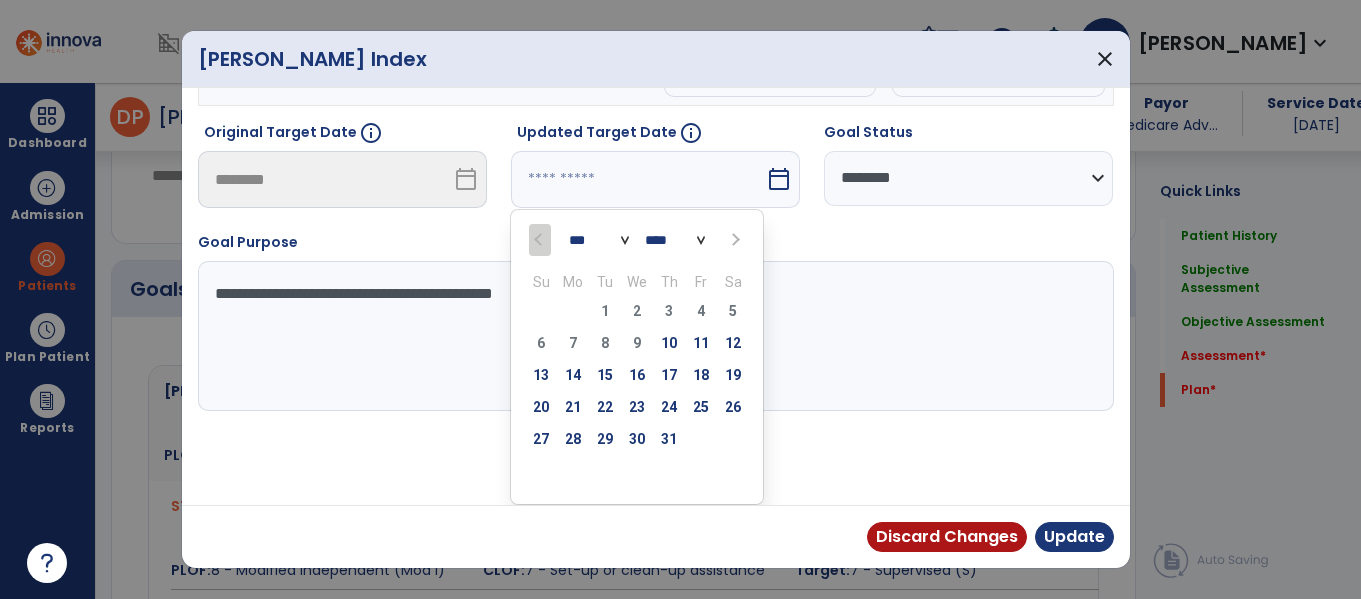 click on "*** *** *** ***" at bounding box center [599, 240] 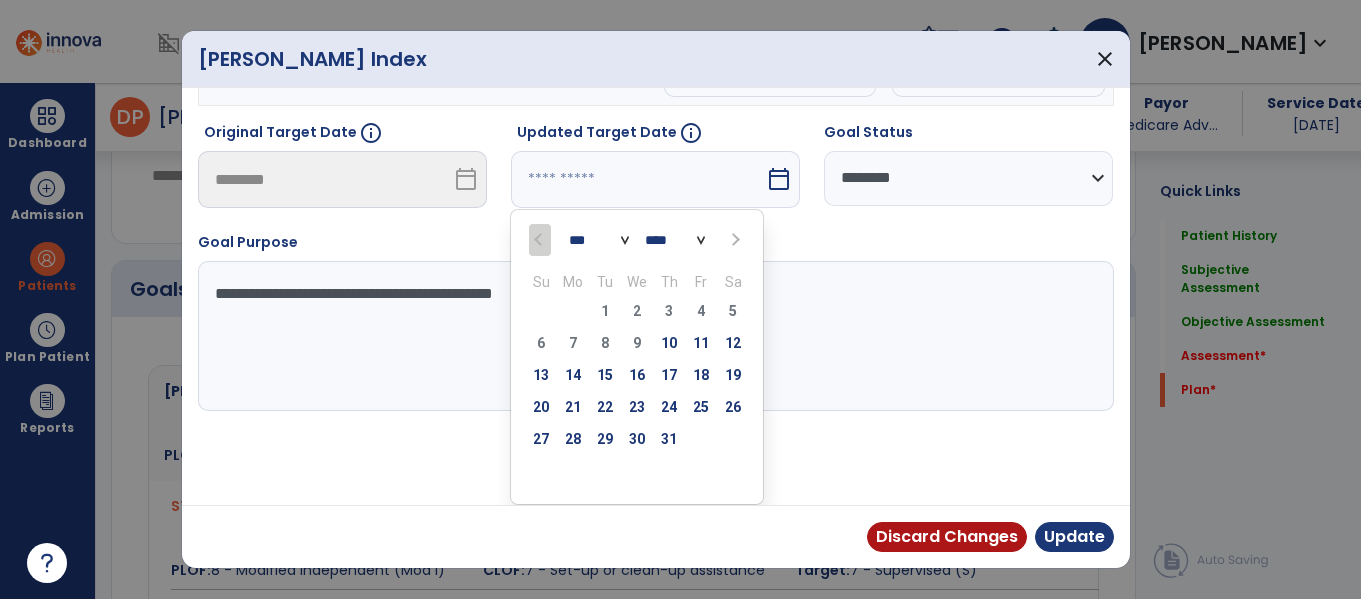 select on "*" 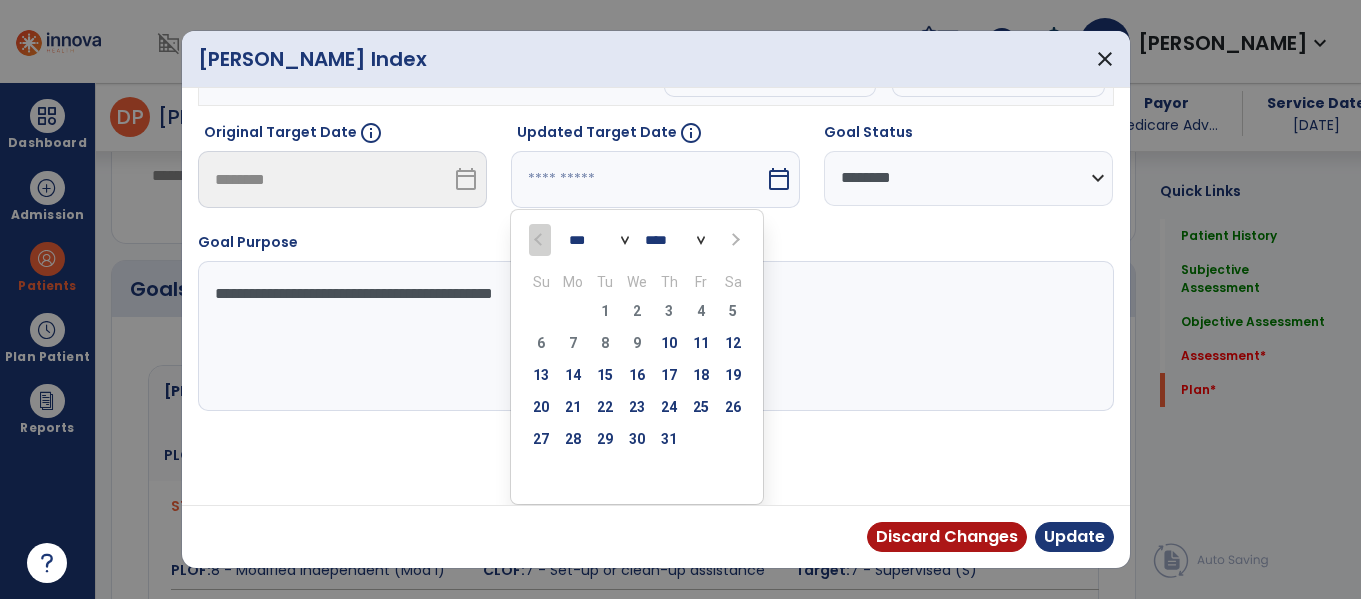 click on "*** *** *** ***" at bounding box center (599, 240) 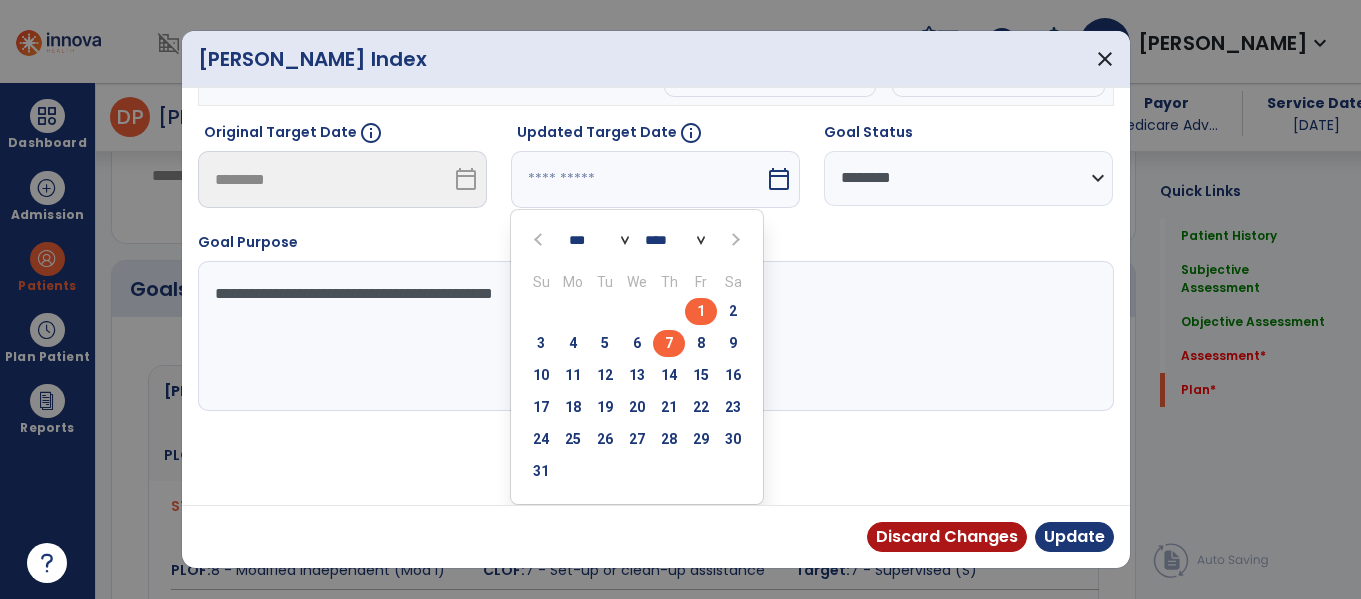 click on "7" at bounding box center [669, 343] 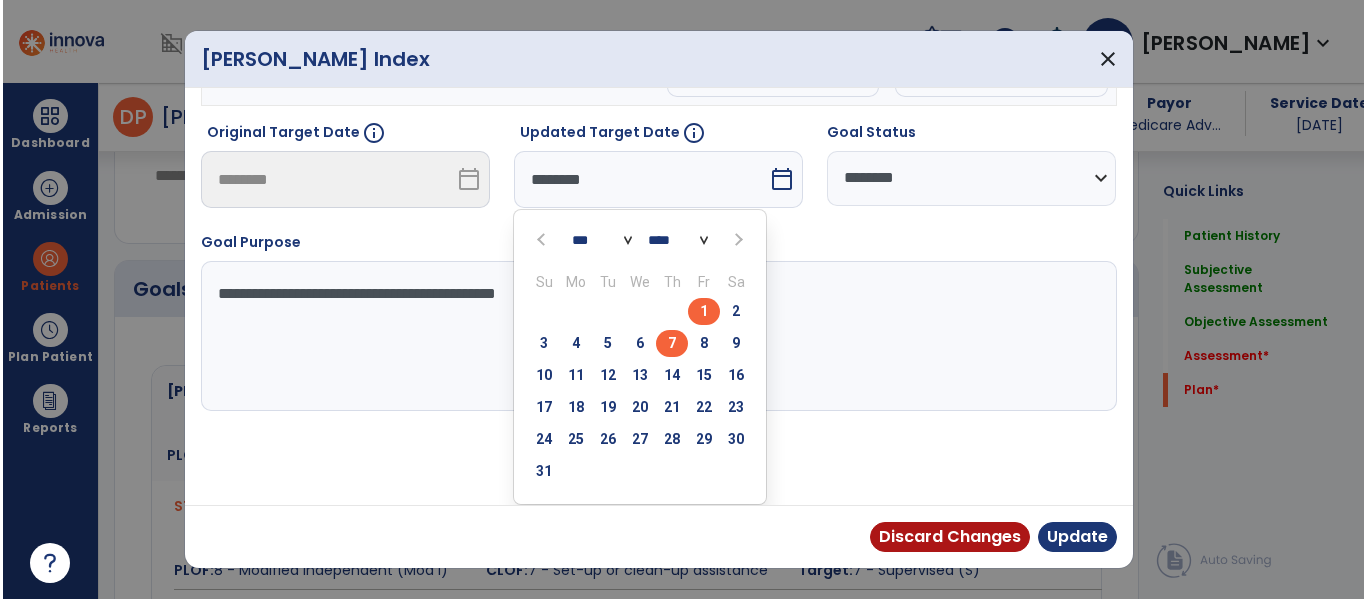 scroll, scrollTop: 133, scrollLeft: 0, axis: vertical 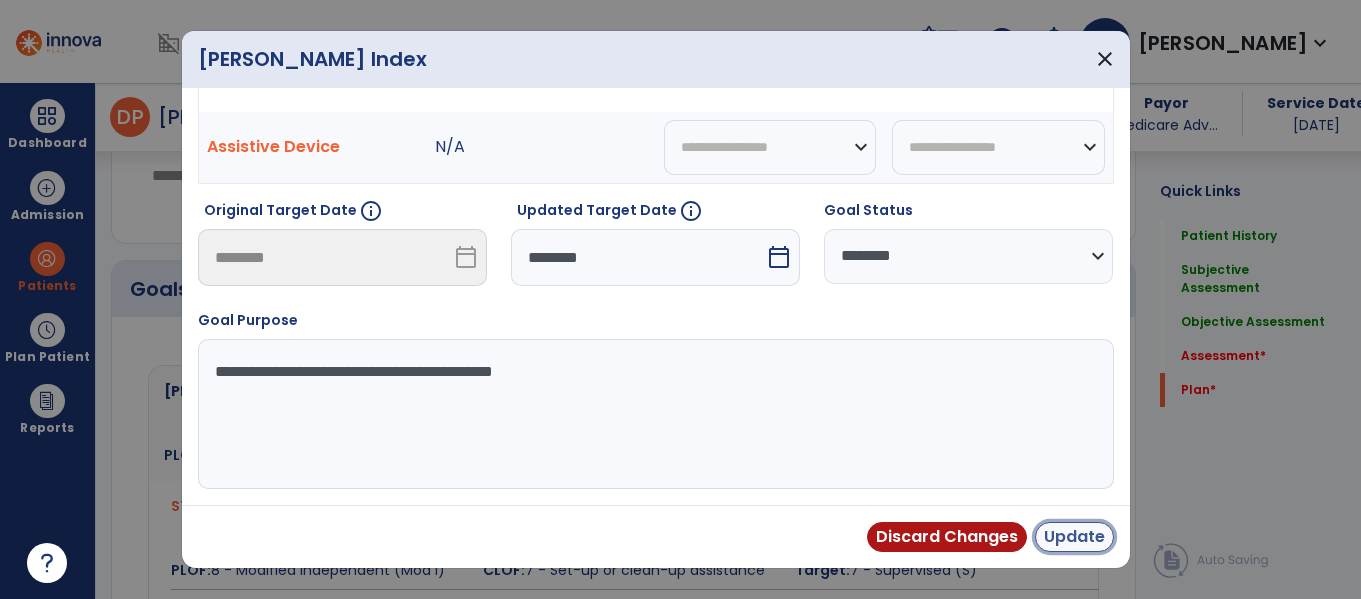 click on "Update" at bounding box center [1074, 537] 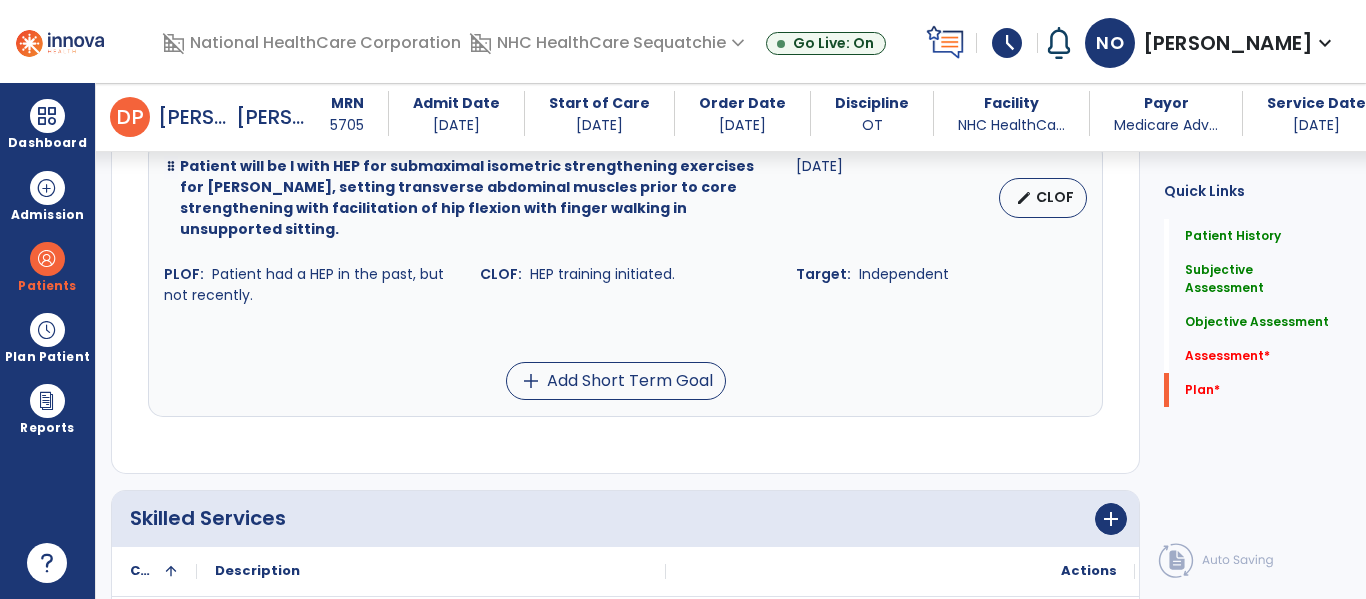 scroll, scrollTop: 5918, scrollLeft: 0, axis: vertical 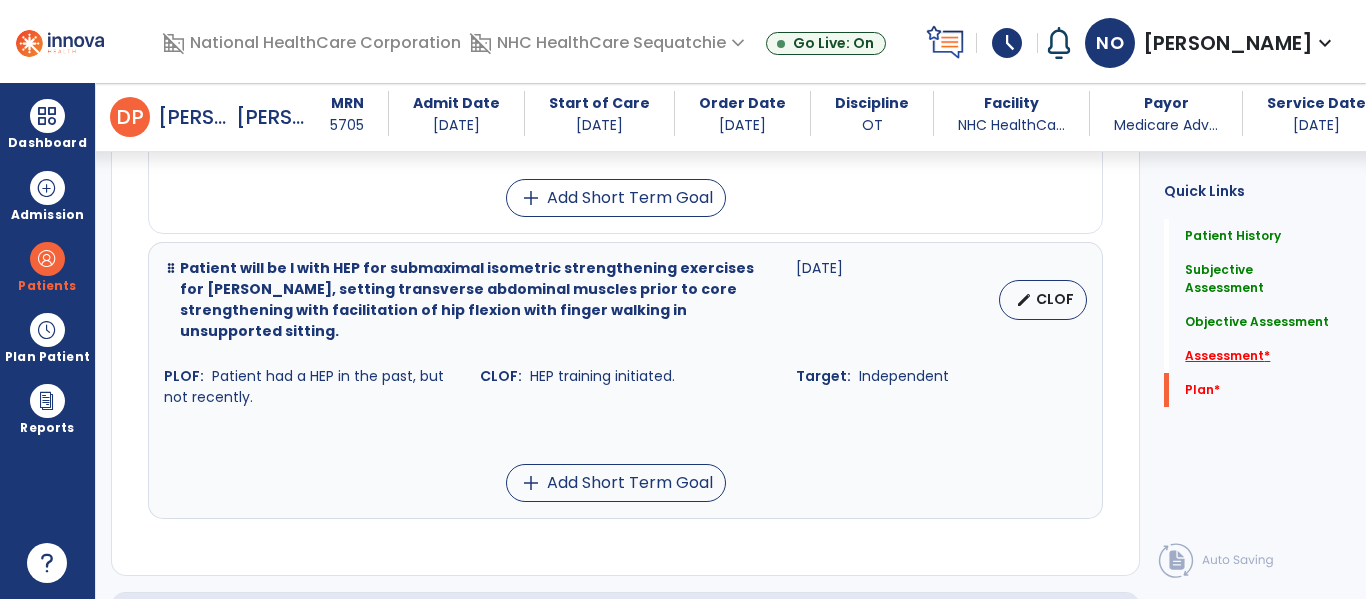 click on "Assessment   *" 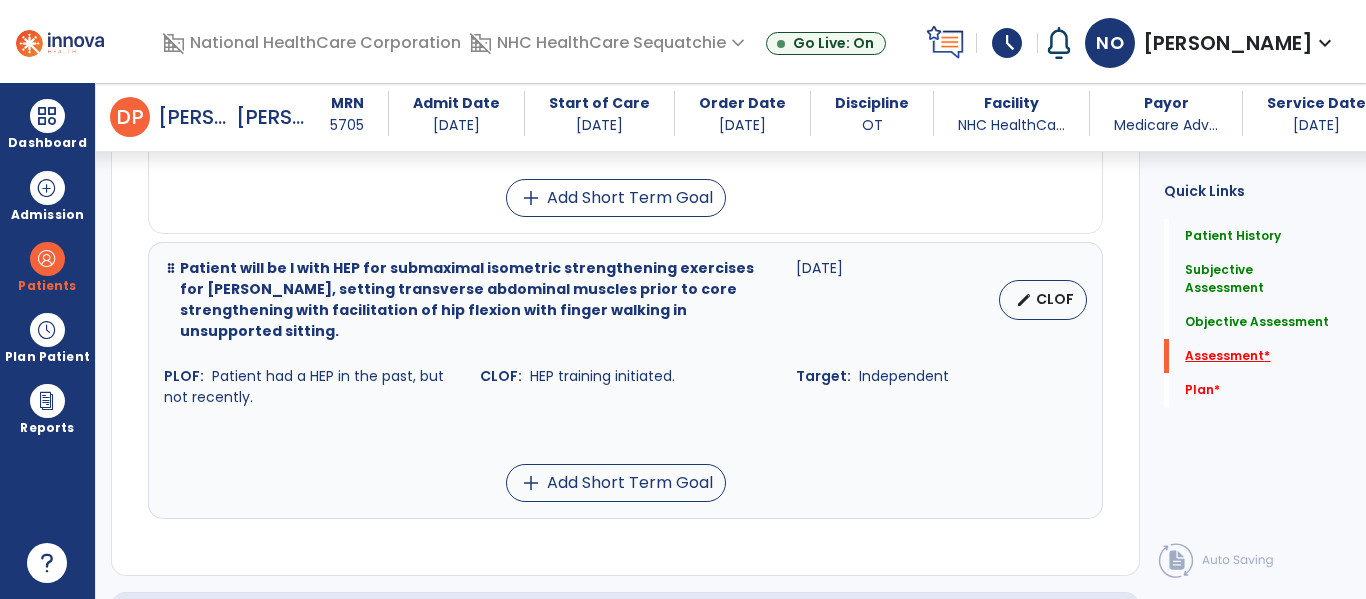 scroll, scrollTop: 41, scrollLeft: 0, axis: vertical 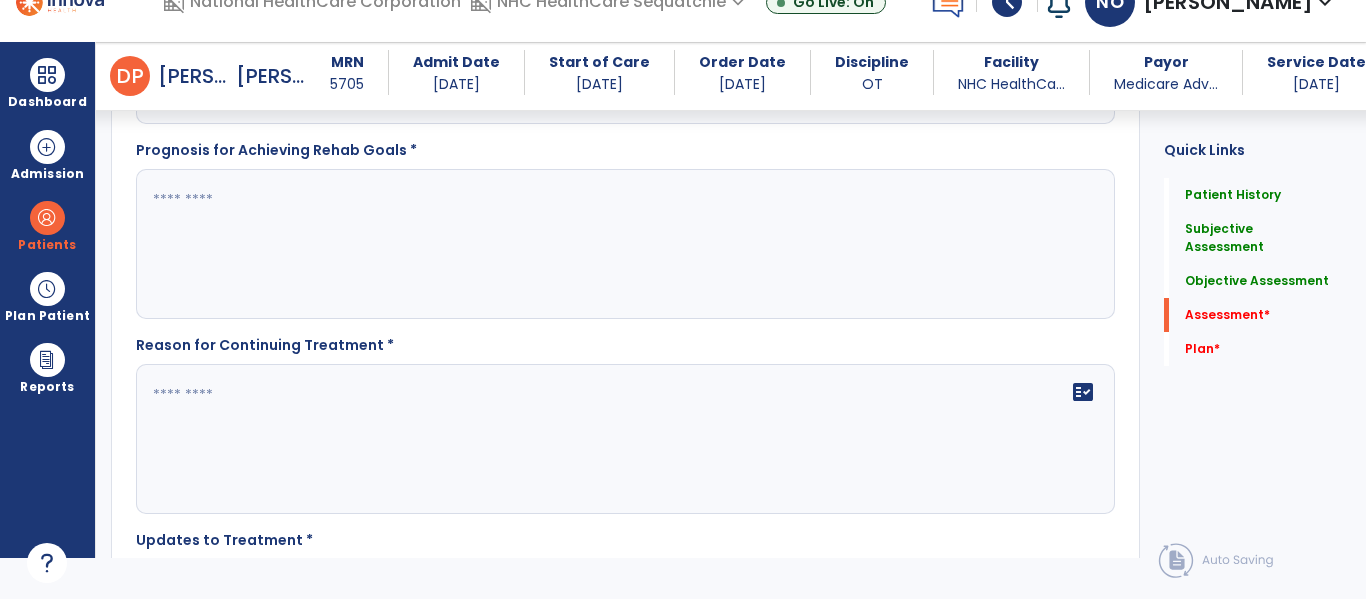 click 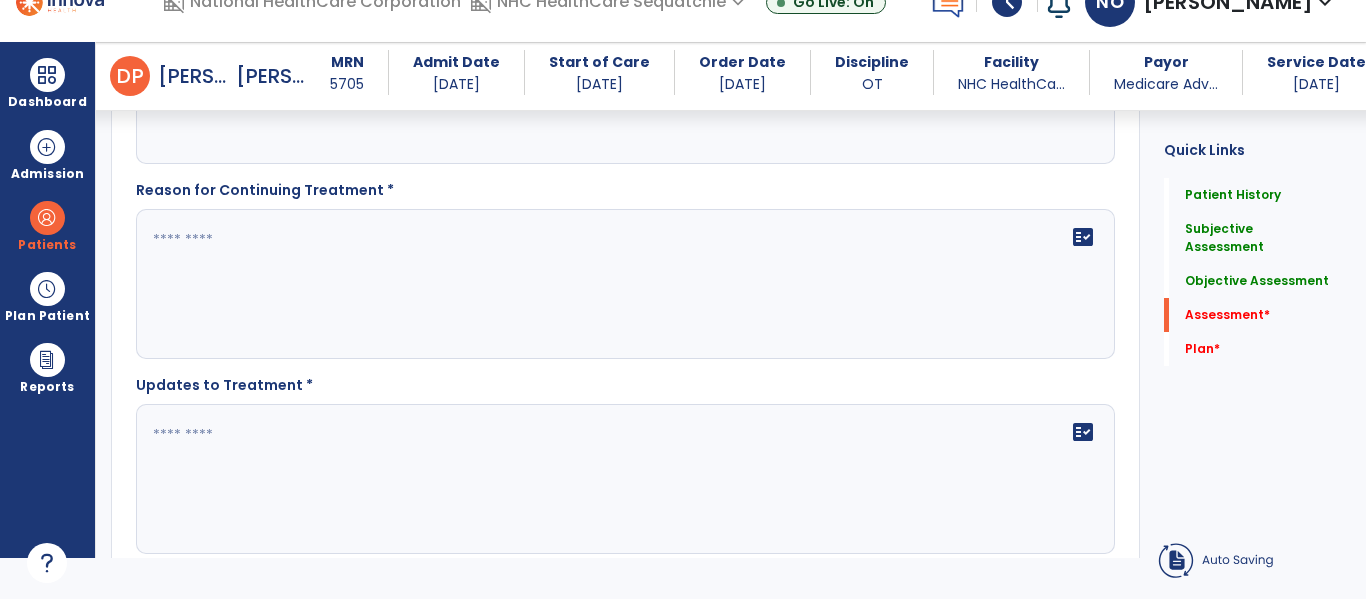 scroll, scrollTop: 3894, scrollLeft: 0, axis: vertical 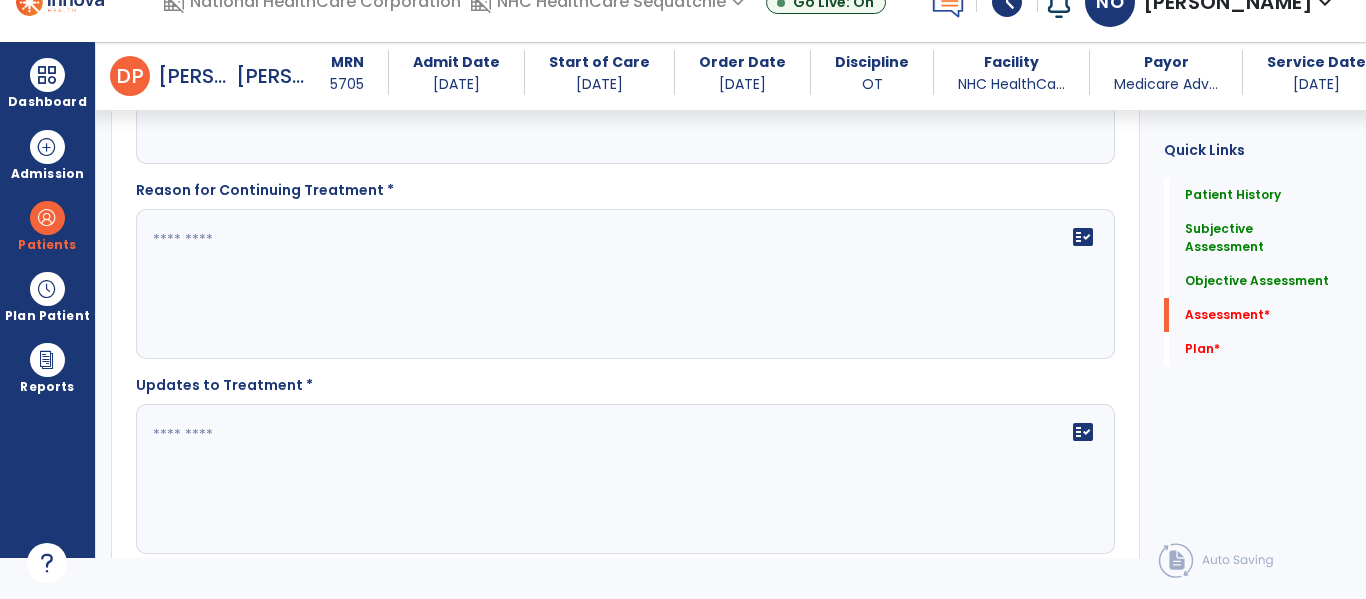type on "**********" 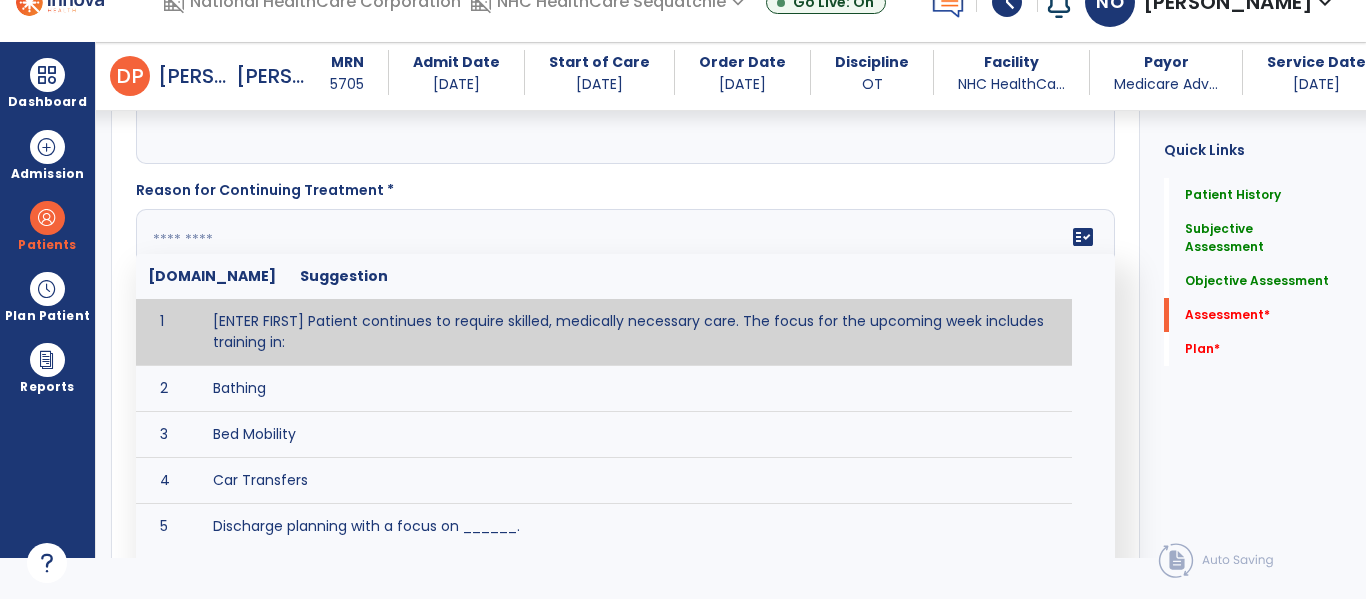 click on "fact_check  [DOMAIN_NAME] Suggestion 1 [ENTER FIRST] Patient continues to require skilled, medically necessary care. The focus for the upcoming week includes training in: 2 Bathing 3 Bed Mobility 4 Car Transfers 5 Discharge planning with a focus on ______. 6 Dressing with a focus on ________. 7 Dynamic balance with a focus on _________. 8 Grooming. 9 Home management with a focus on ________. 10 Life skills management. 11 Meal Prep 12 Pain management. 13 Self-Feeding. 14 Static balance. 15 Toileting 16 Transfers from bed. 17 Transfers from chair. 18 Transfers from toilet. 19 Transfers to/from tub 20 Transition home program." 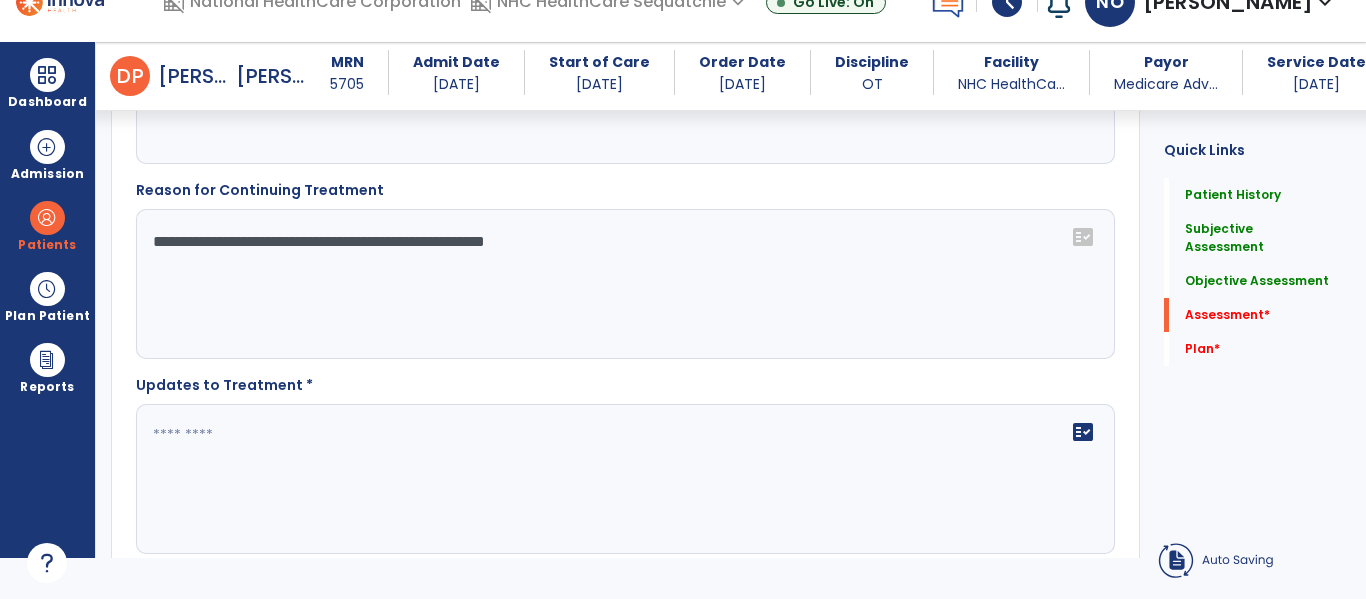 type on "**********" 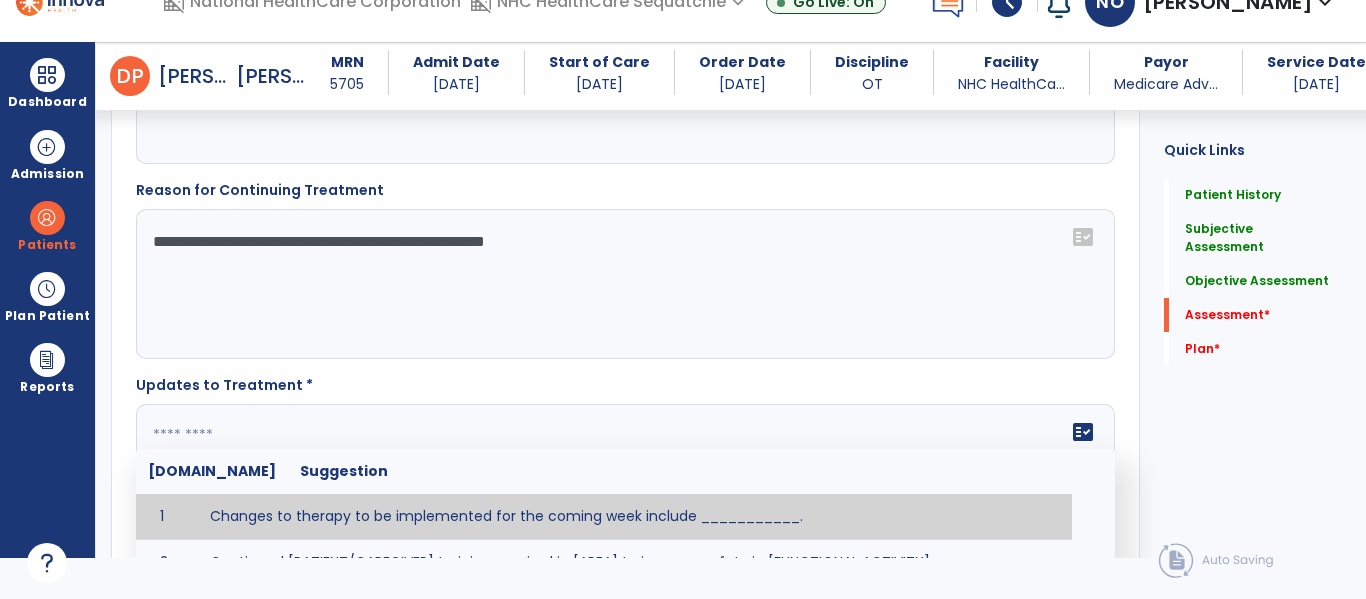 click on "fact_check  [DOMAIN_NAME] Suggestion 1 Changes to therapy to be implemented for the coming week include ___________. 2 Continued [PATIENT/CAREGIVER] training required in [AREA] to improve safety in [FUNCTIONAL ACTIVITY] 3 Due to [STATUS CHANGE] the treatment plan will be modified to [ADD/DISCONTINUE] [SPECIFIC MODALITY/TREATMENT TECHNIQUE]. 4 Goals related to ___________ have been met.  Will add new STG's to address _______ in the upcoming week. 5 Updated precautions include ________. 6 Progress treatment to include ____________. 7 Requires further [PATIENT/CAREGIVER] training in ______ to improve safety in ________. 8 Short term goals related to _________ have been met and new short term goals to be added as appropriate for patient. 9 STGs have been met, will now focus on LTGs. 10 The plan for next week's visits include [INTERVENTIONS] with the objective of improving [IMPAIRMENTS] to continue to progress toward long term goal(s). 11 12 13 Changes to therapy to be implemented for the coming week include ___________." 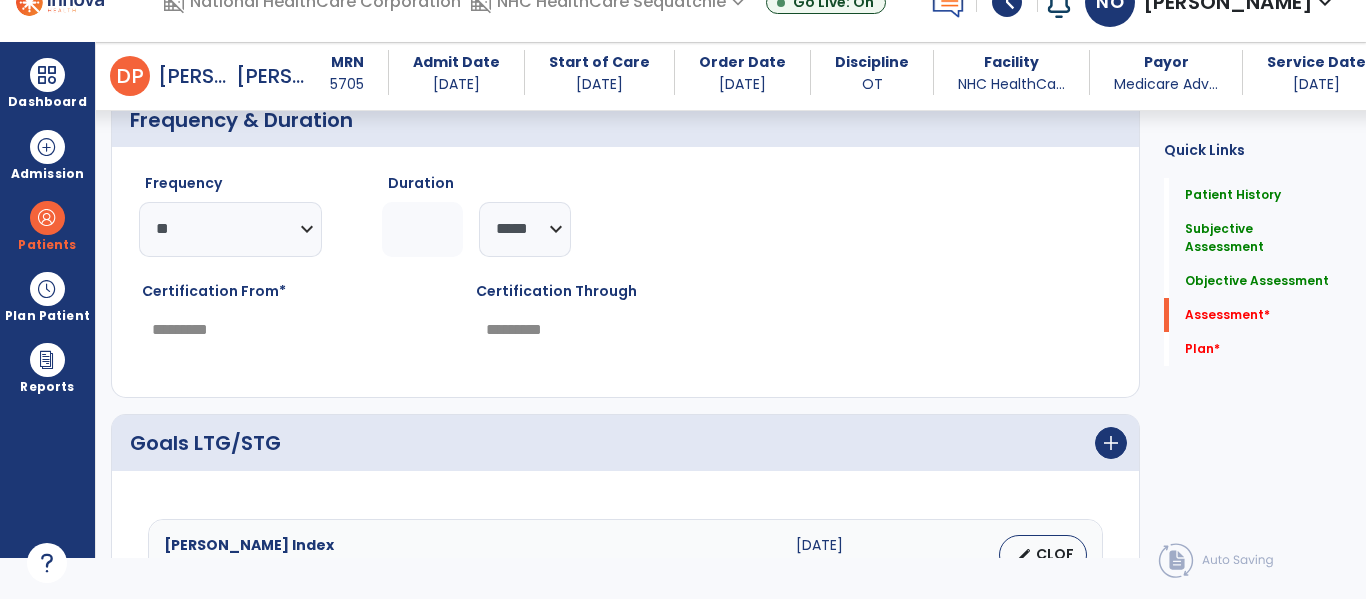 scroll, scrollTop: 4599, scrollLeft: 0, axis: vertical 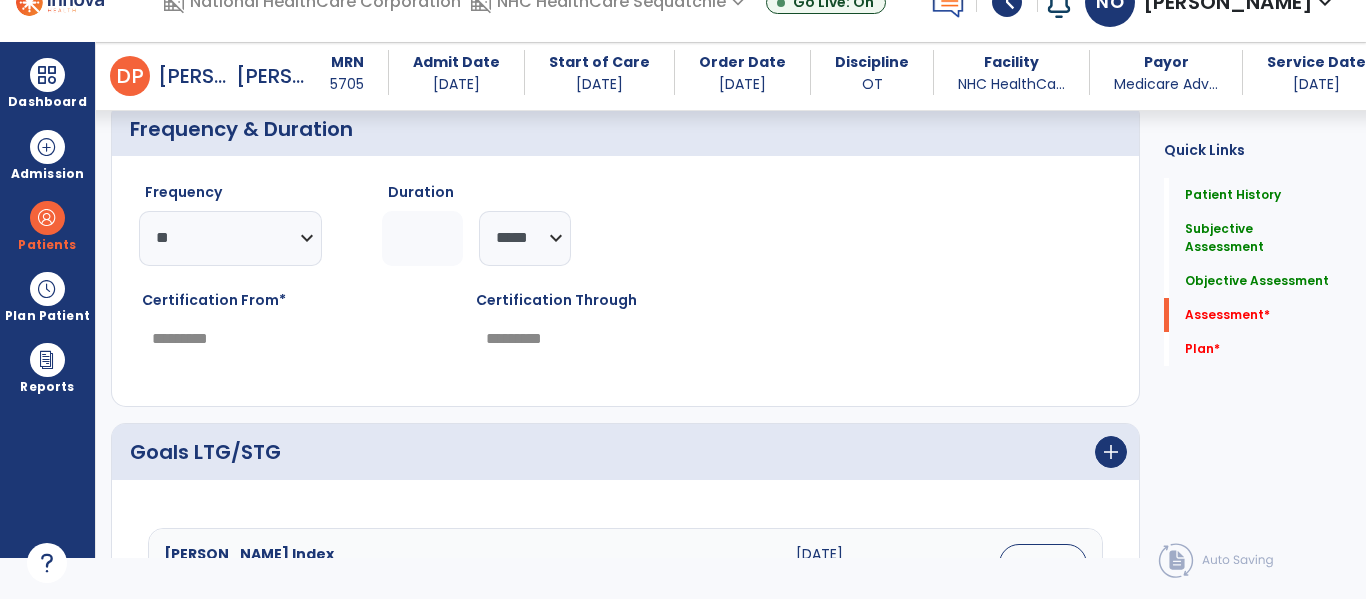 type on "**********" 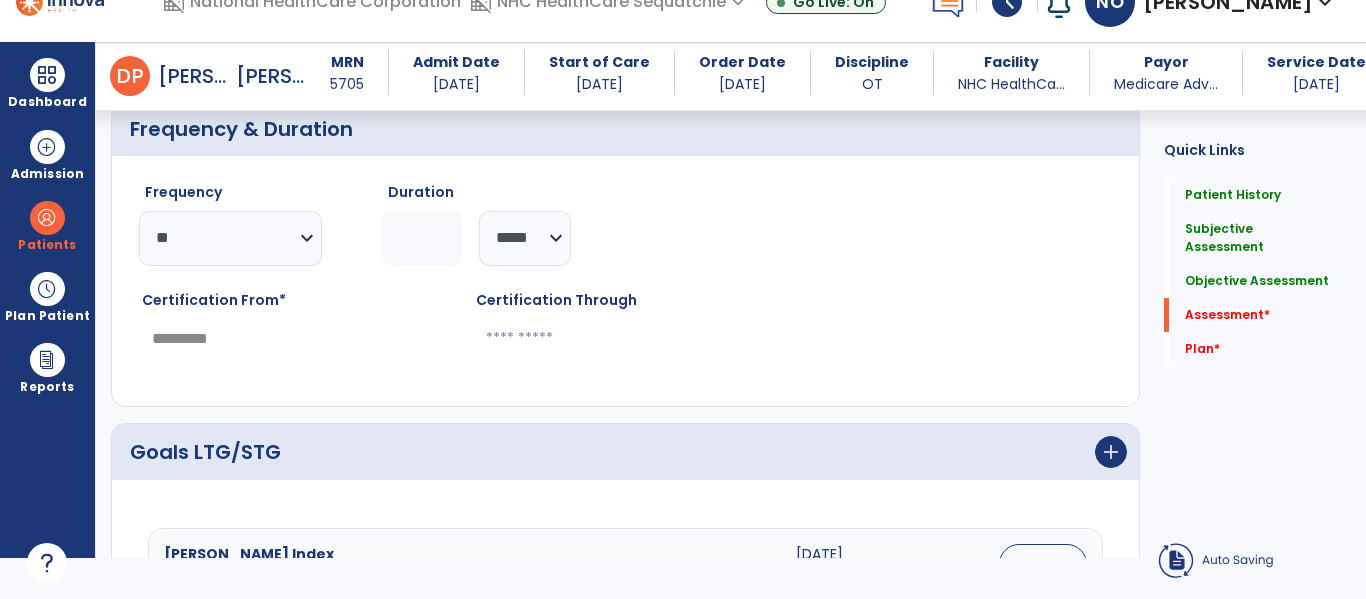 type on "*" 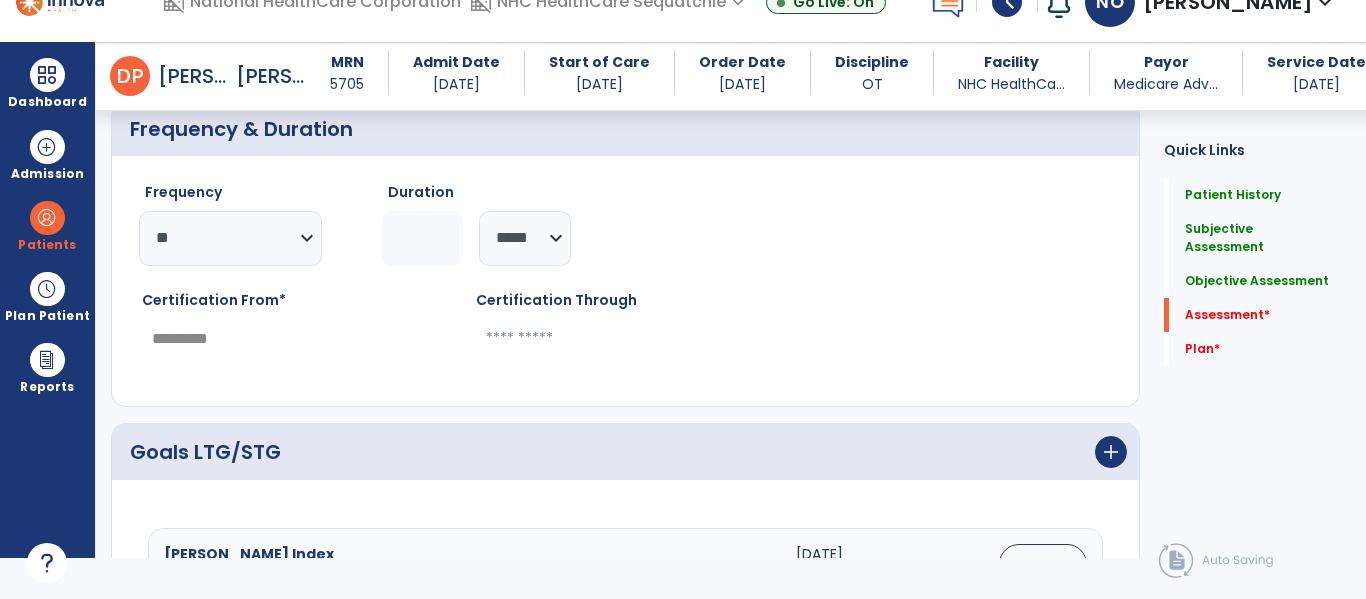 type 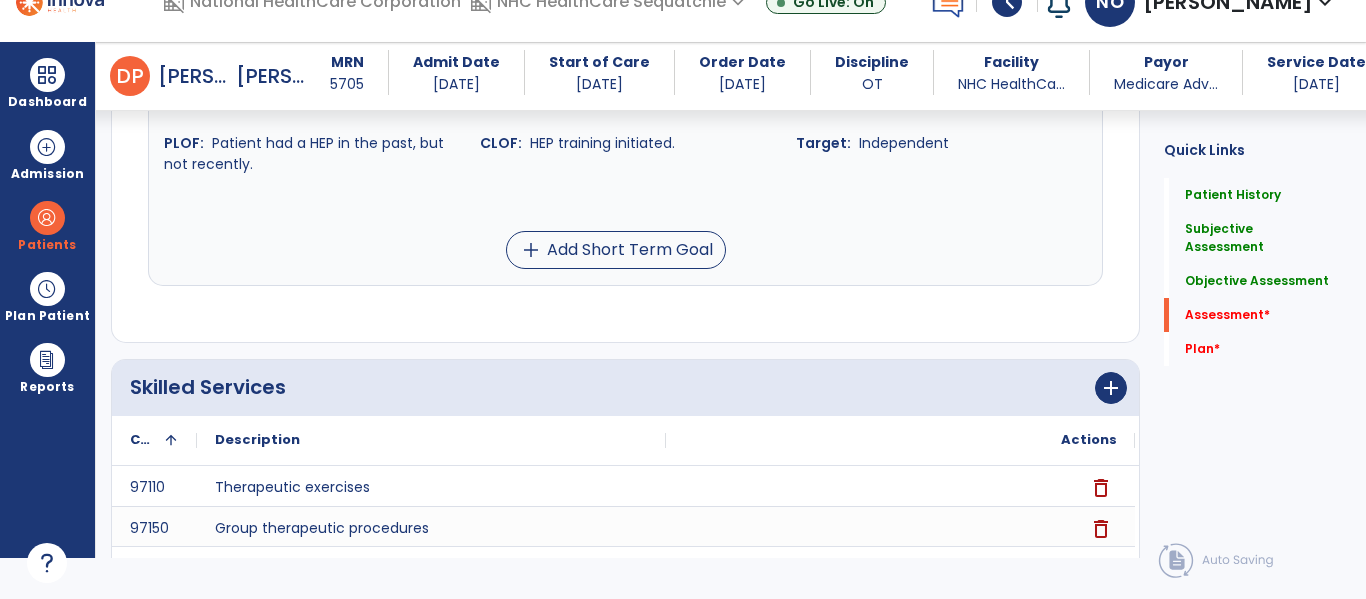 scroll, scrollTop: 6351, scrollLeft: 0, axis: vertical 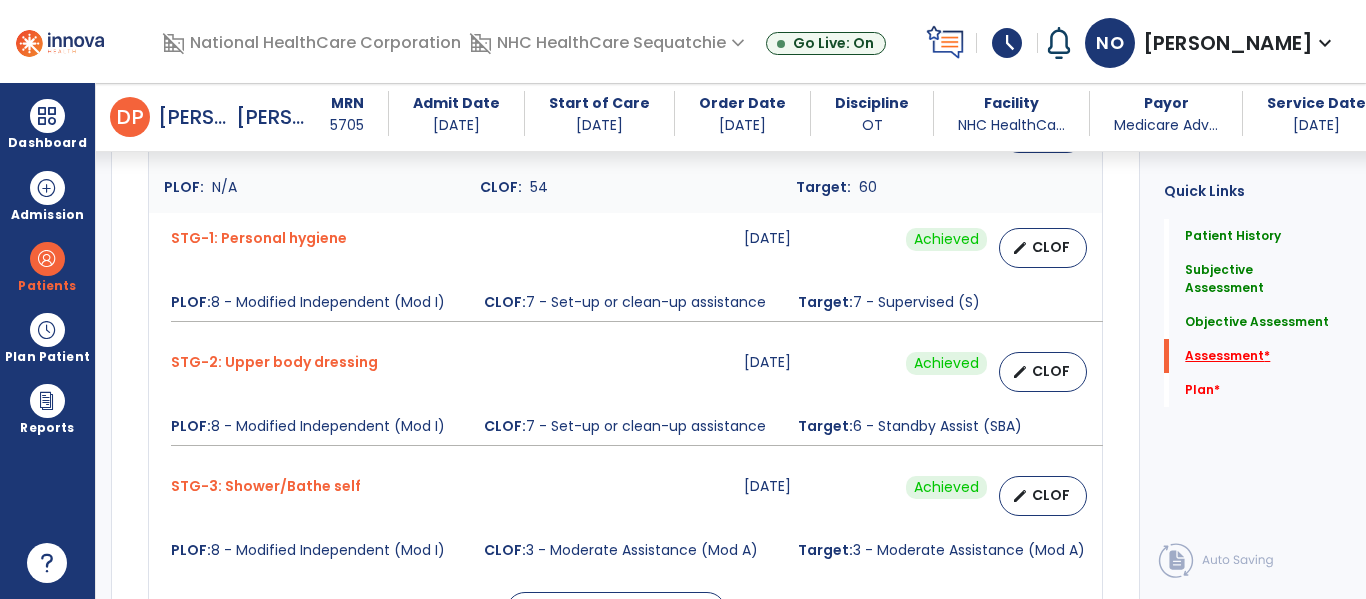 click on "Assessment   *" 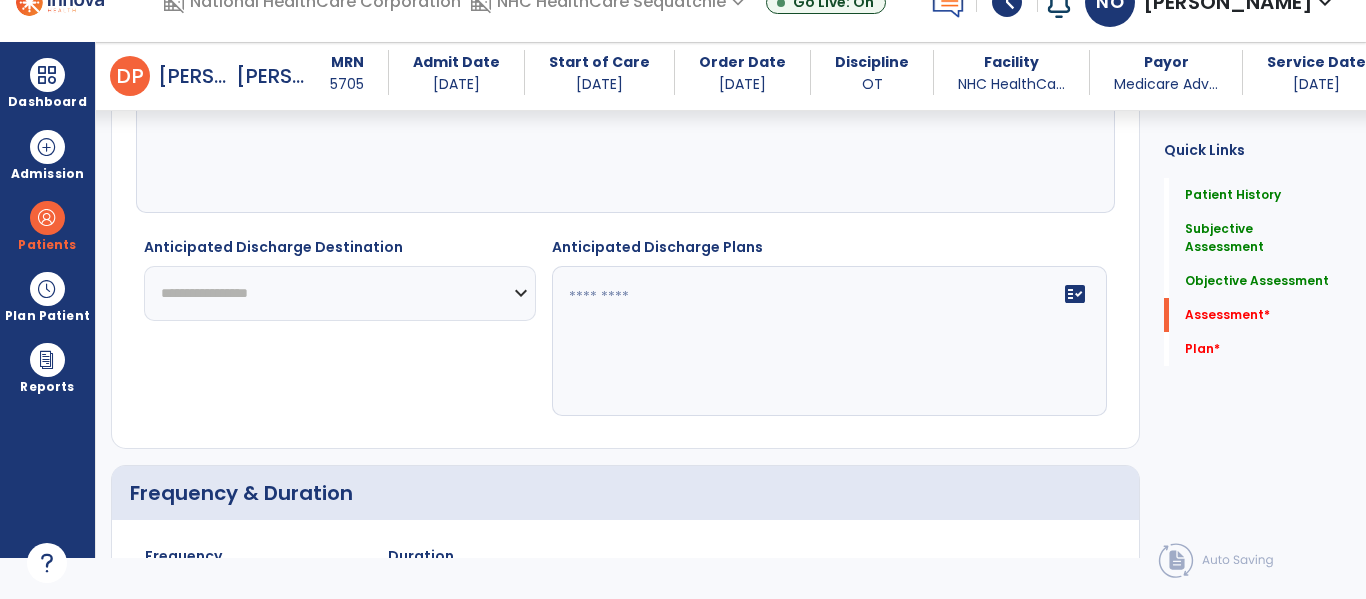 scroll, scrollTop: 4235, scrollLeft: 0, axis: vertical 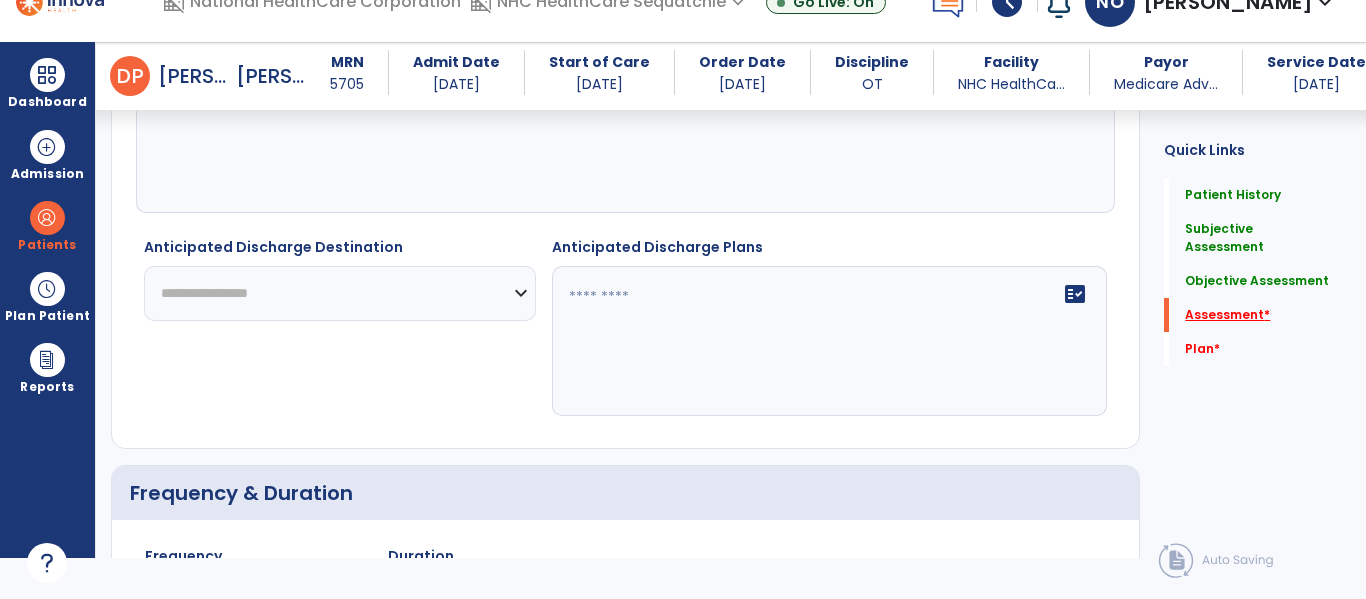 click on "Assessment   *" 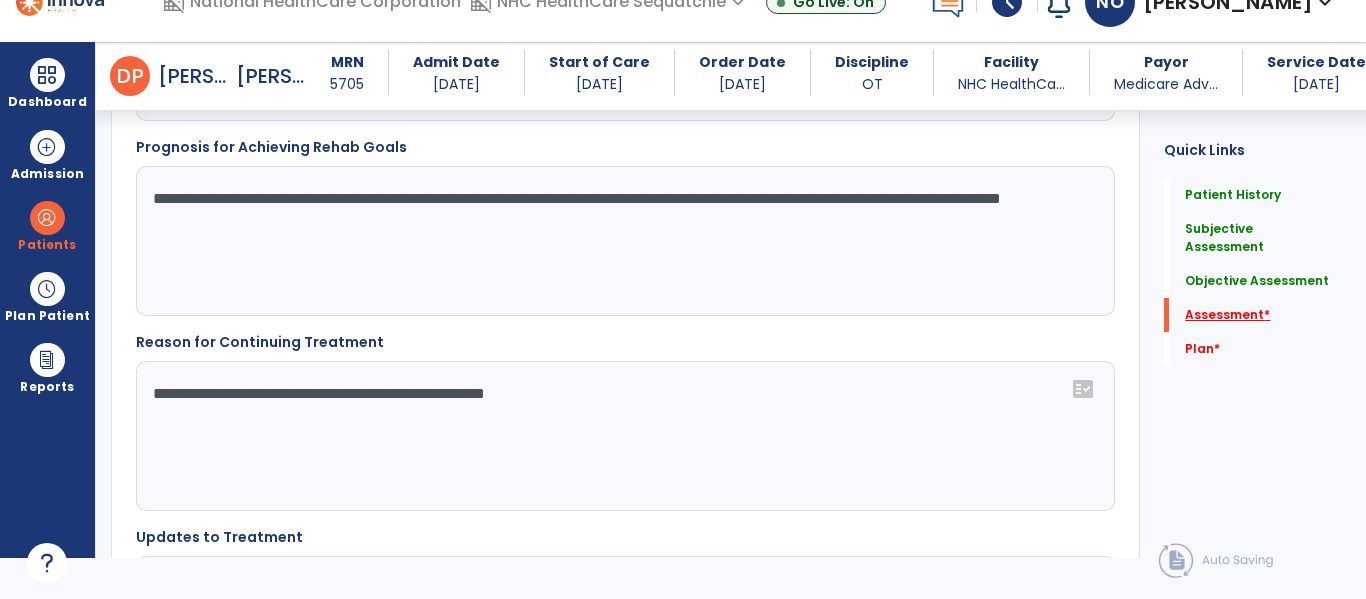 scroll, scrollTop: 3739, scrollLeft: 0, axis: vertical 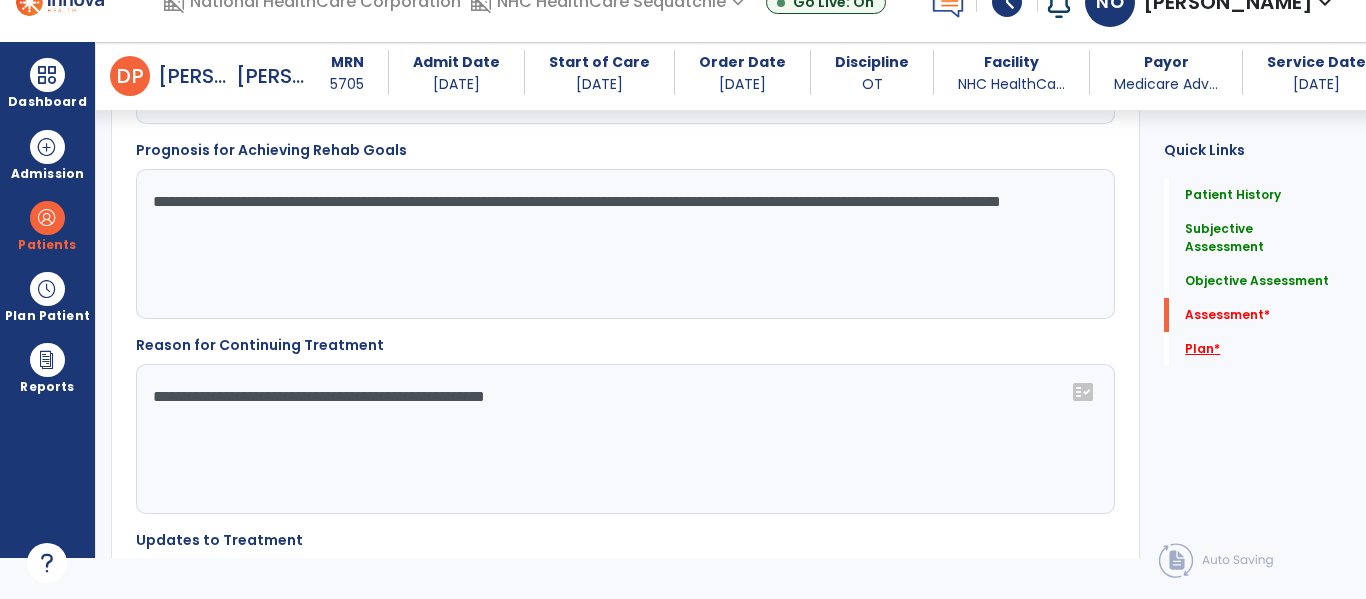 click on "Plan   *" 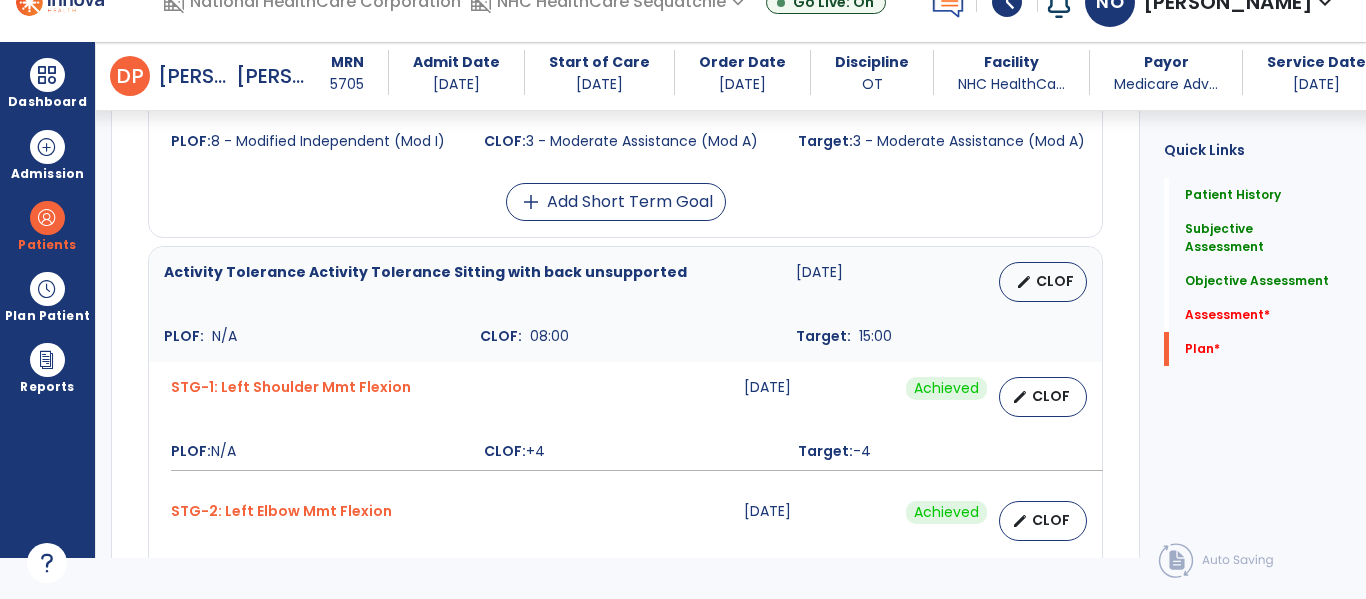 scroll, scrollTop: 5440, scrollLeft: 0, axis: vertical 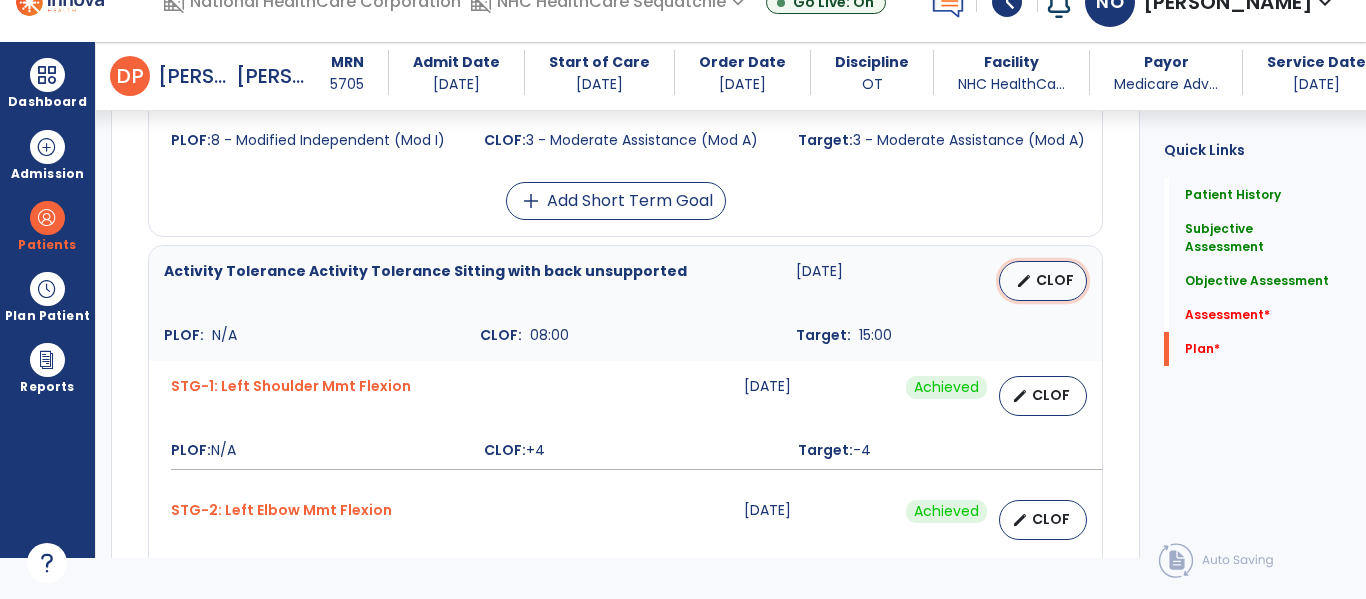 click on "CLOF" at bounding box center [1055, 280] 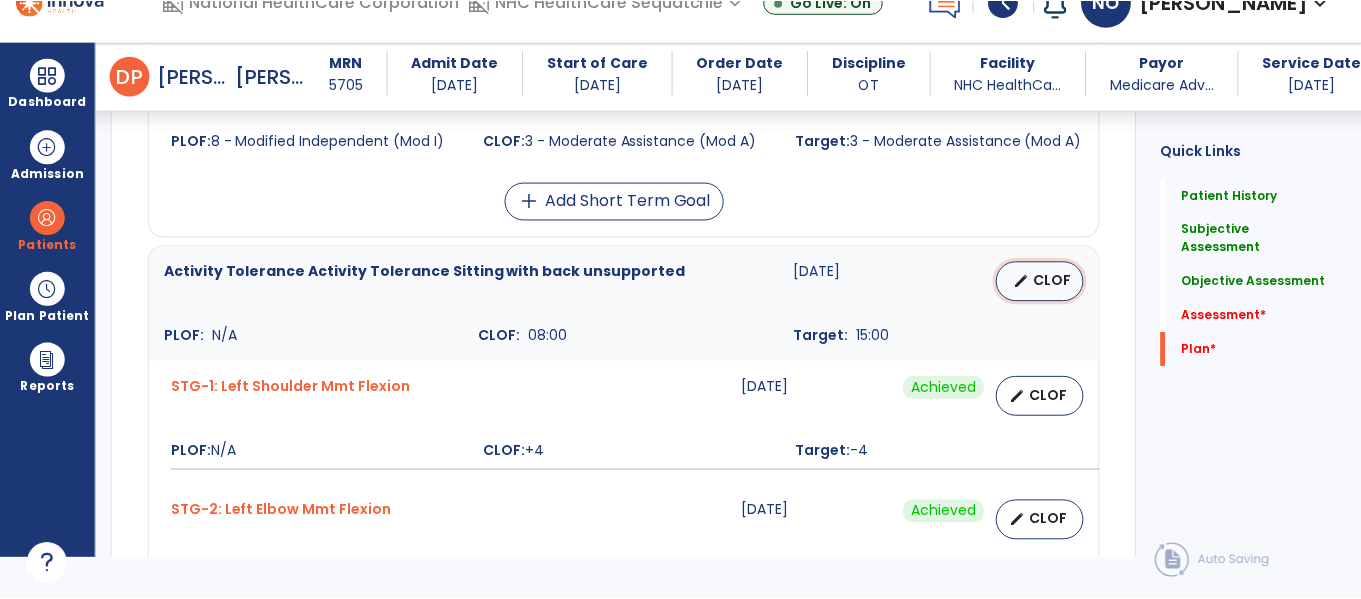 scroll, scrollTop: 0, scrollLeft: 0, axis: both 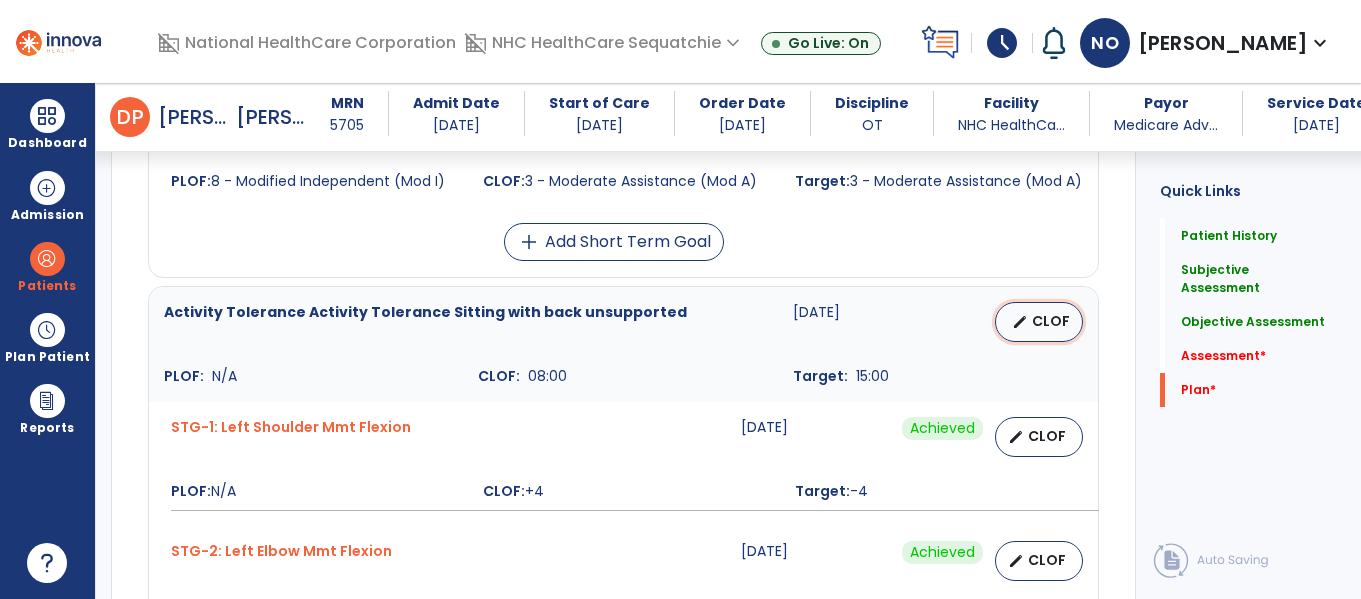 select on "********" 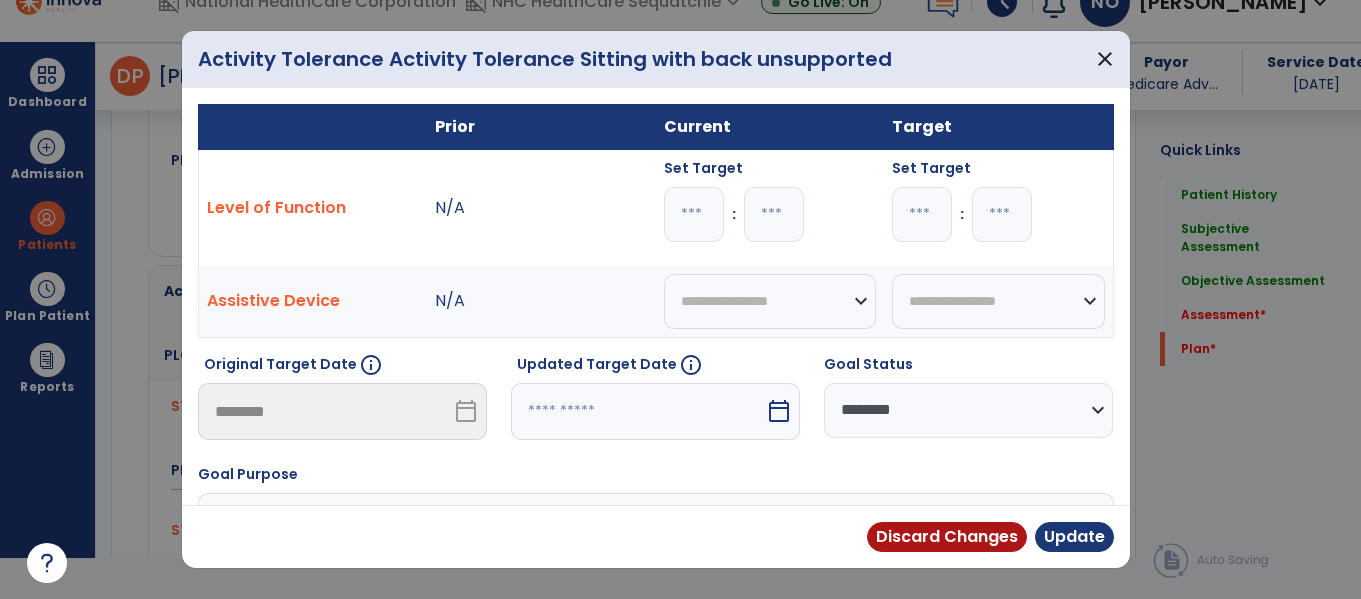 scroll, scrollTop: 5440, scrollLeft: 0, axis: vertical 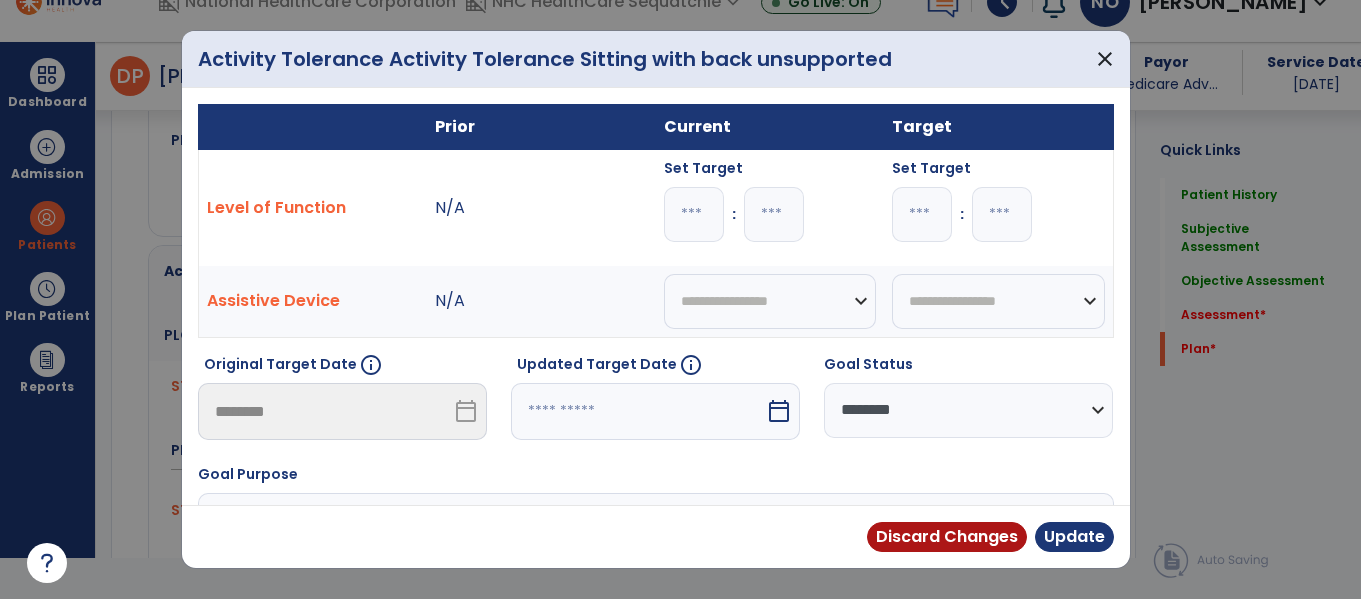 click at bounding box center (638, 411) 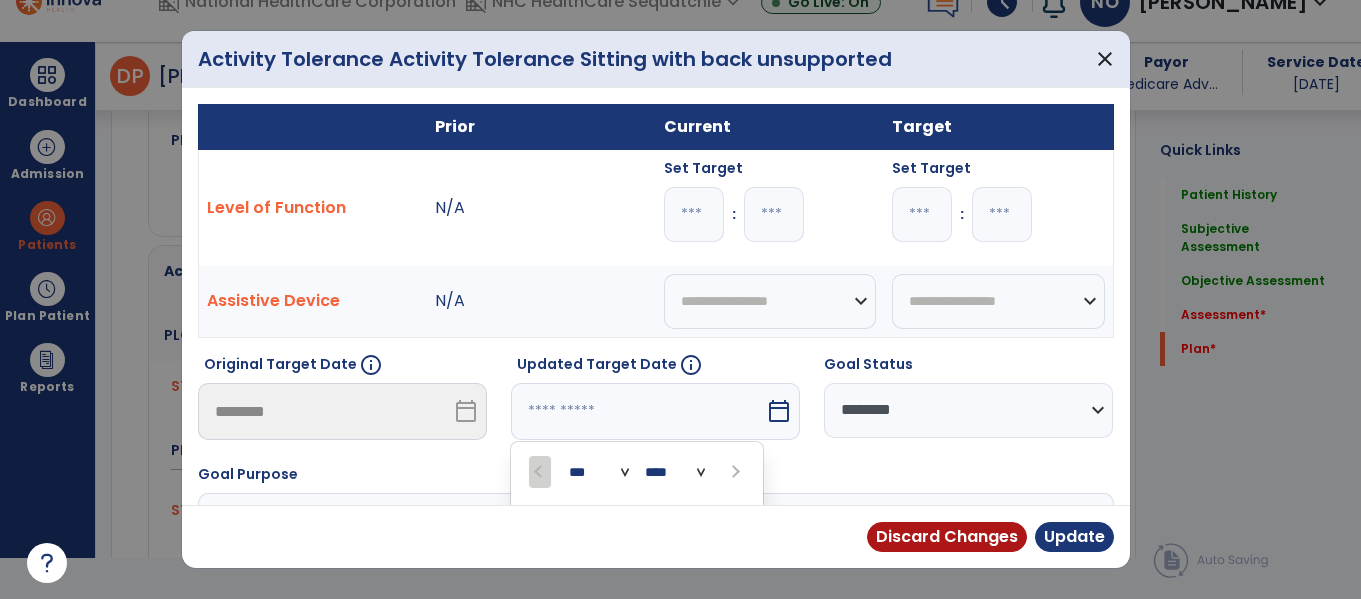 scroll, scrollTop: 232, scrollLeft: 0, axis: vertical 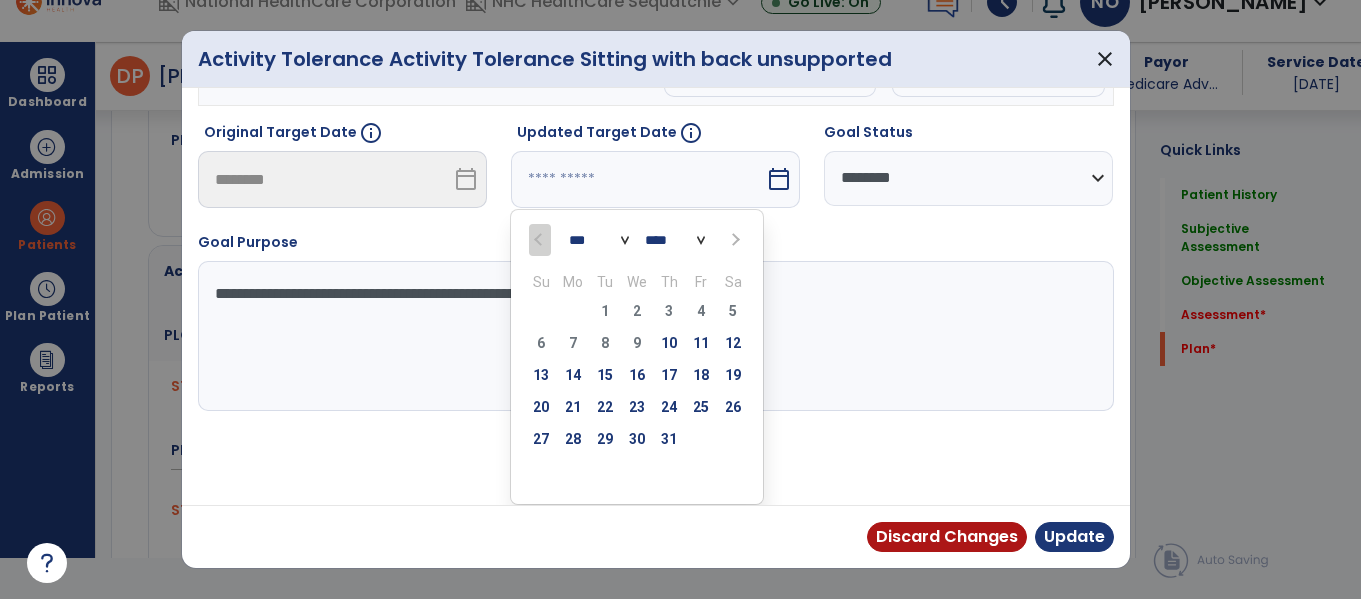 click on "*** *** *** *** *** ***" at bounding box center [599, 240] 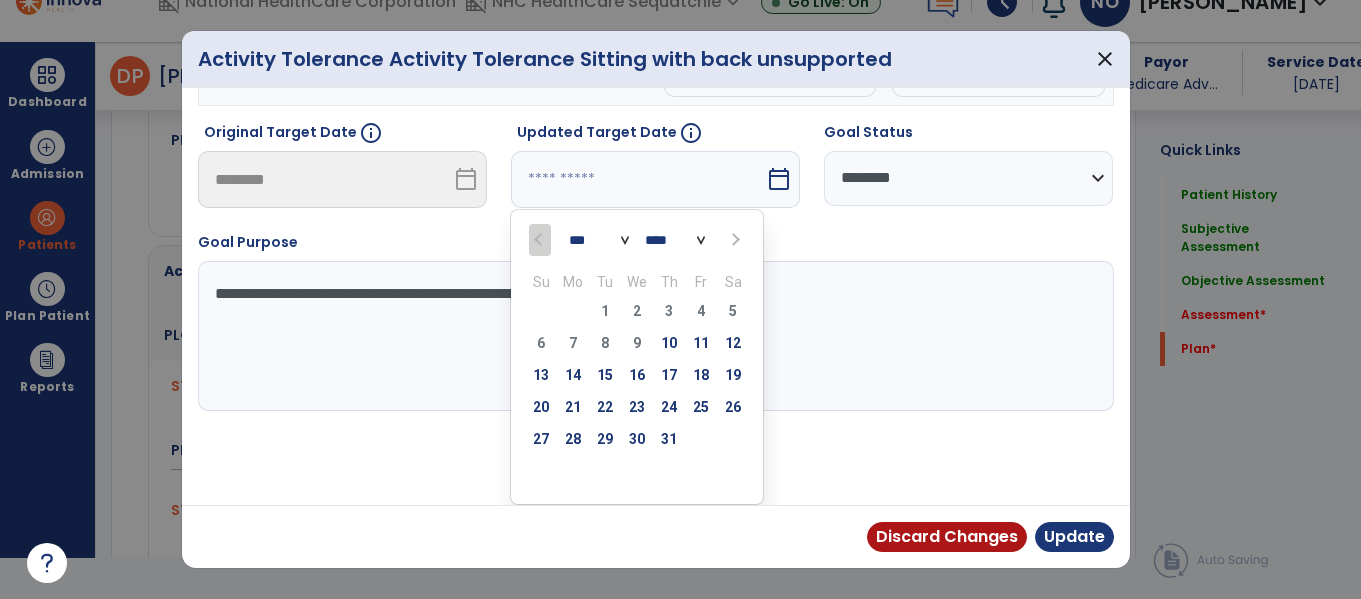 select on "*" 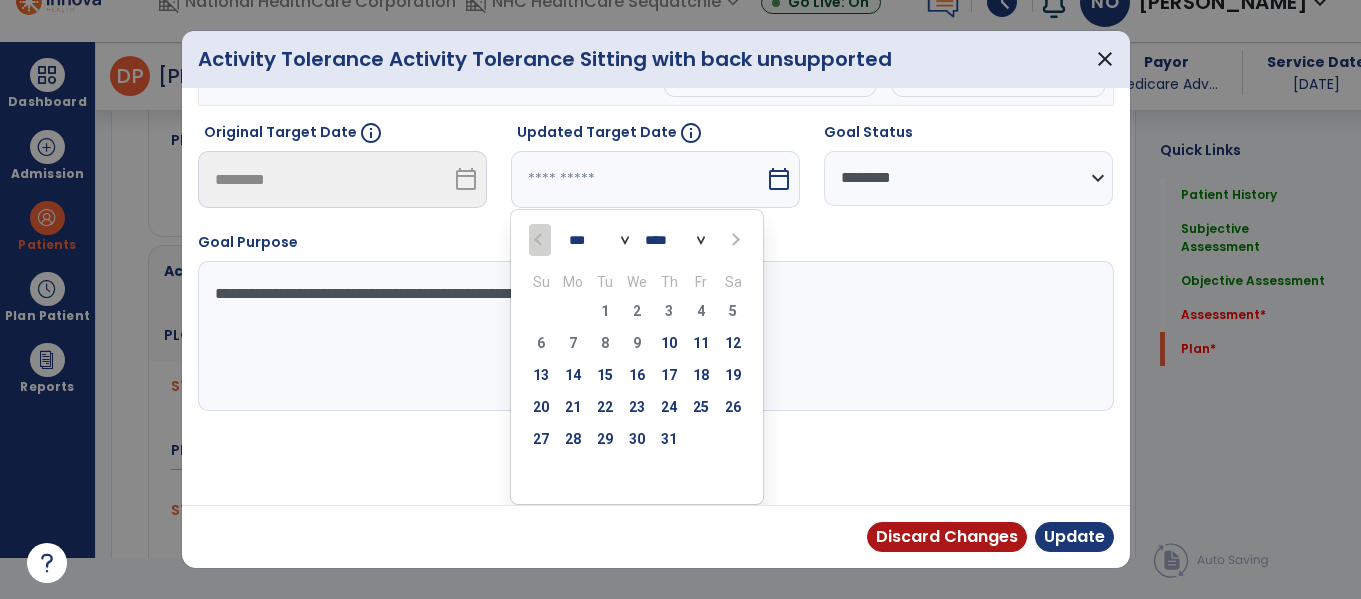 click on "*** *** *** *** *** ***" at bounding box center [599, 240] 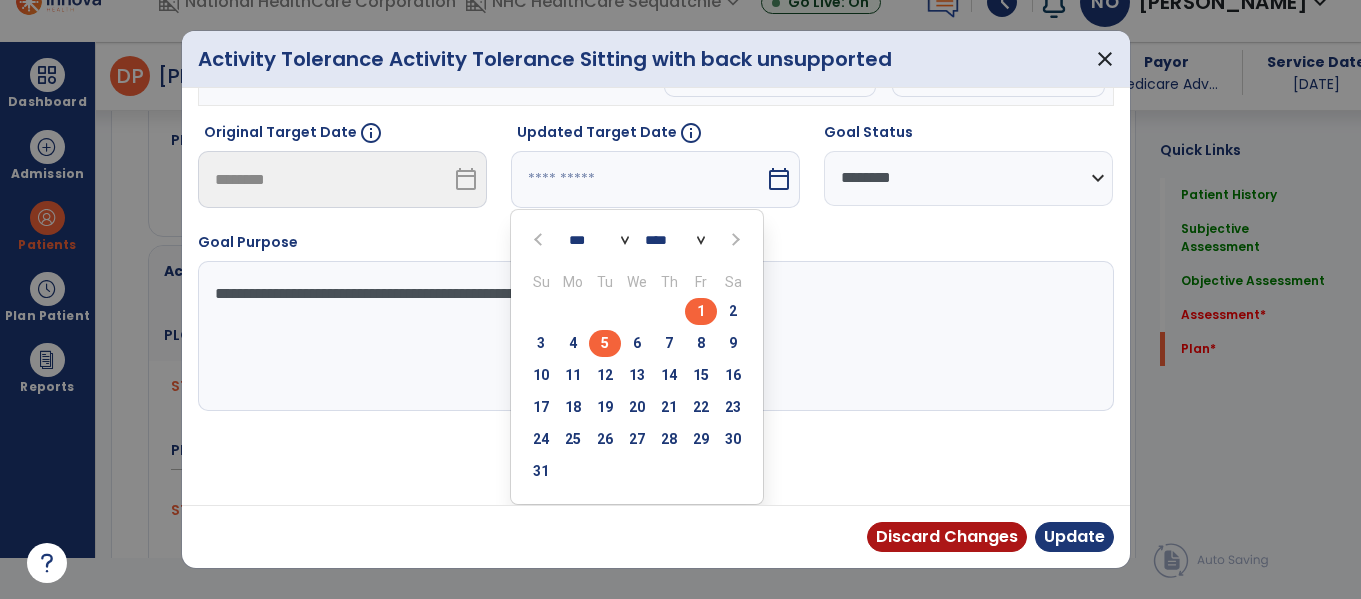 click on "5" at bounding box center [605, 343] 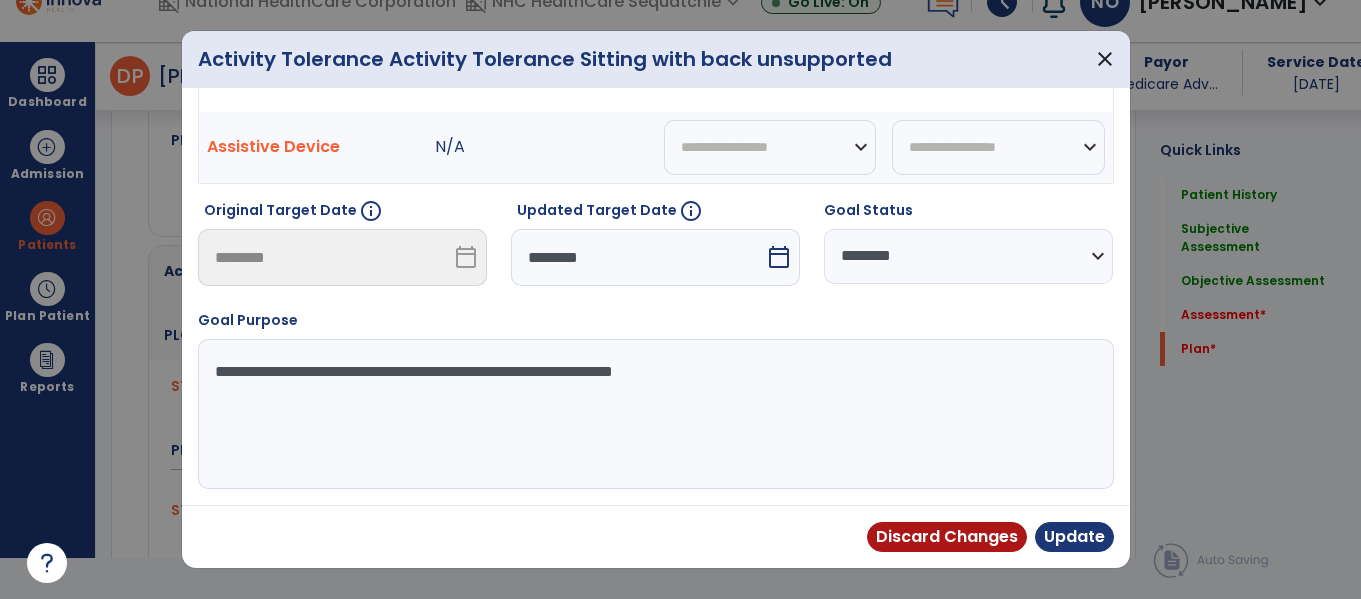 scroll, scrollTop: 154, scrollLeft: 0, axis: vertical 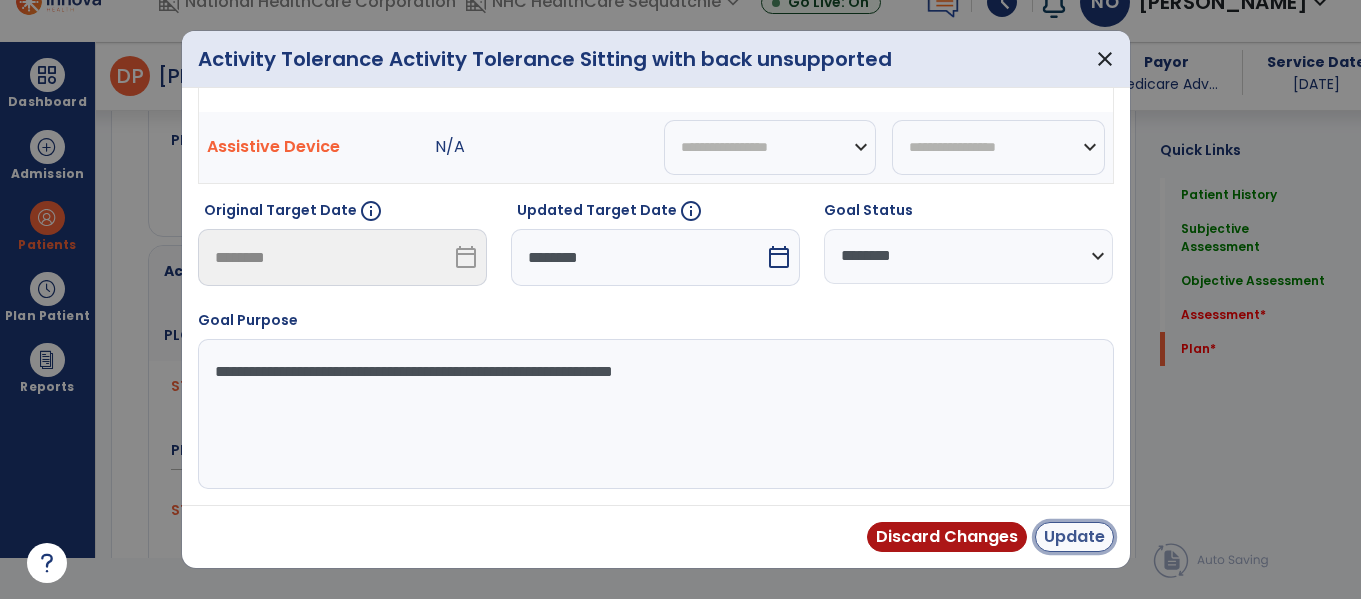 click on "Update" at bounding box center (1074, 537) 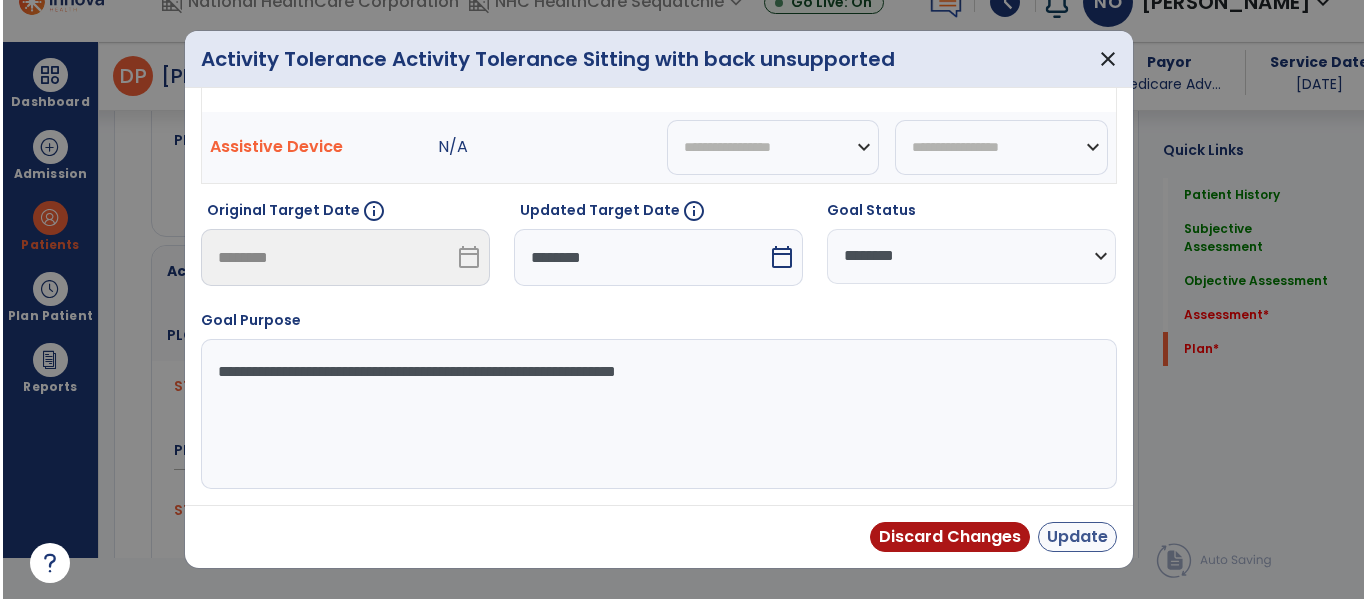 scroll, scrollTop: 41, scrollLeft: 0, axis: vertical 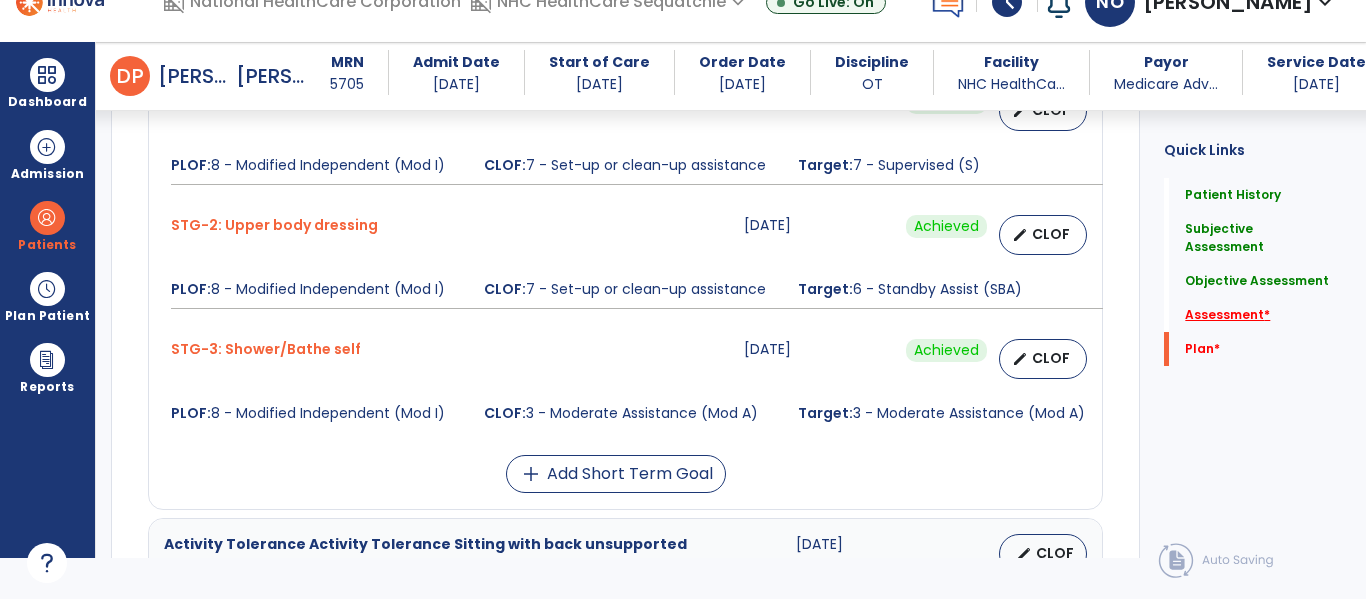 click on "Assessment   *" 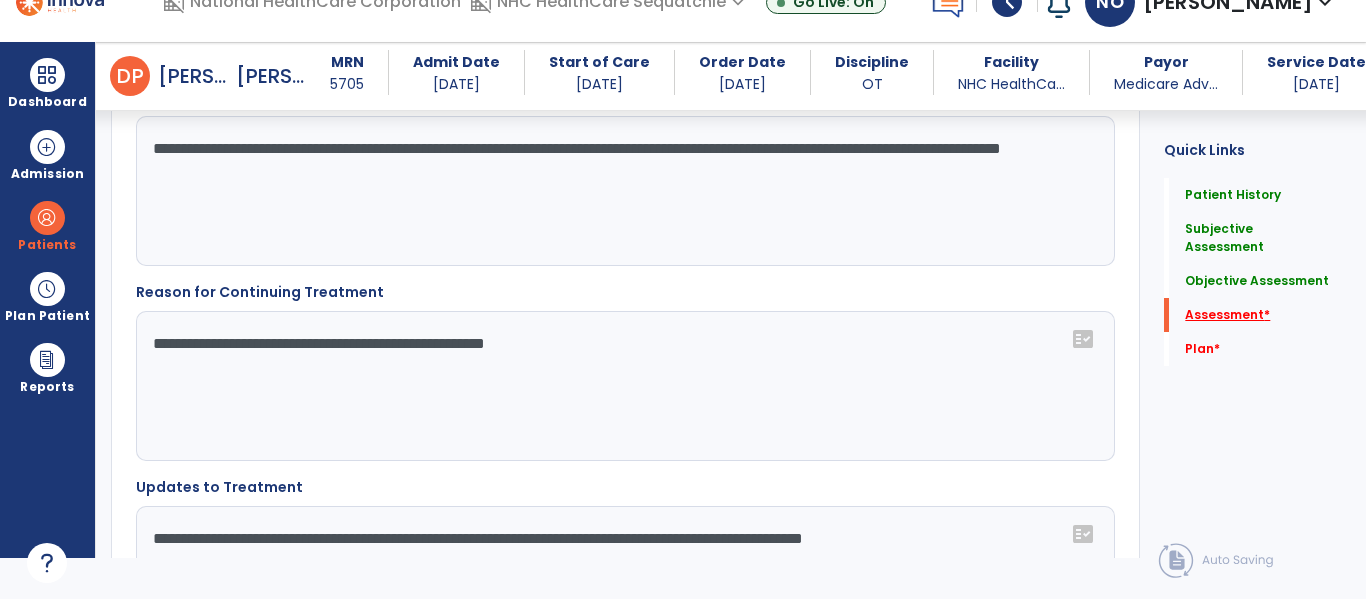 scroll, scrollTop: 3739, scrollLeft: 0, axis: vertical 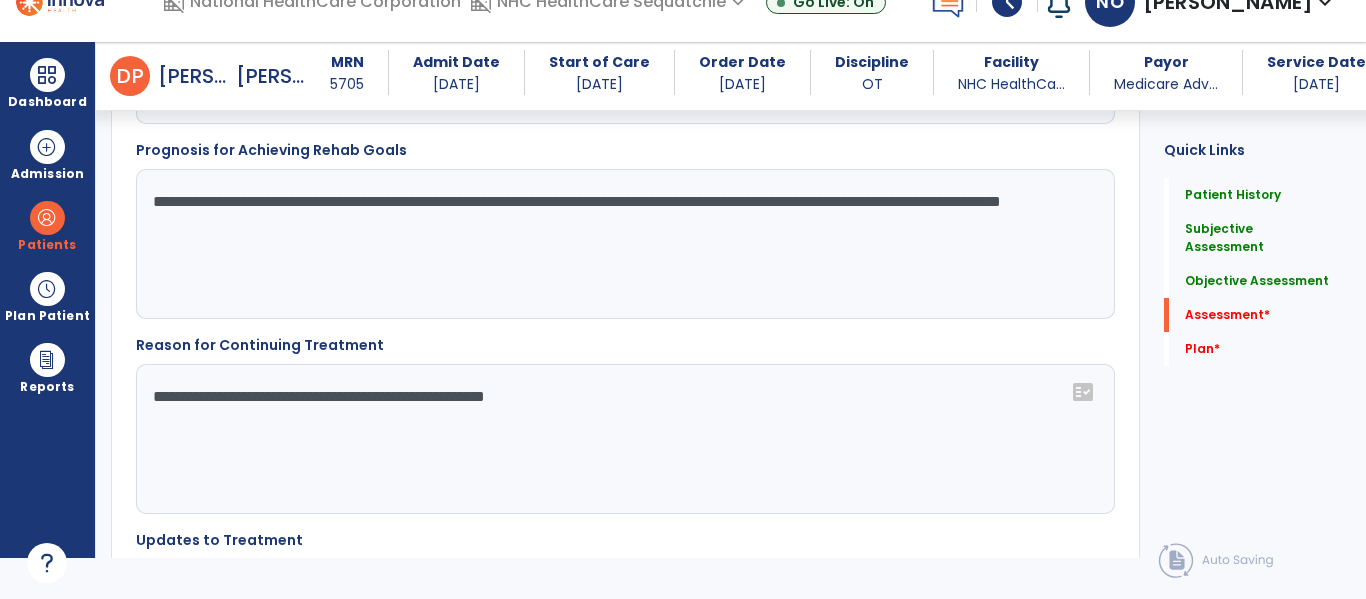 click on "**********" 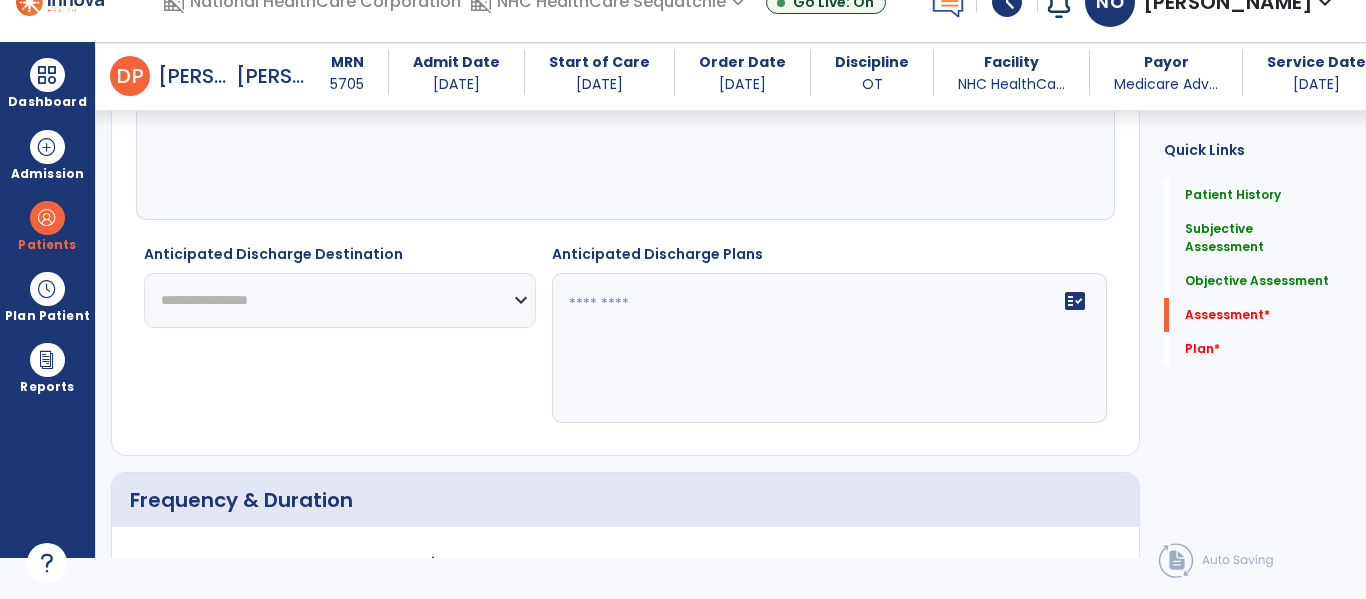scroll, scrollTop: 4228, scrollLeft: 0, axis: vertical 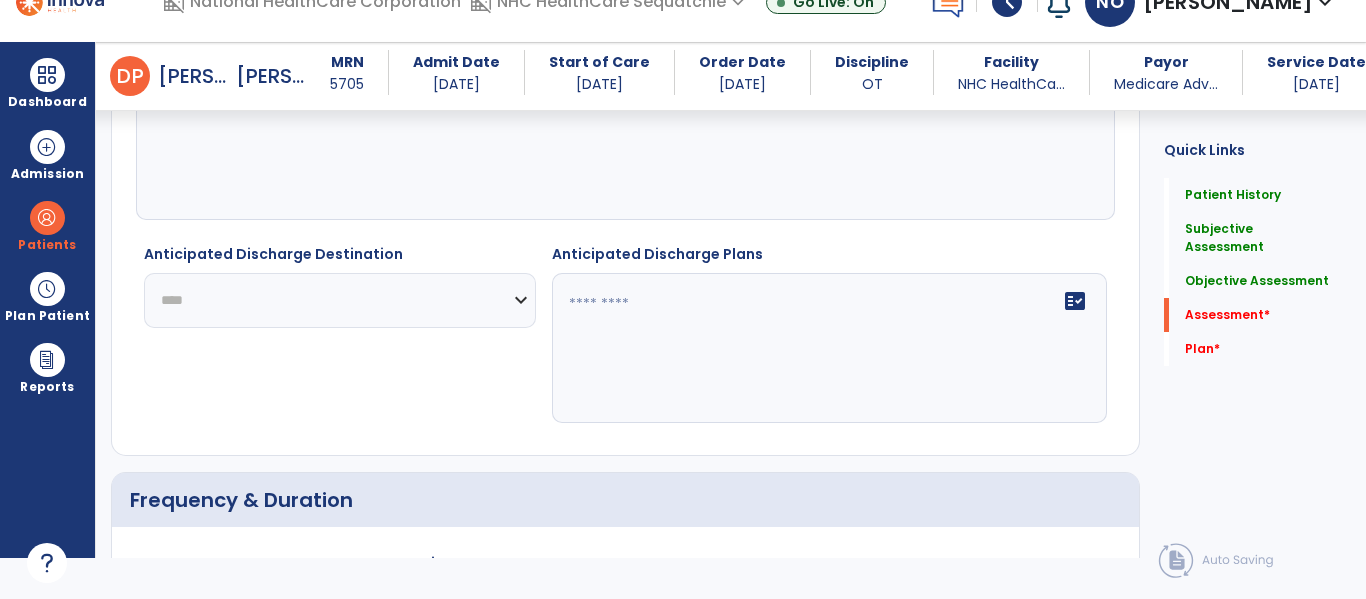 click on "**********" 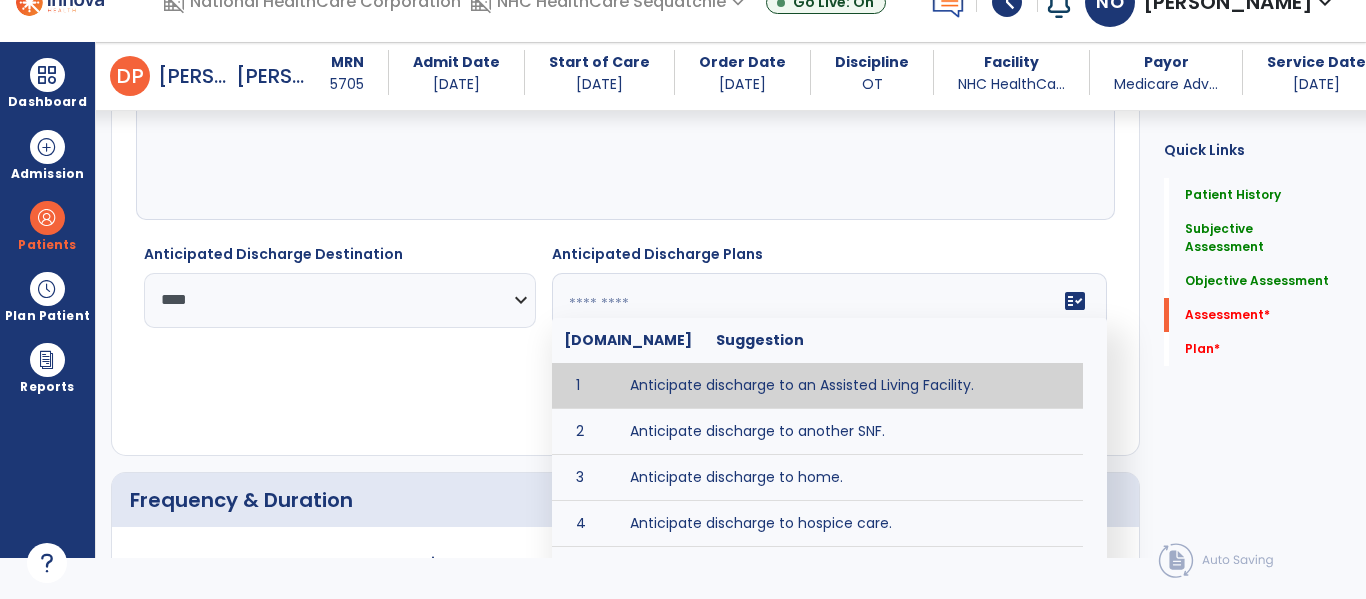 click 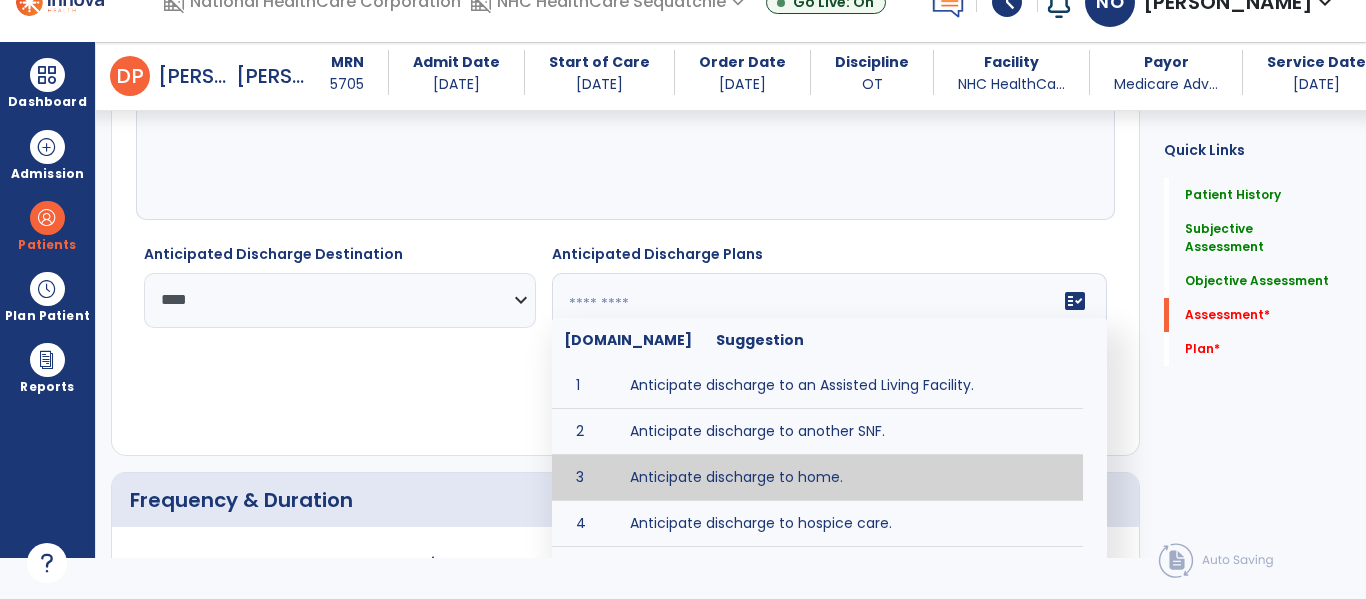 type on "**********" 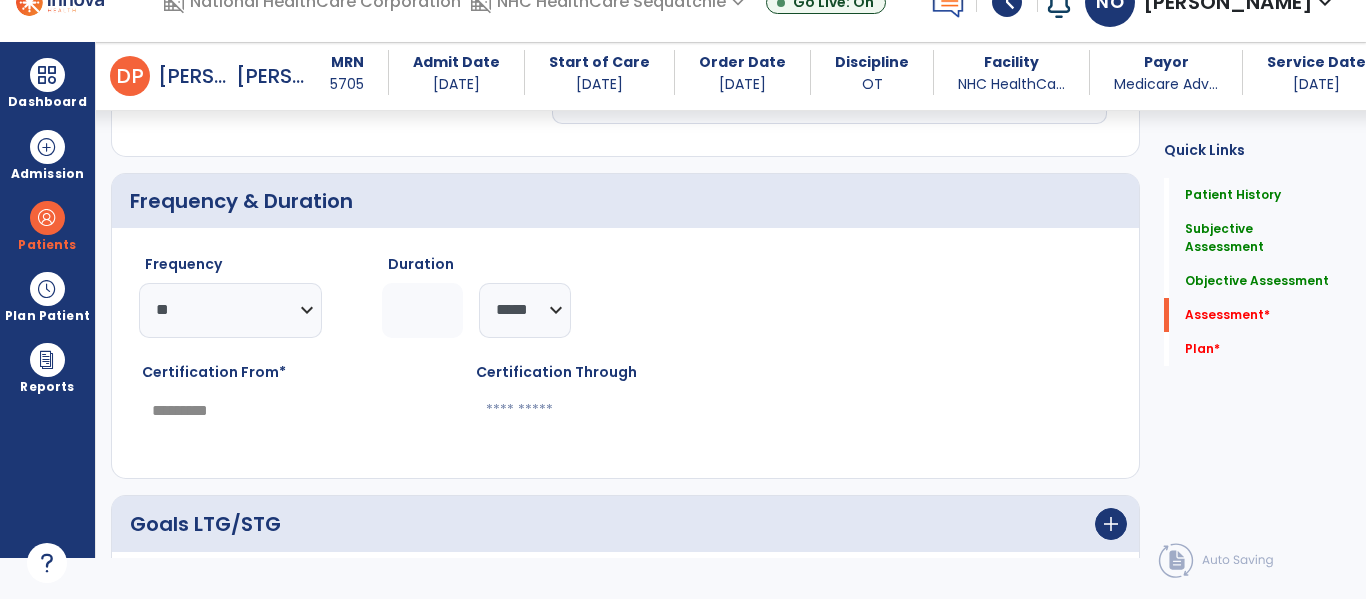 scroll, scrollTop: 4530, scrollLeft: 0, axis: vertical 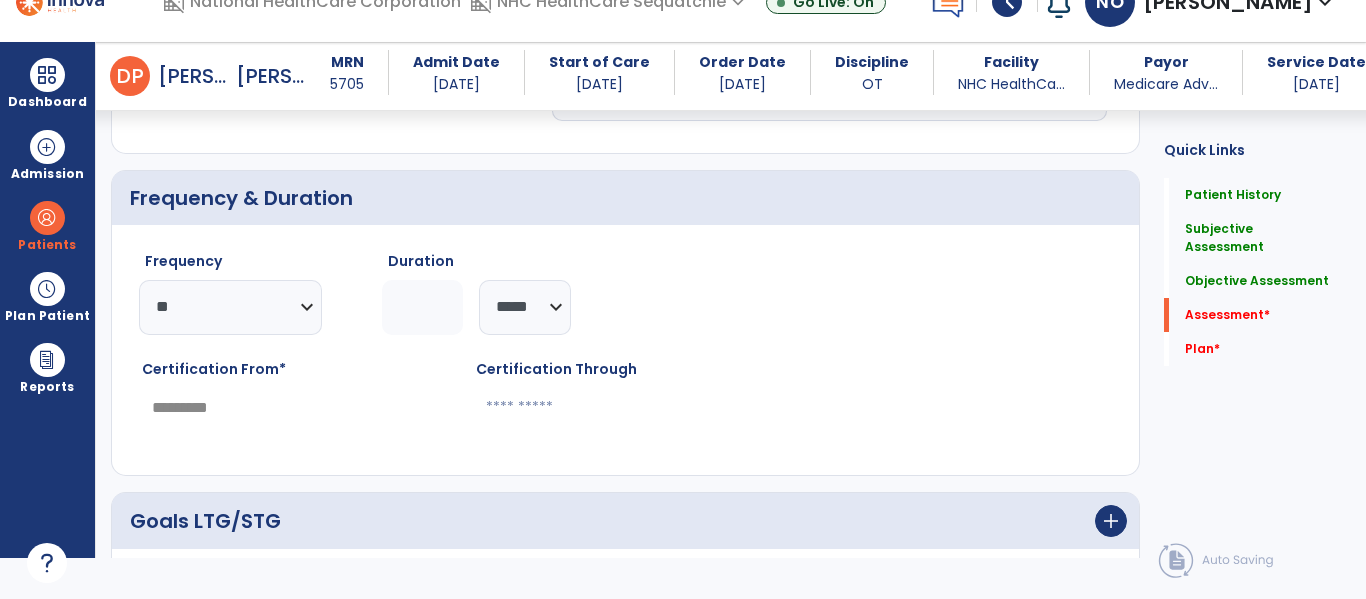 click 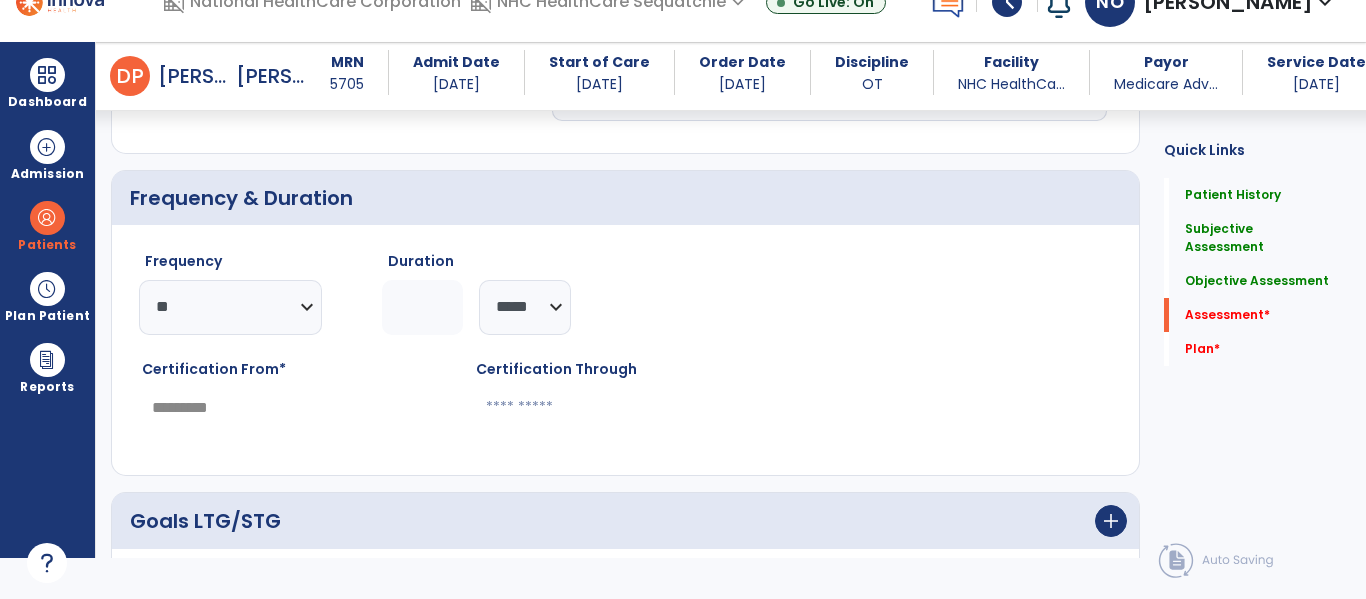 type on "*" 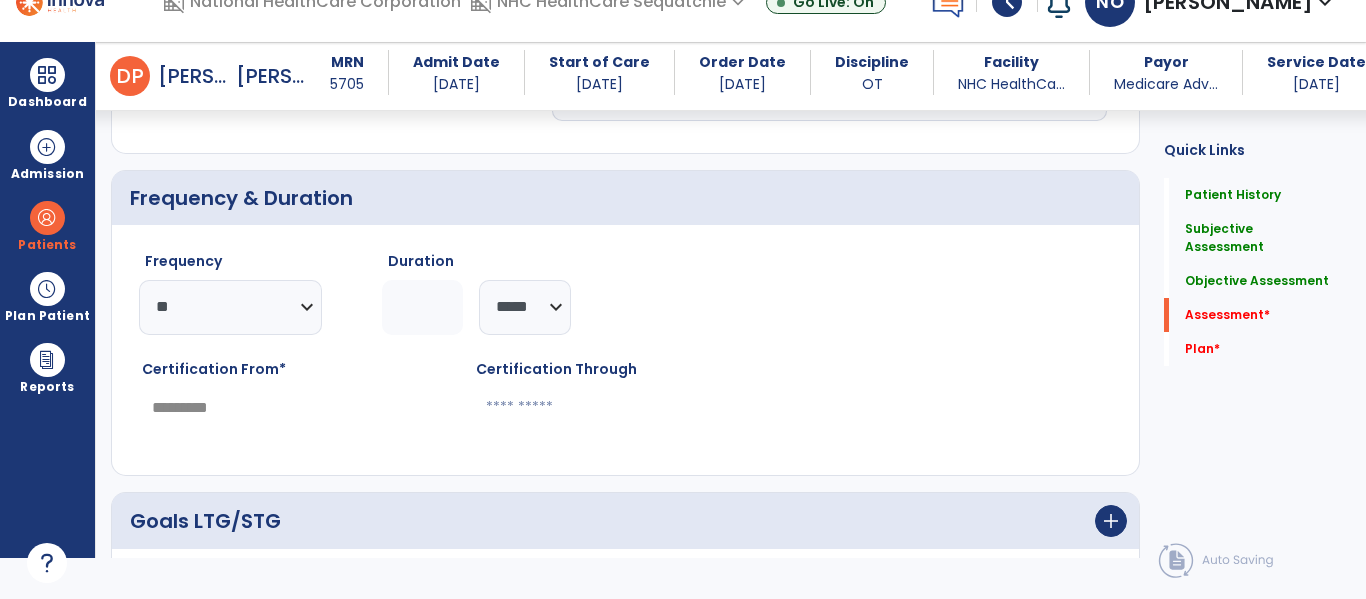 type on "********" 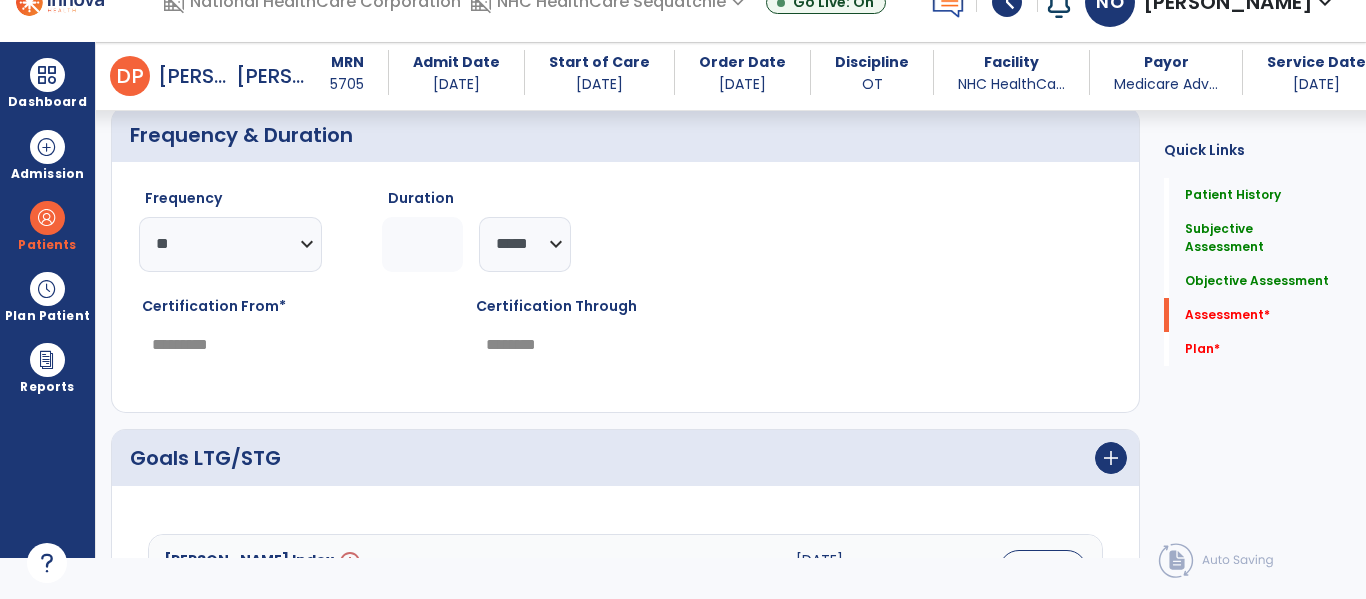 scroll, scrollTop: 4595, scrollLeft: 0, axis: vertical 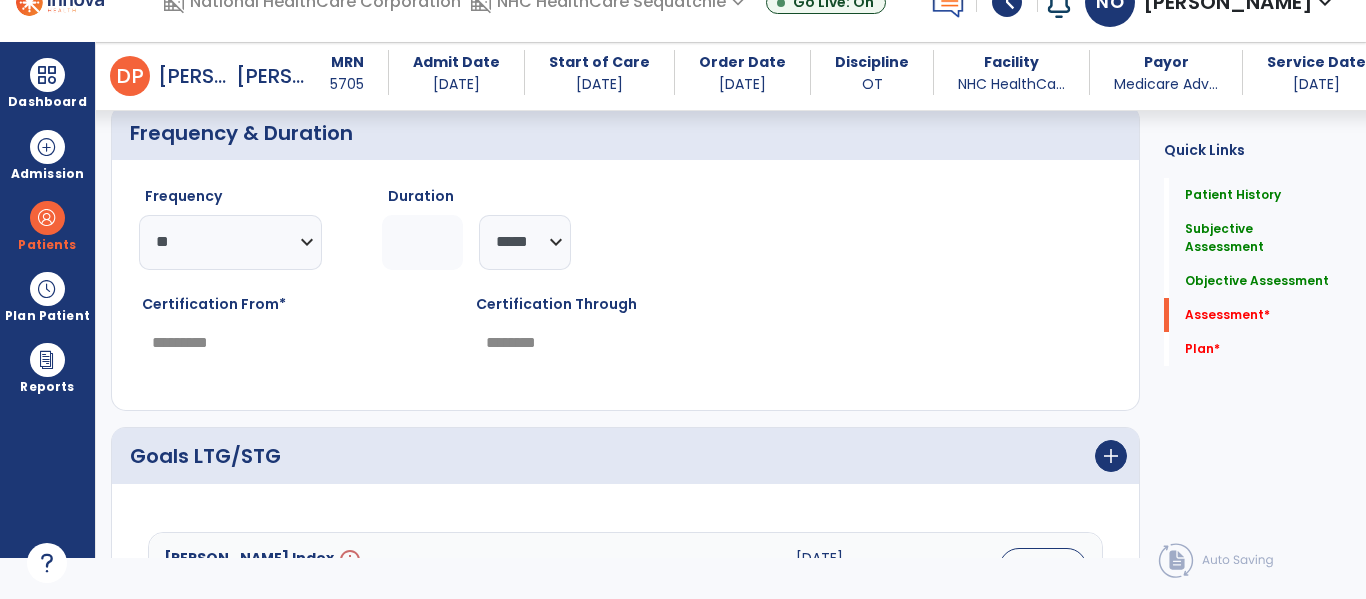 type on "*" 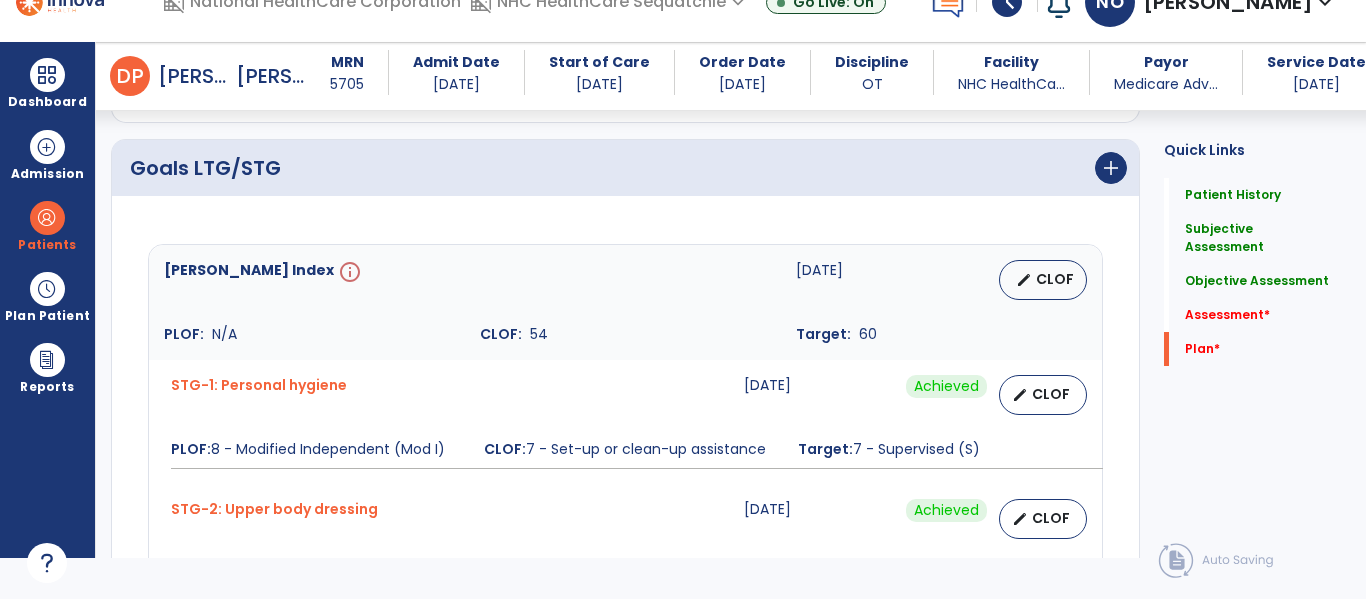 scroll, scrollTop: 4890, scrollLeft: 0, axis: vertical 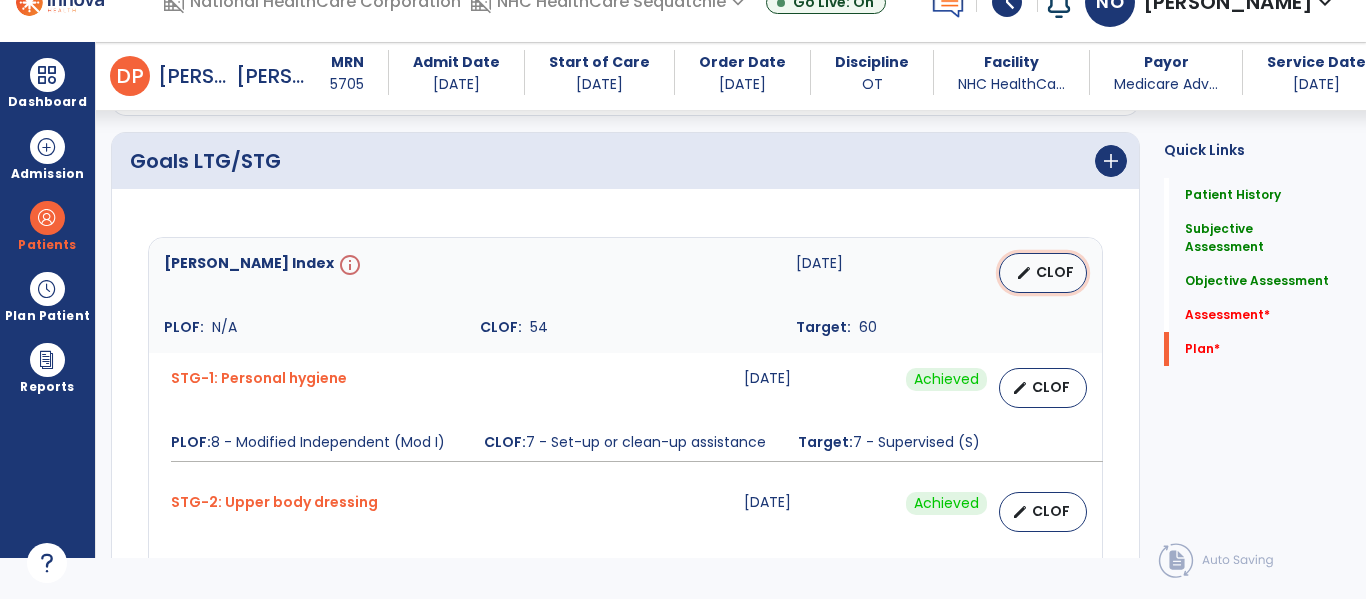 click on "edit" at bounding box center [1024, 273] 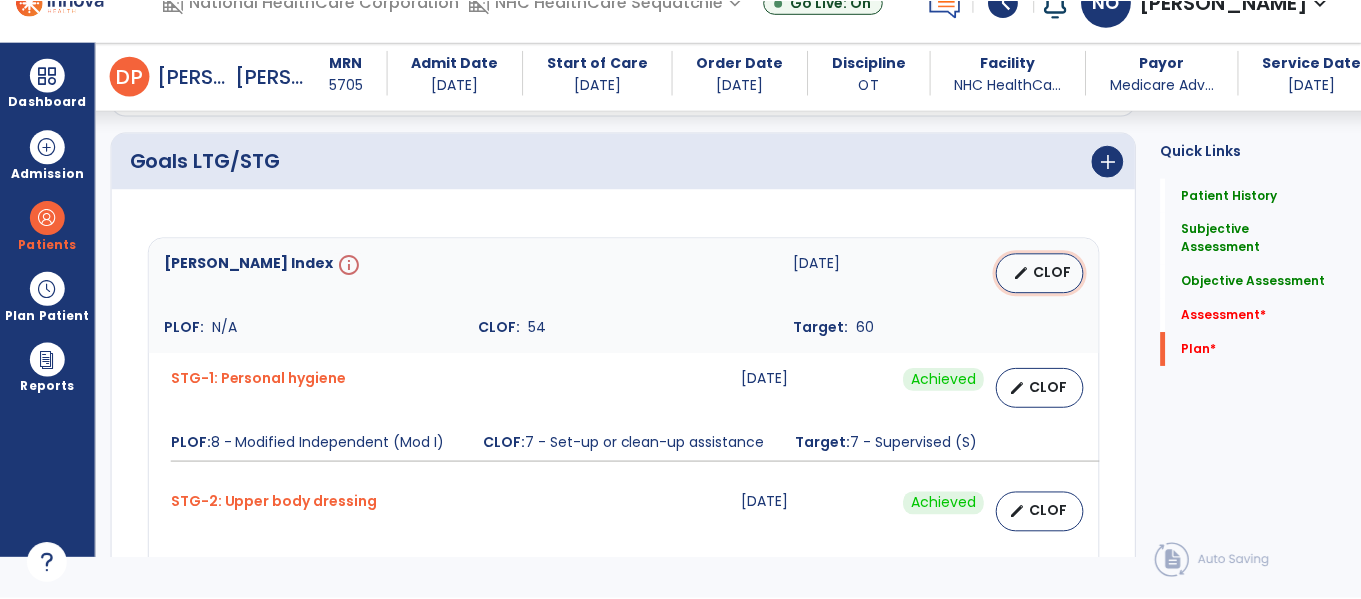 scroll, scrollTop: 0, scrollLeft: 0, axis: both 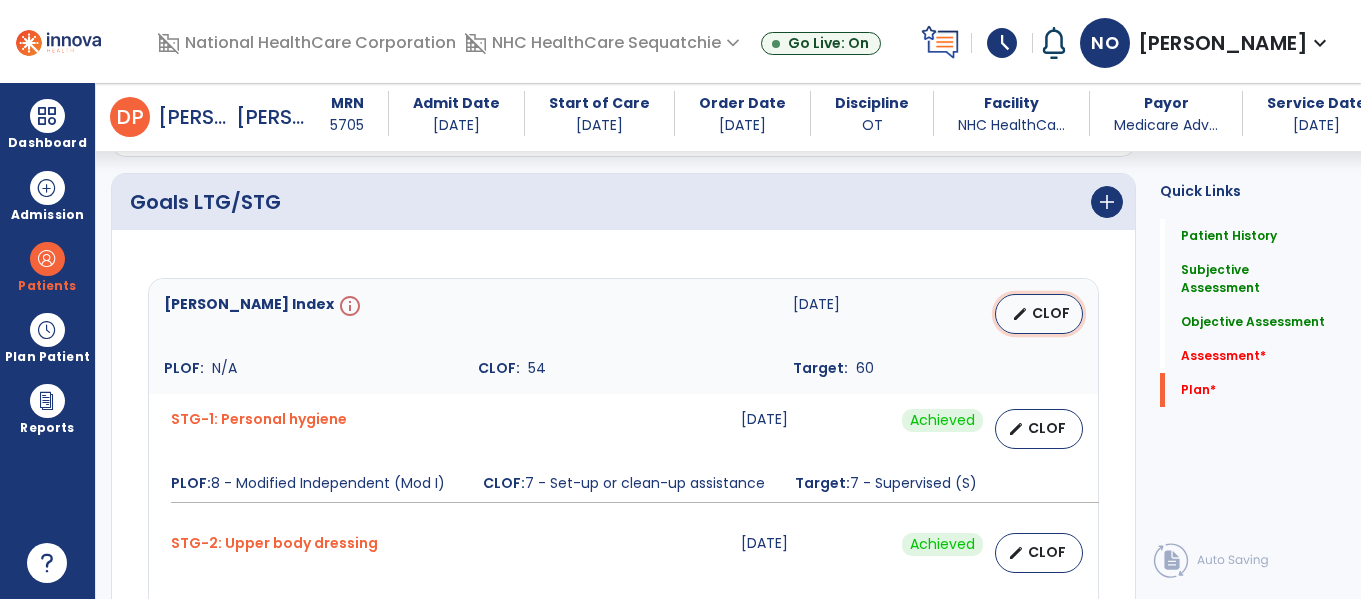 select on "********" 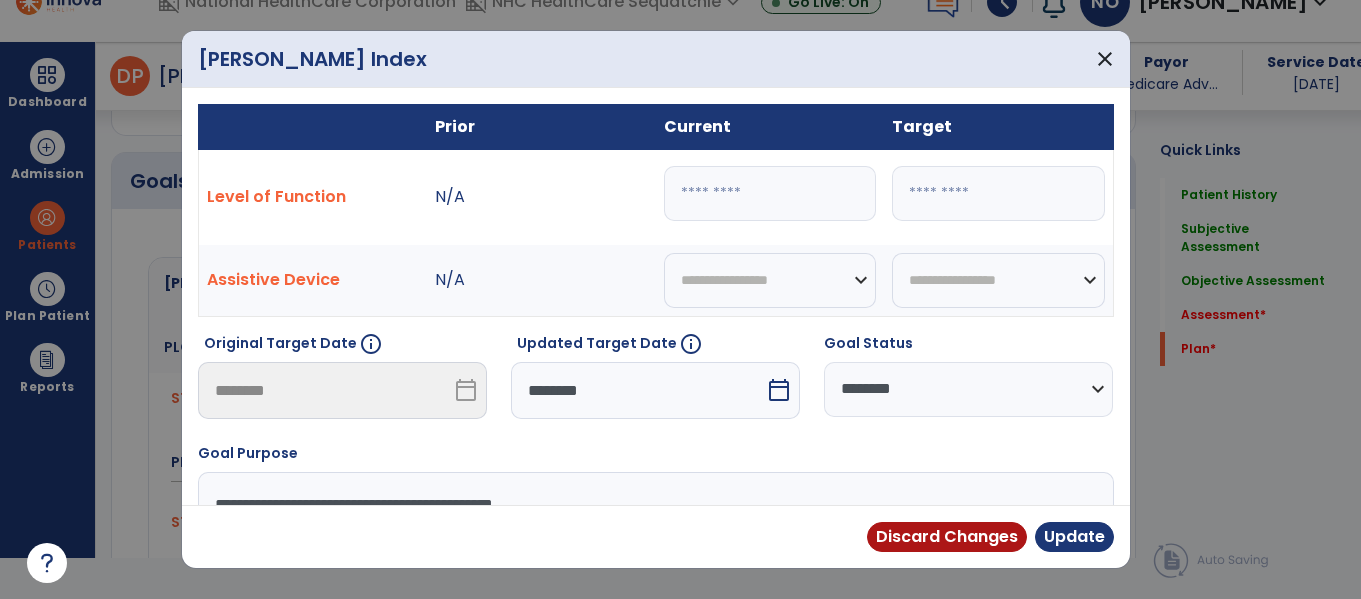 scroll, scrollTop: 4890, scrollLeft: 0, axis: vertical 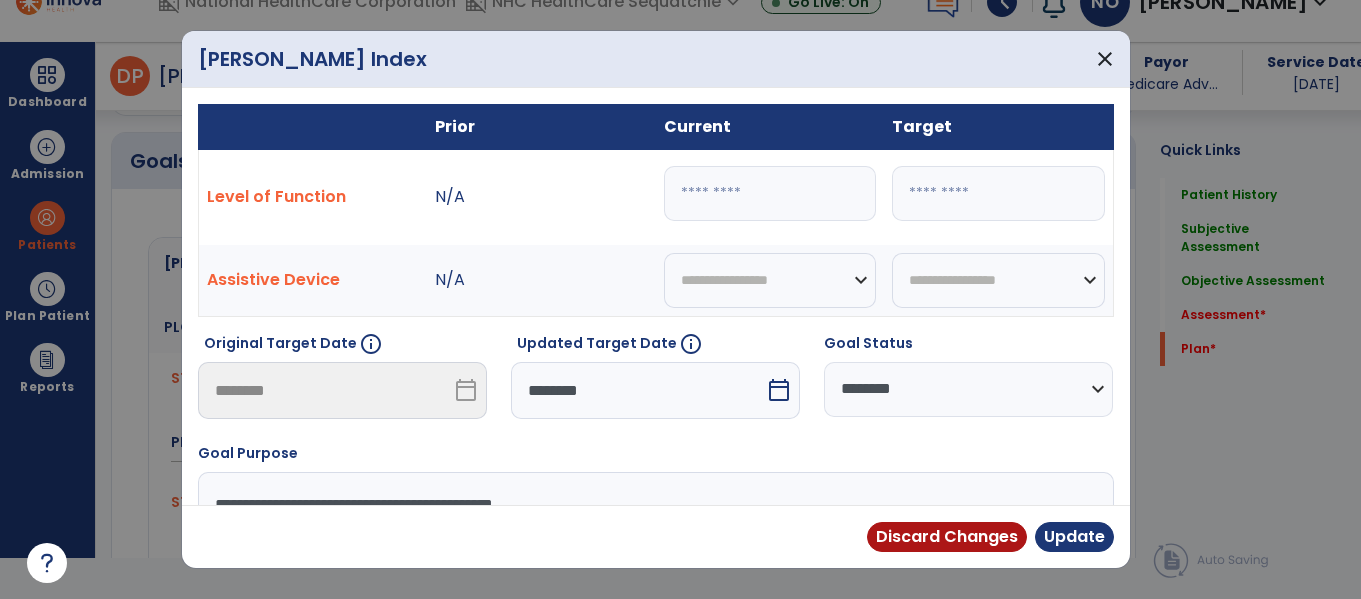 click on "********" at bounding box center (638, 390) 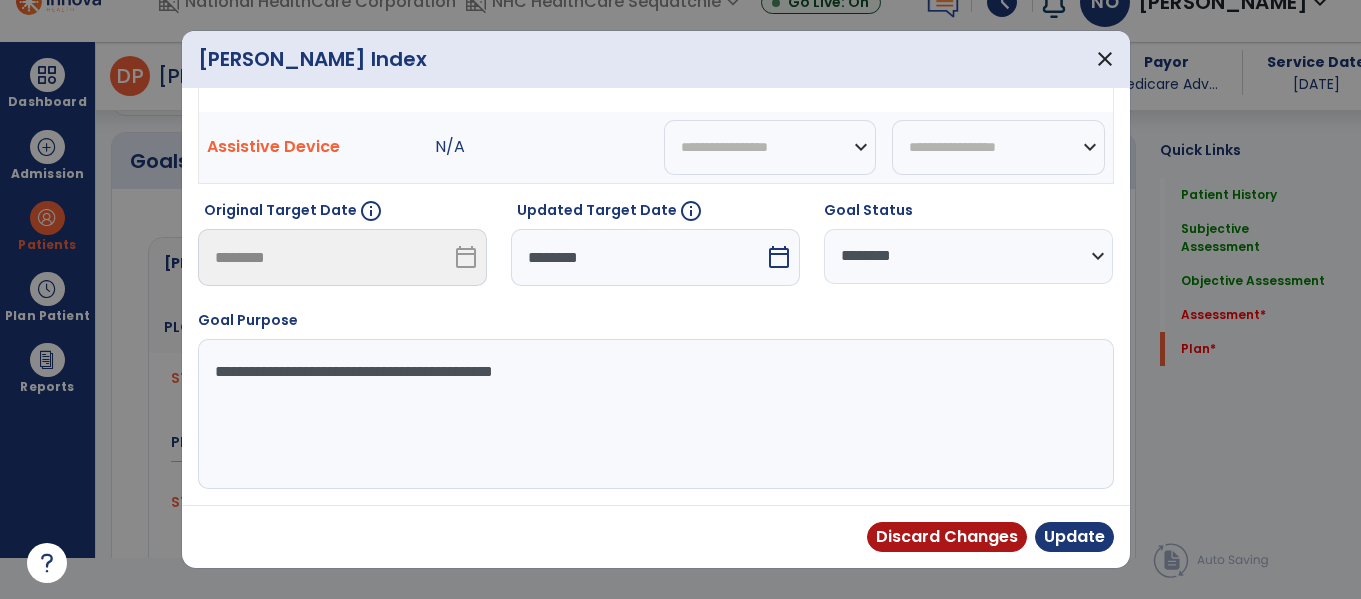 select on "*" 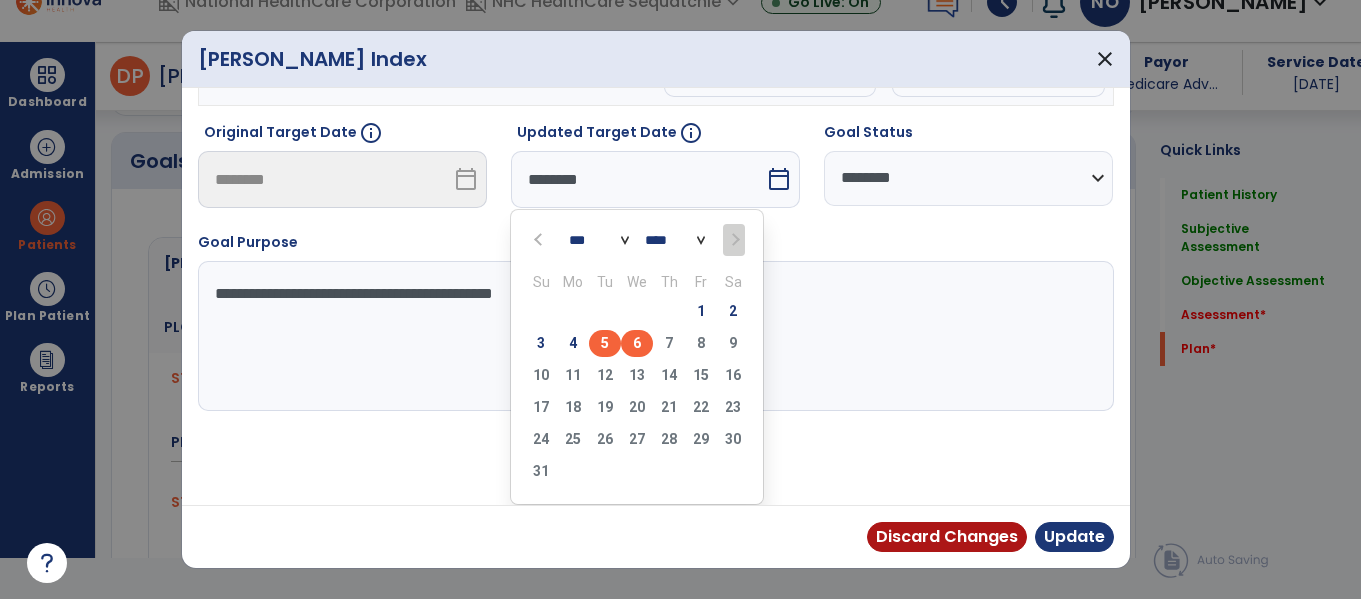 click on "5" at bounding box center [605, 343] 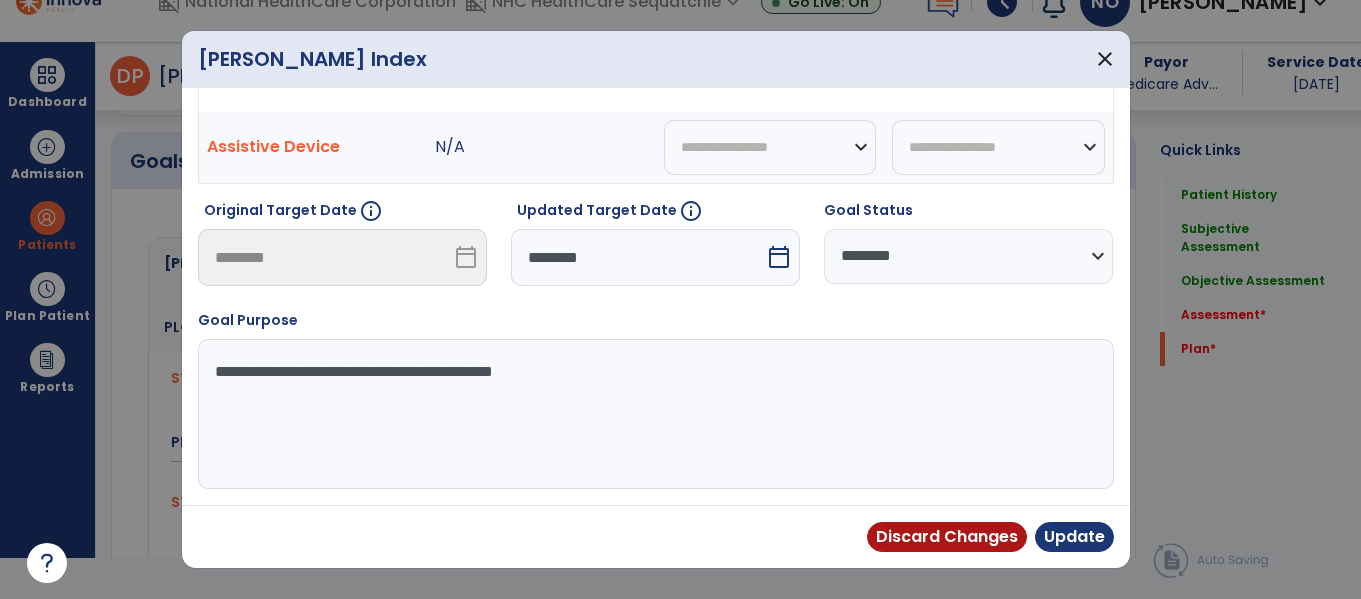 scroll, scrollTop: 133, scrollLeft: 0, axis: vertical 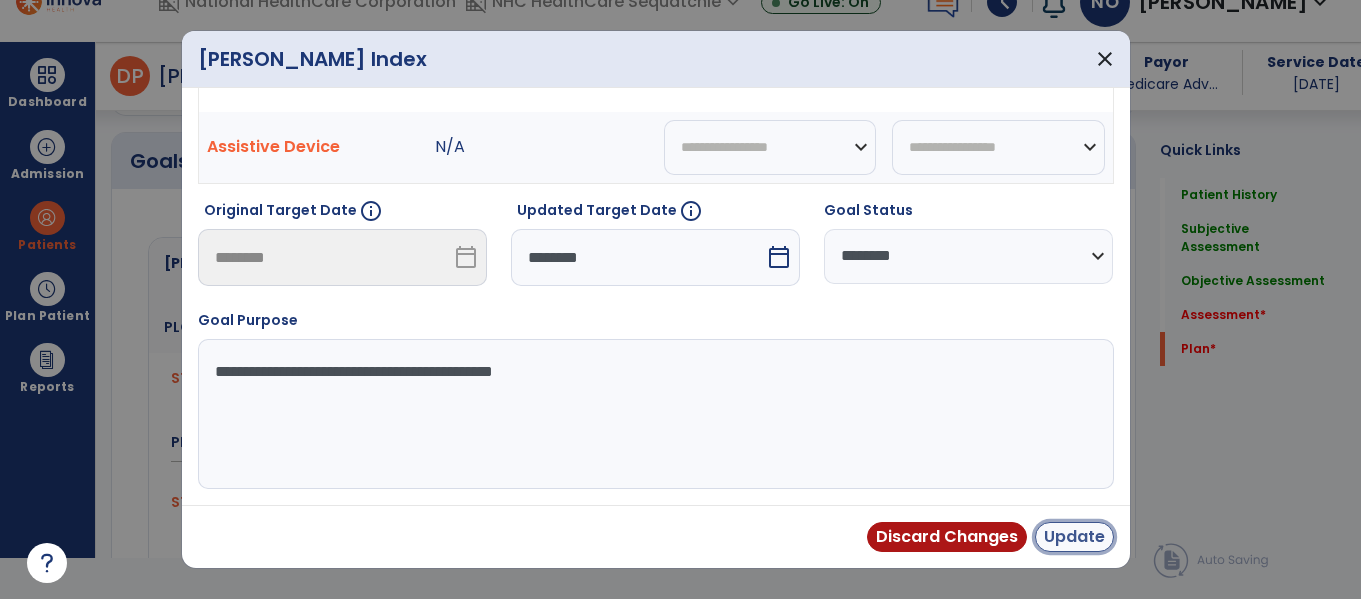 click on "Update" at bounding box center (1074, 537) 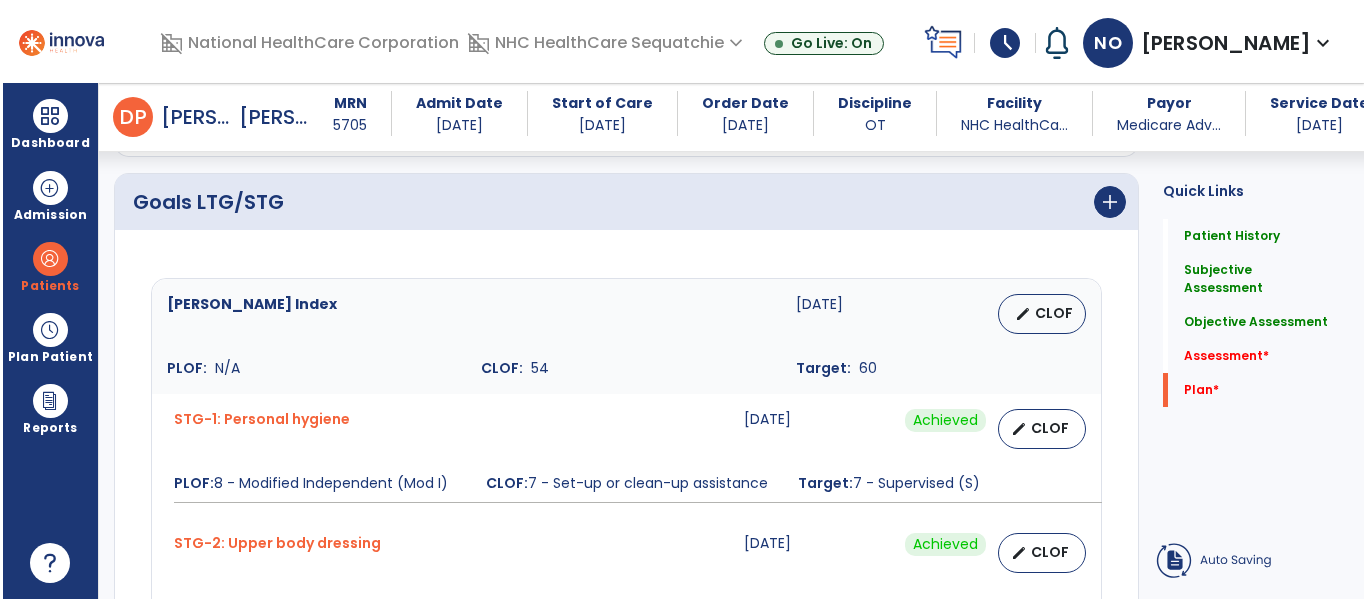 scroll, scrollTop: 41, scrollLeft: 0, axis: vertical 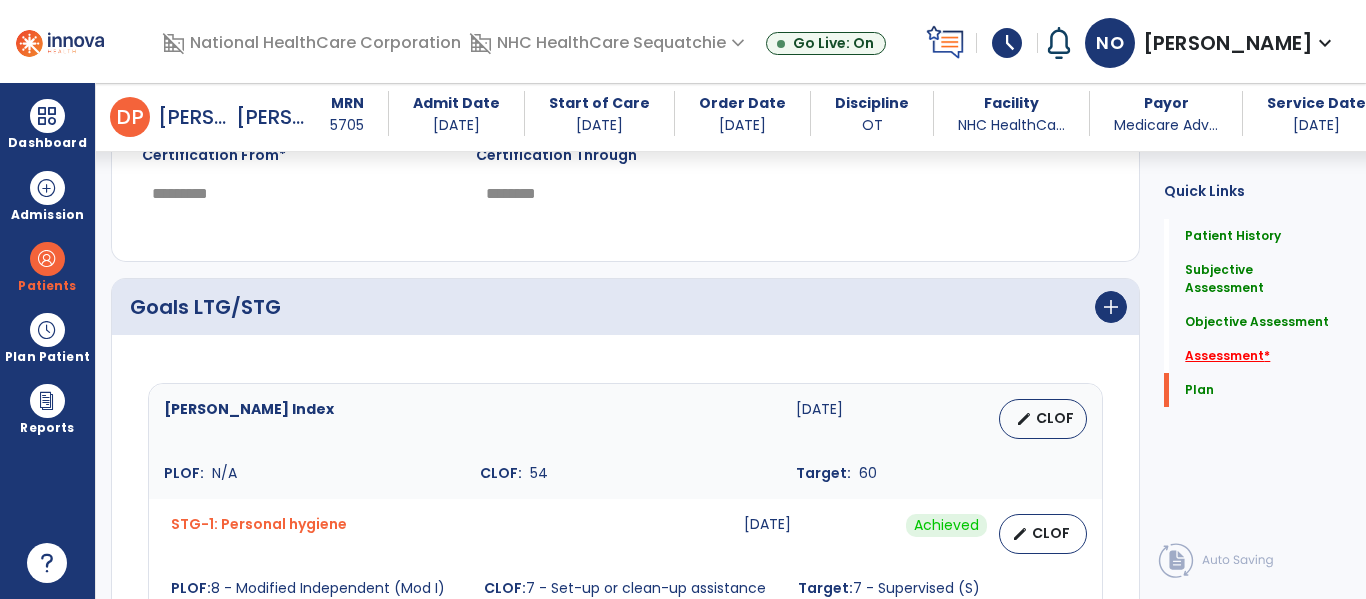 click on "Assessment   *" 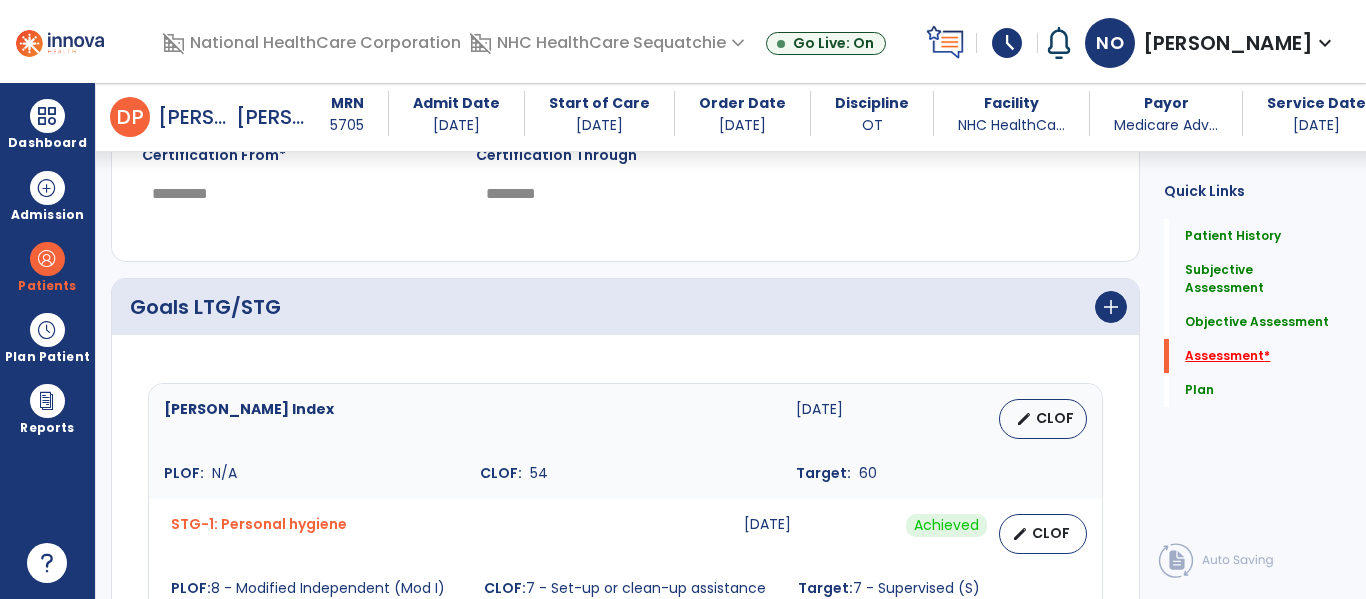scroll, scrollTop: 41, scrollLeft: 0, axis: vertical 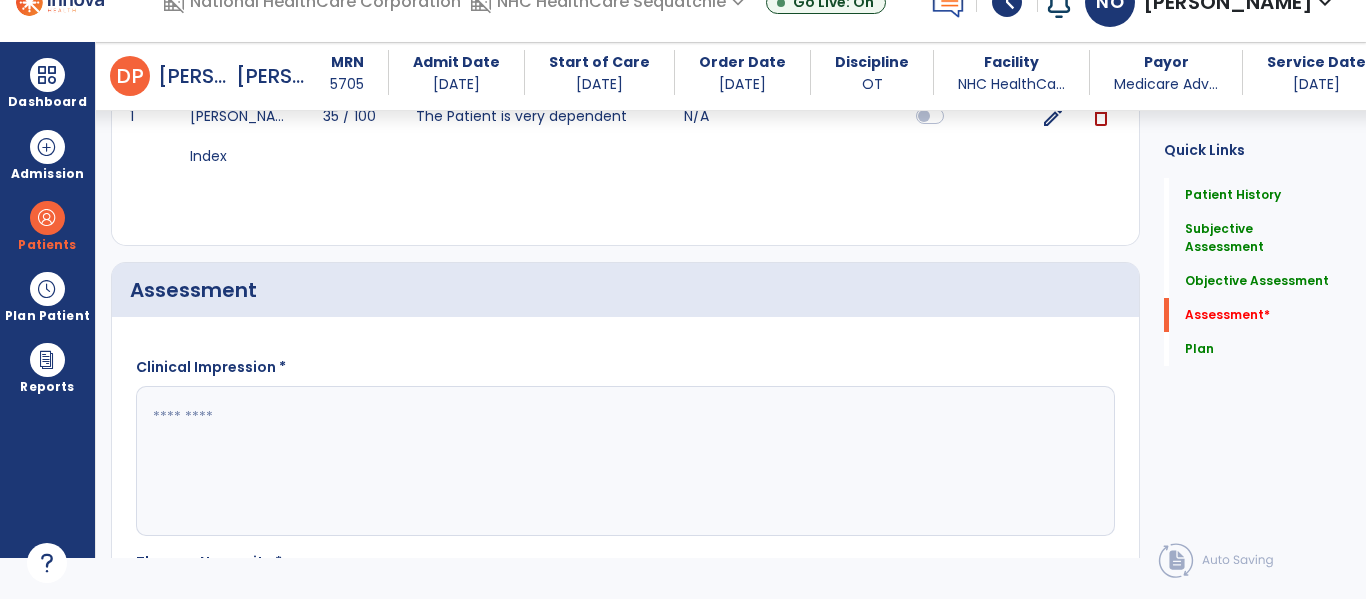 click 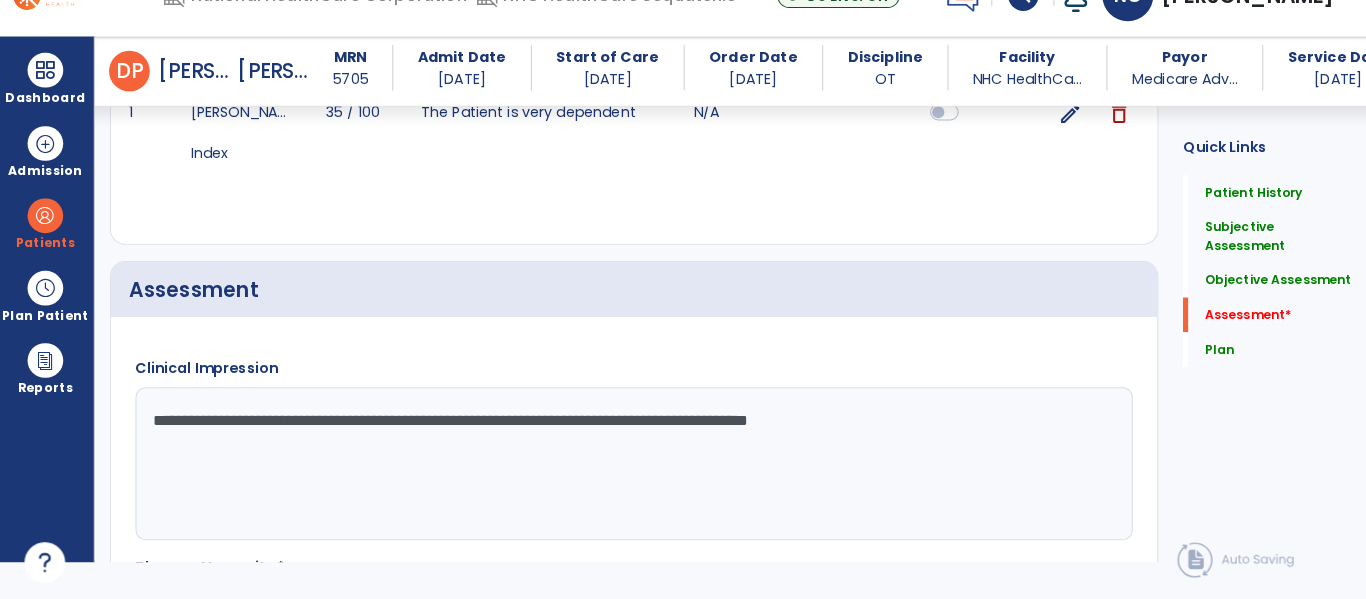 scroll, scrollTop: 35, scrollLeft: 0, axis: vertical 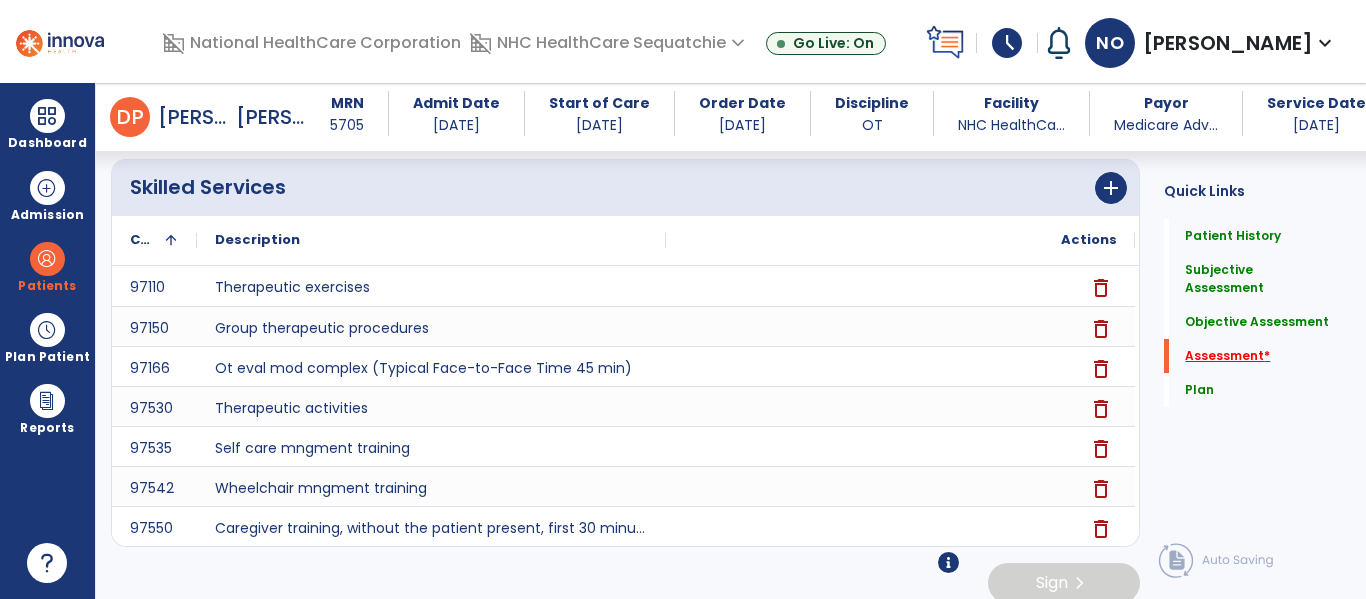 type on "**********" 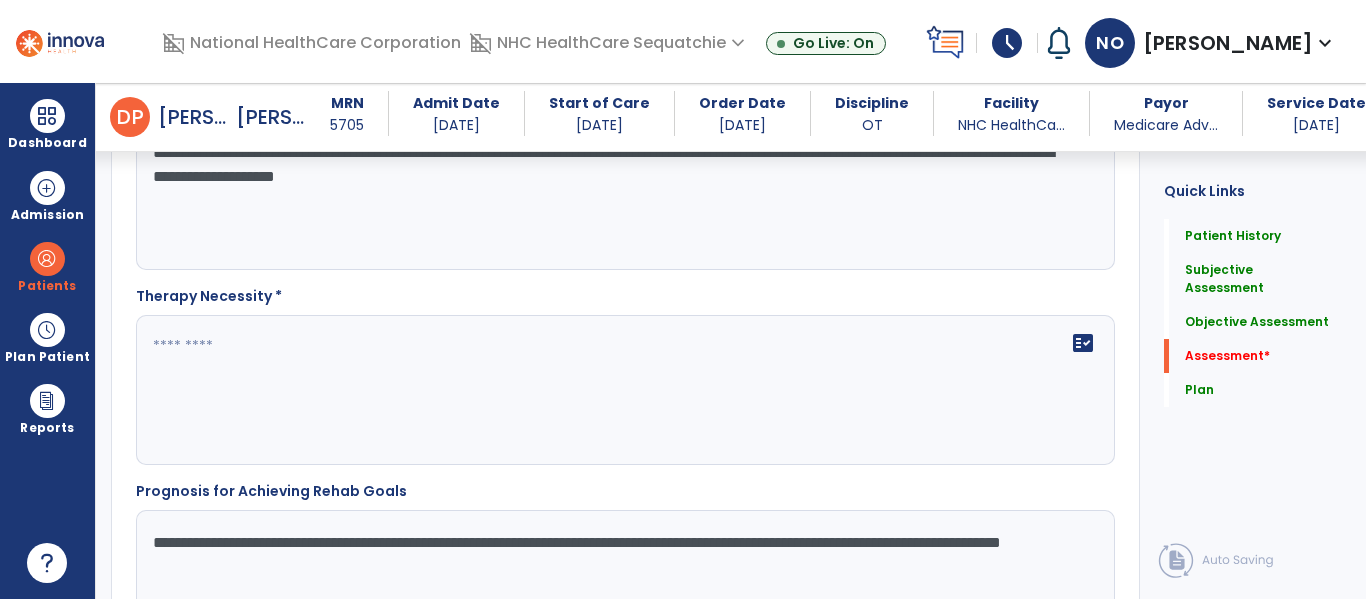 scroll, scrollTop: 3440, scrollLeft: 0, axis: vertical 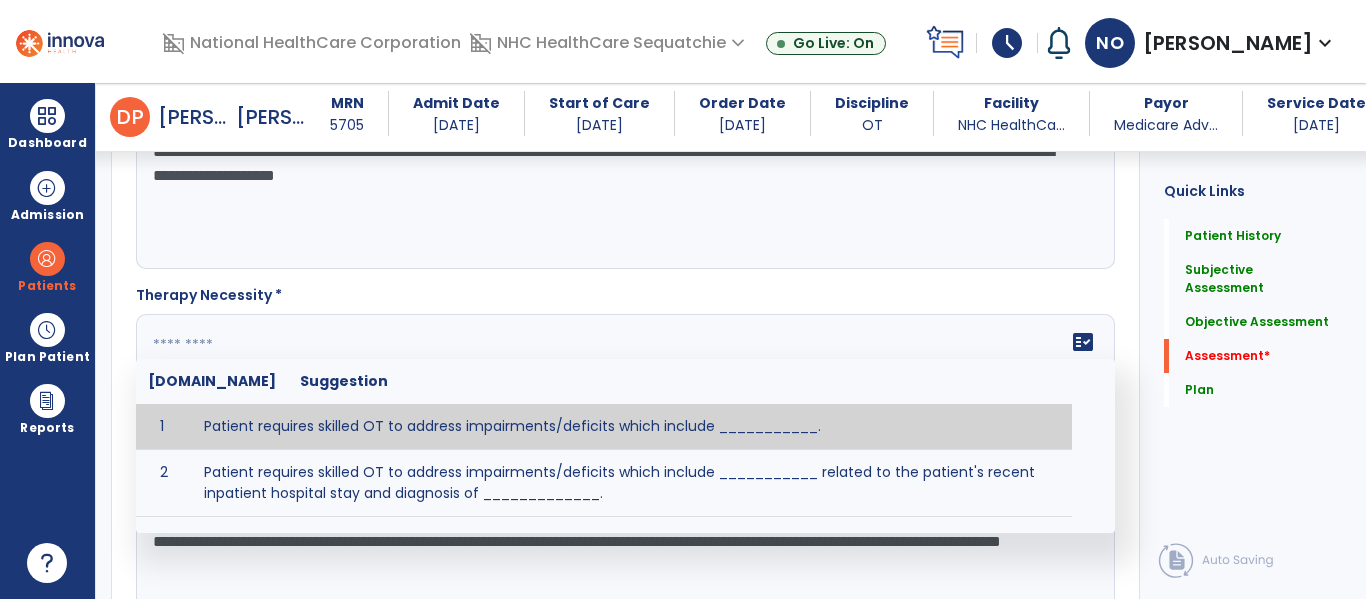 click on "fact_check  [DOMAIN_NAME] Suggestion 1 Patient requires skilled OT to address impairments/deficits which include ___________. 2 Patient requires skilled OT to address impairments/deficits which include ___________ related to the patient's recent inpatient hospital stay and diagnosis of _____________." 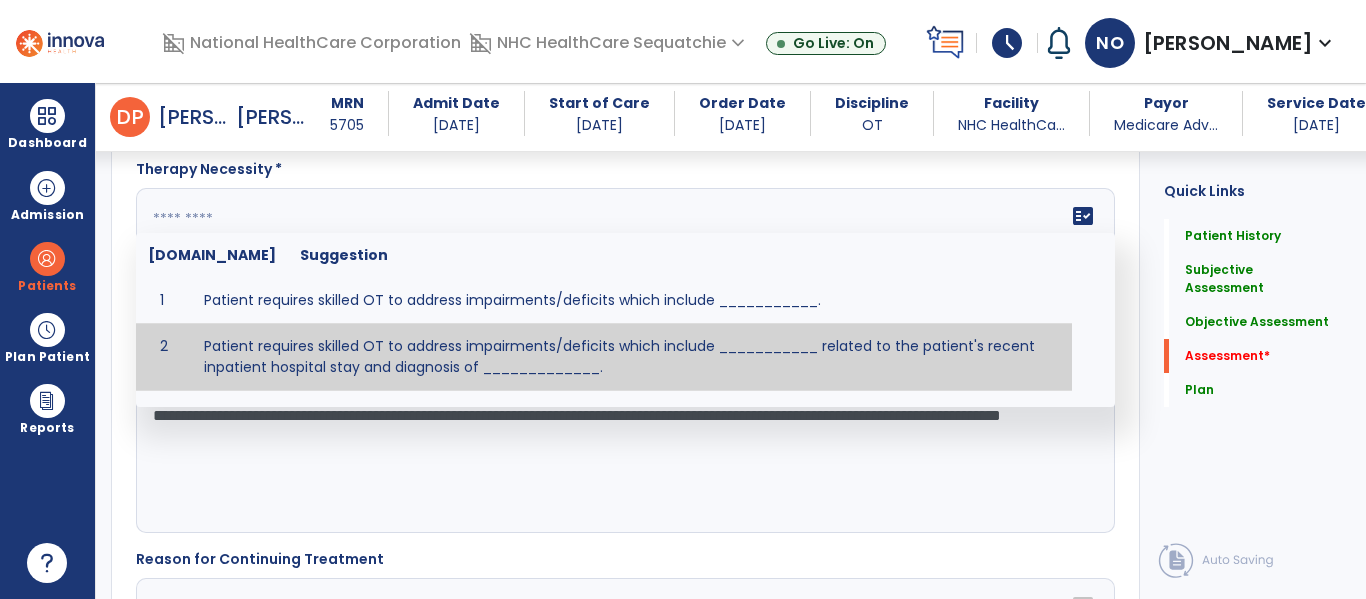 scroll, scrollTop: 3573, scrollLeft: 0, axis: vertical 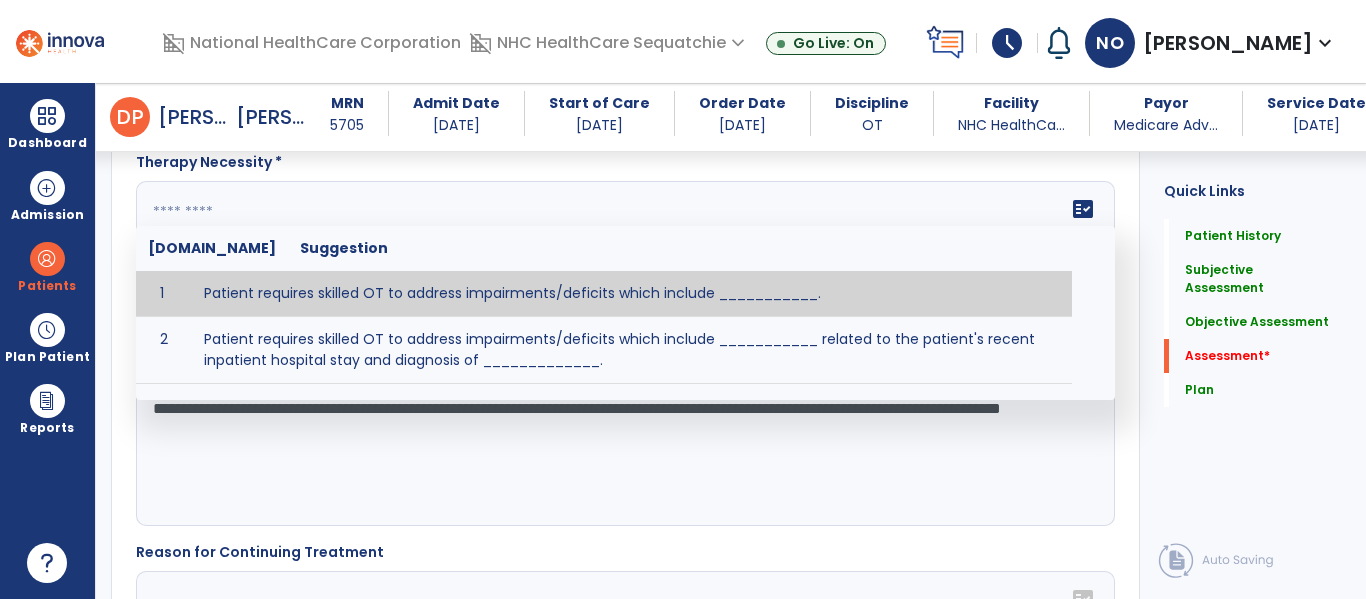 click 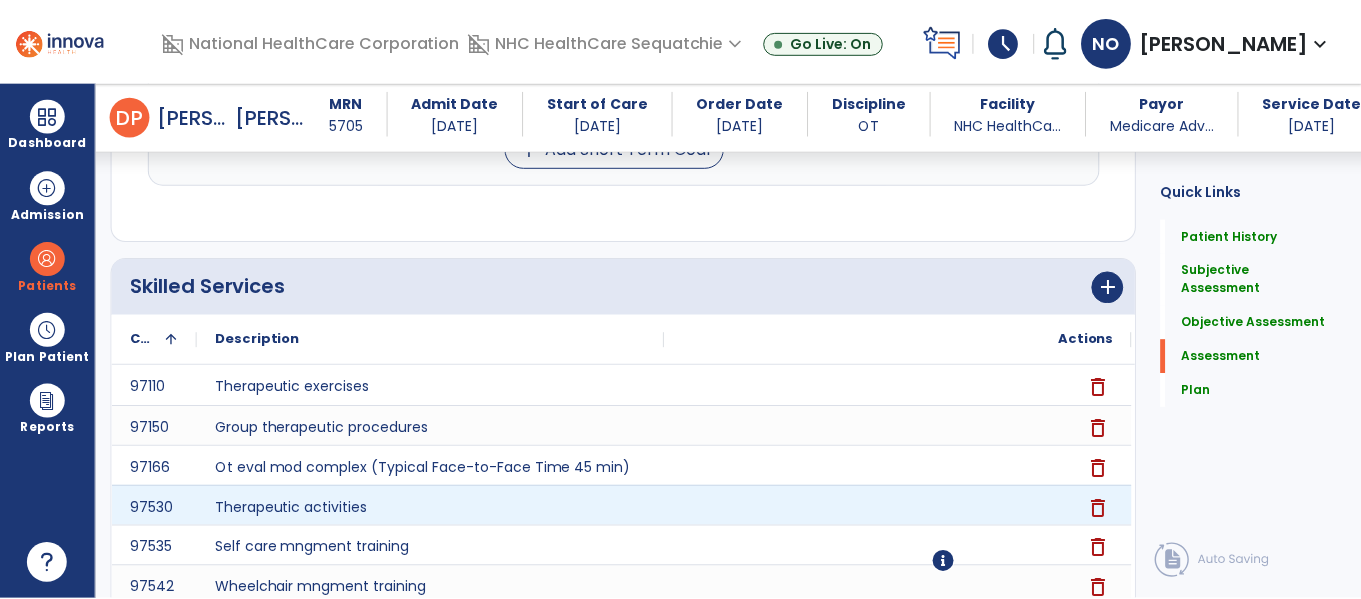 scroll, scrollTop: 6353, scrollLeft: 0, axis: vertical 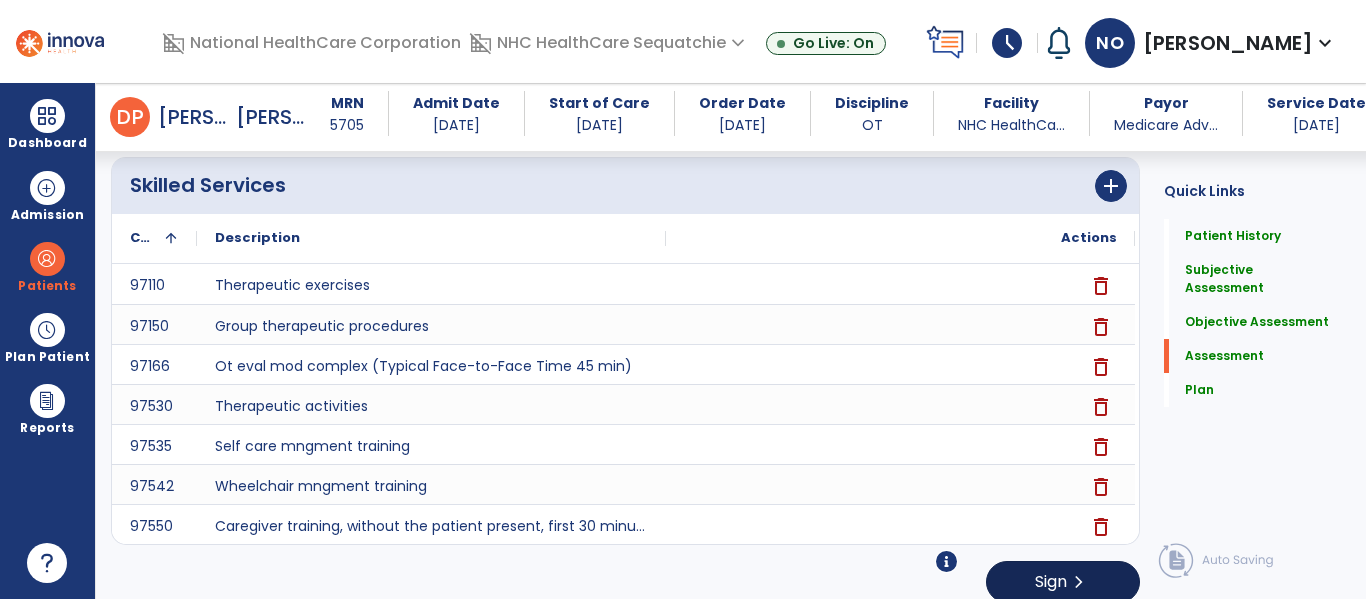 type on "**********" 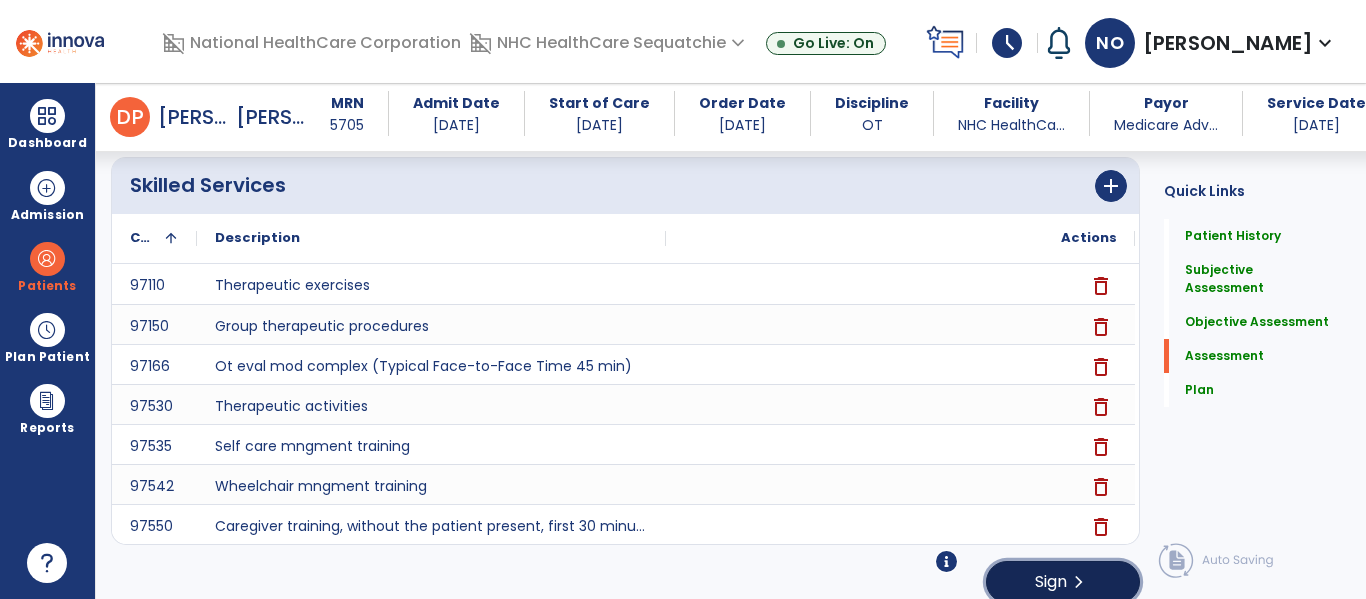 click on "chevron_right" 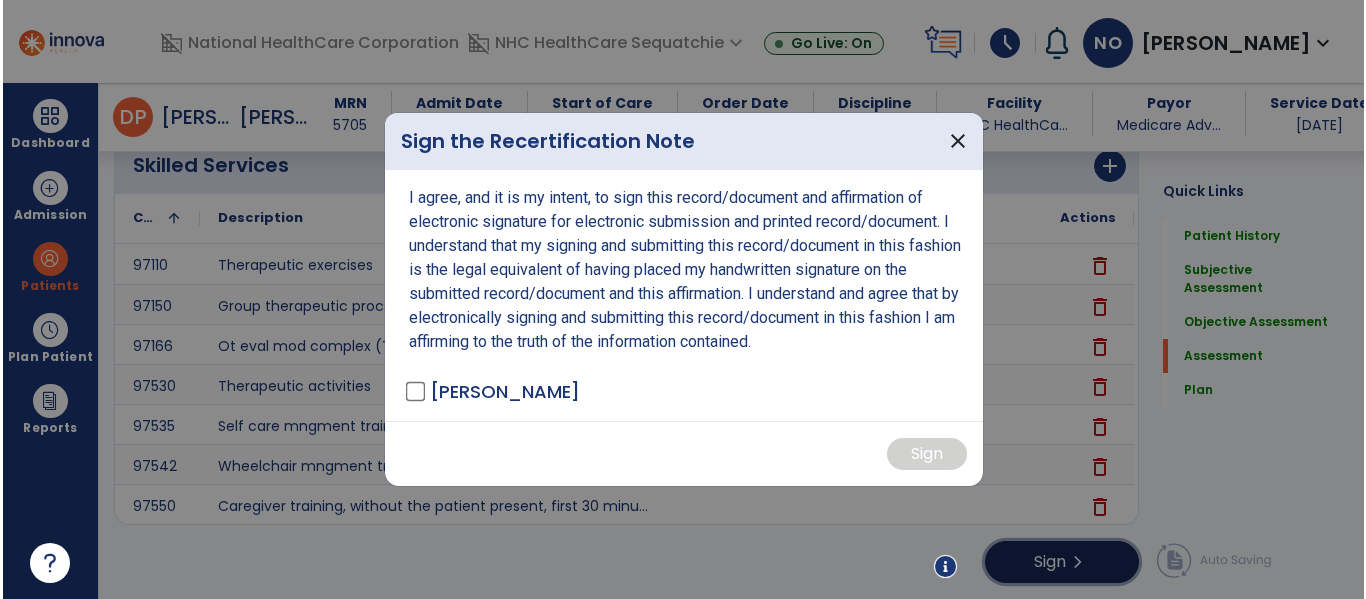 scroll, scrollTop: 6353, scrollLeft: 0, axis: vertical 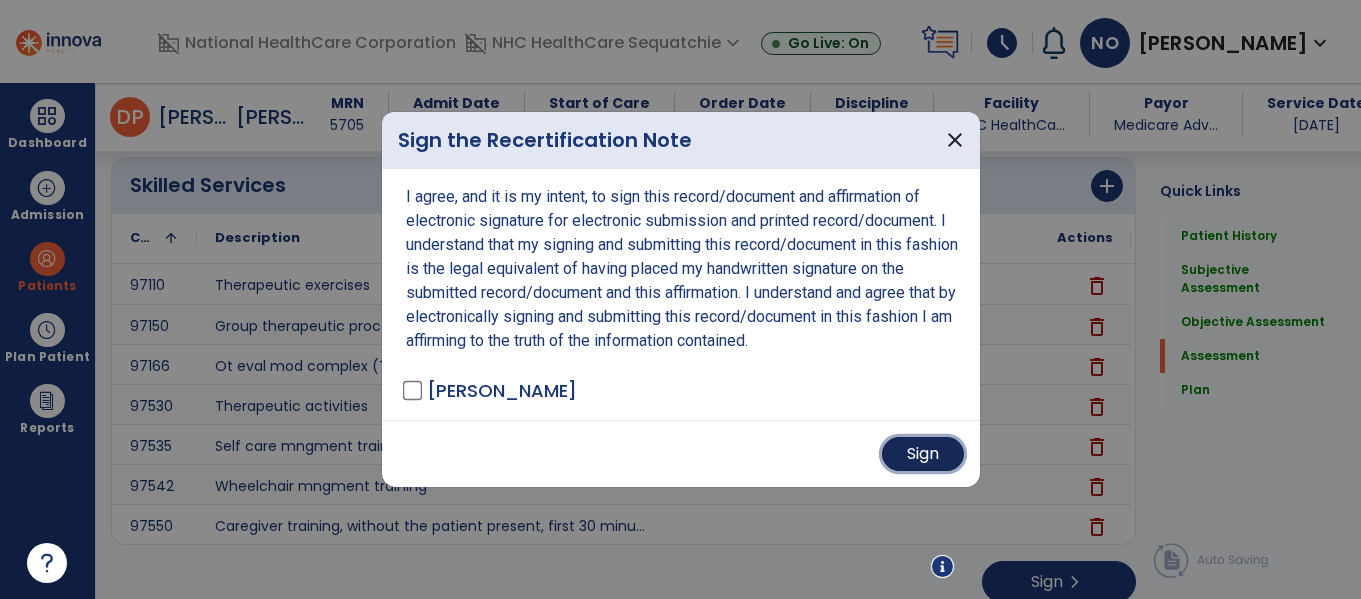 click on "Sign" at bounding box center [923, 454] 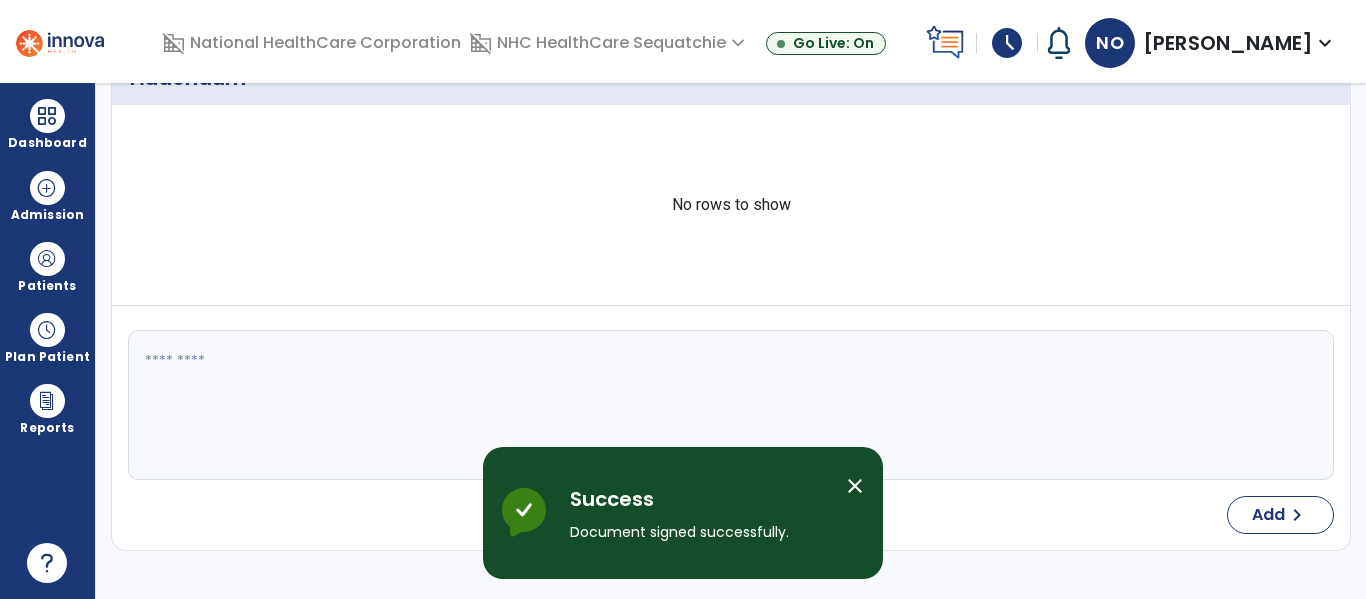 scroll, scrollTop: 0, scrollLeft: 0, axis: both 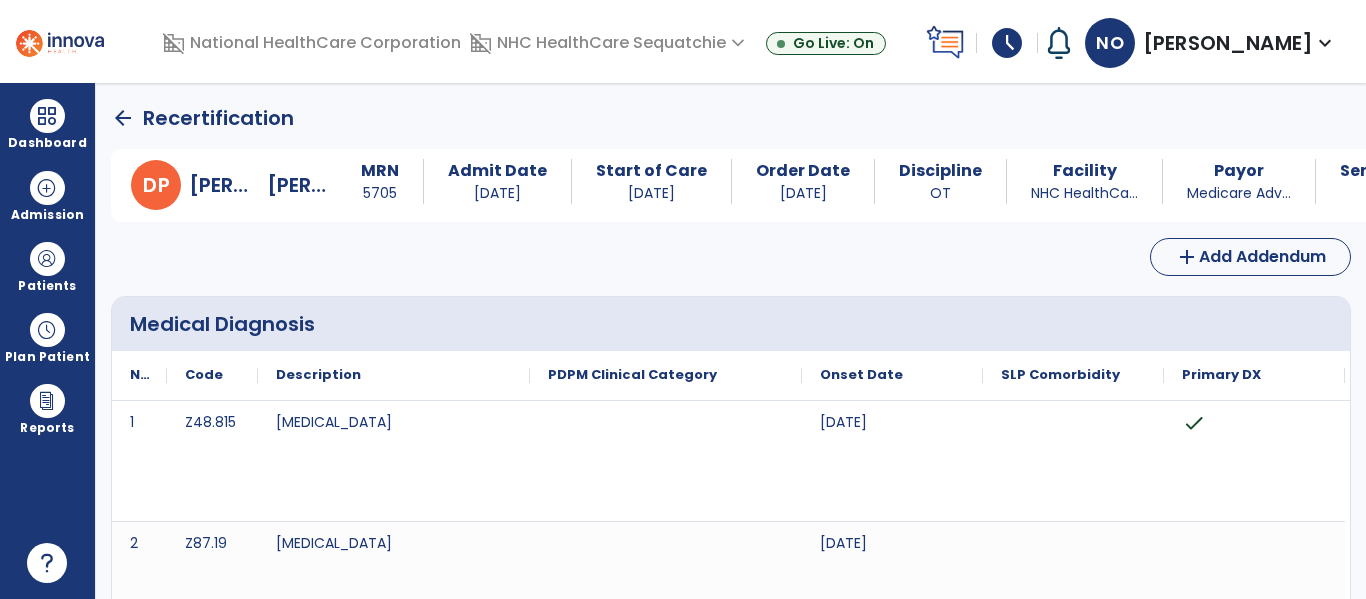 click on "arrow_back" 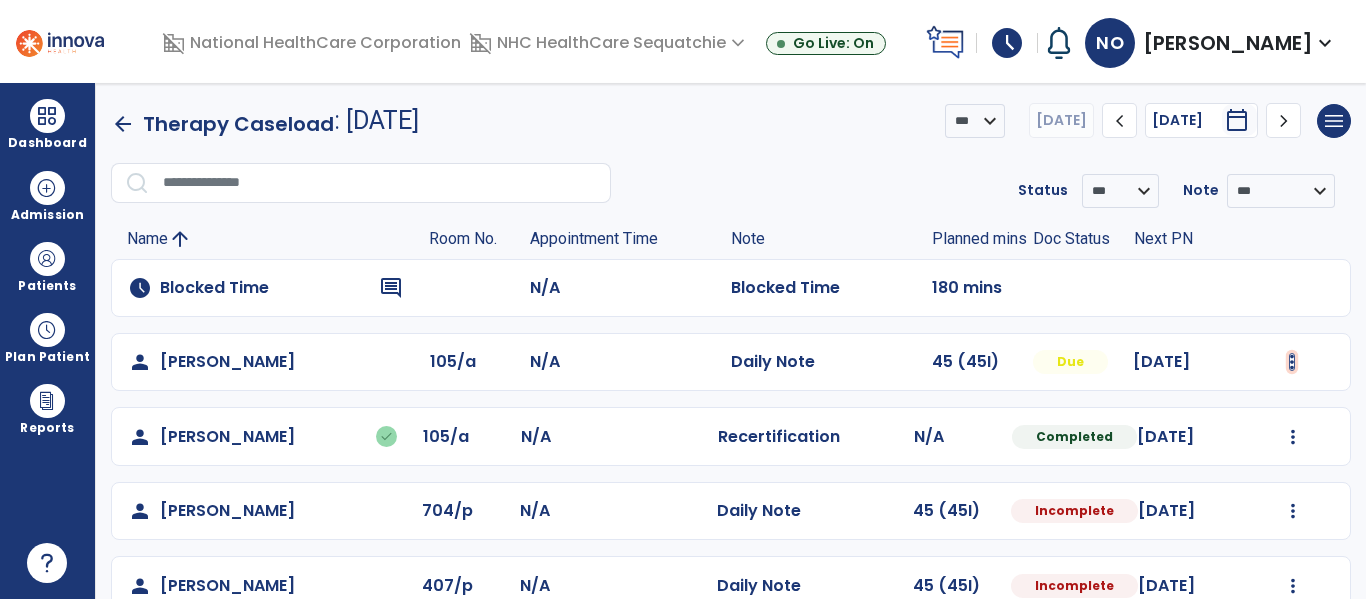 click at bounding box center (1292, 362) 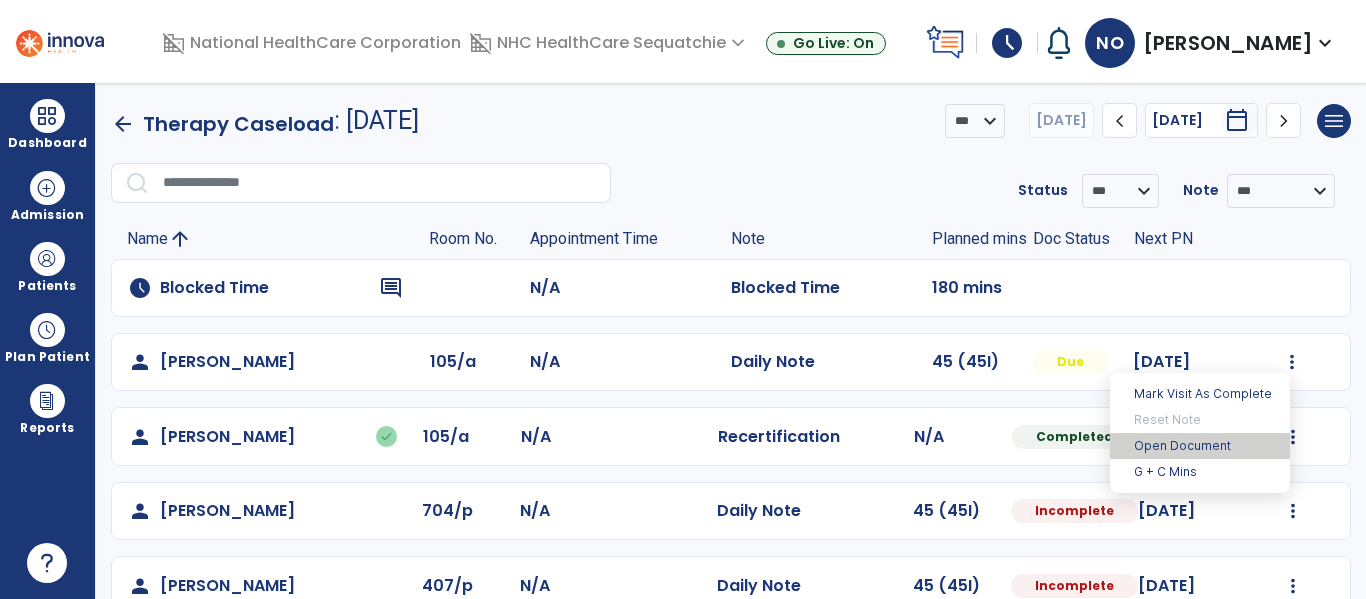 click on "Open Document" at bounding box center (1200, 446) 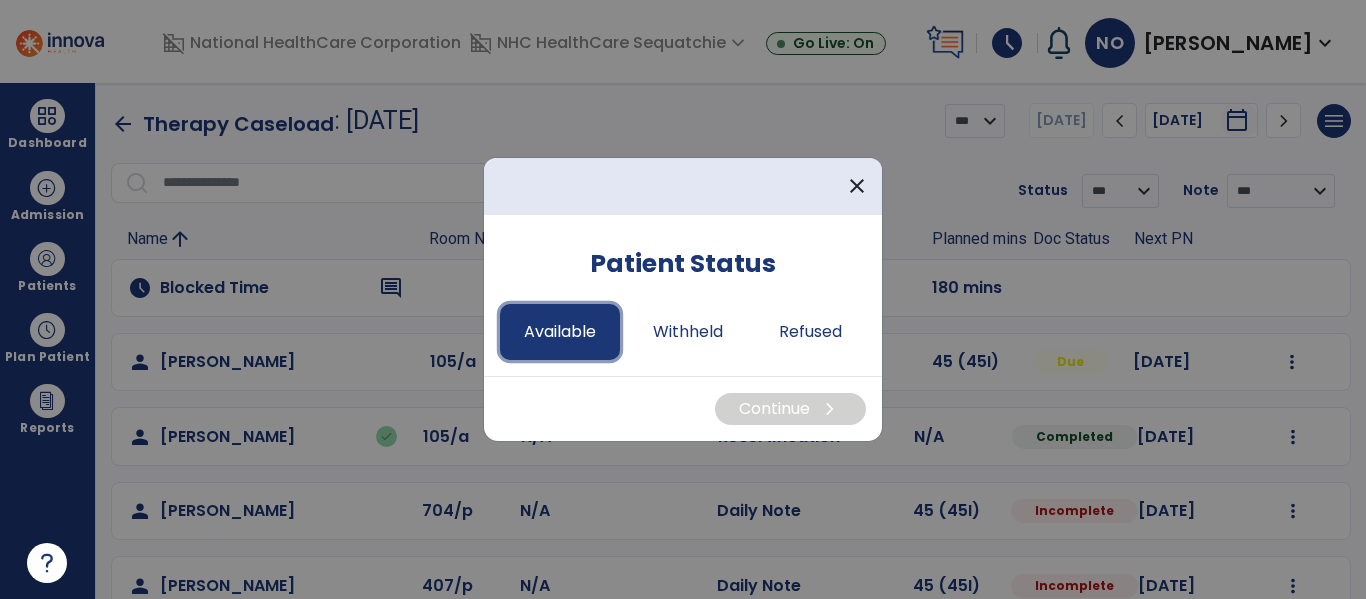 click on "Available" at bounding box center (560, 332) 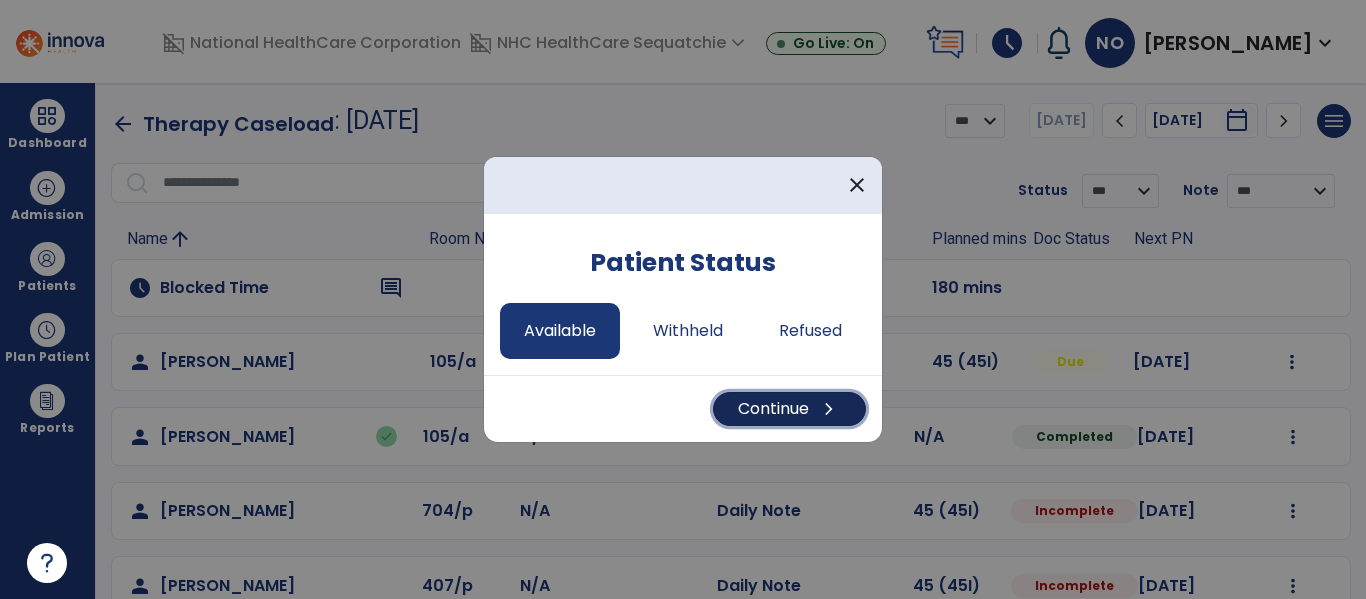 click on "Continue   chevron_right" at bounding box center [789, 409] 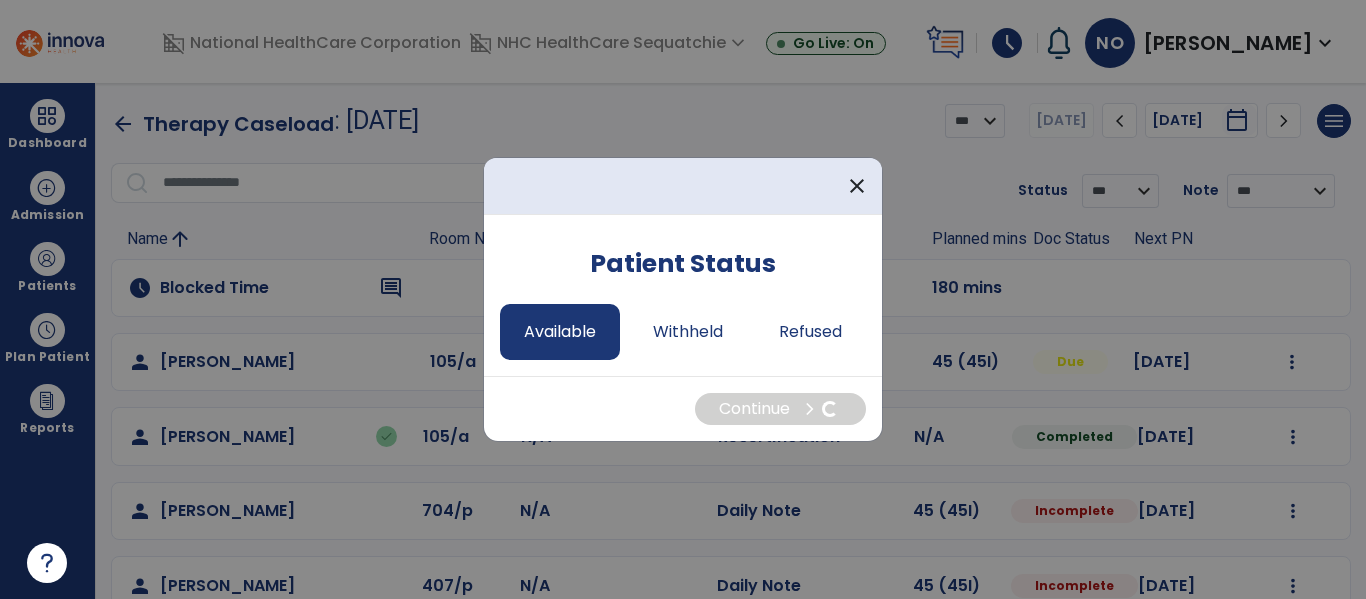 select on "*" 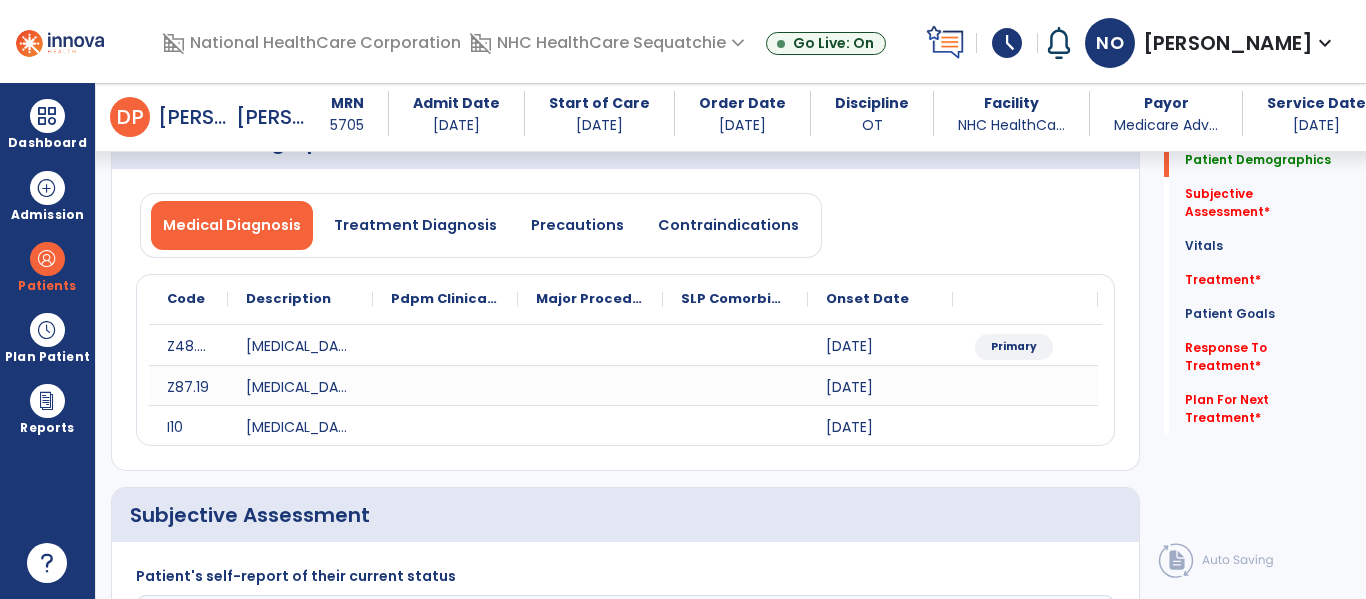 scroll, scrollTop: 115, scrollLeft: 0, axis: vertical 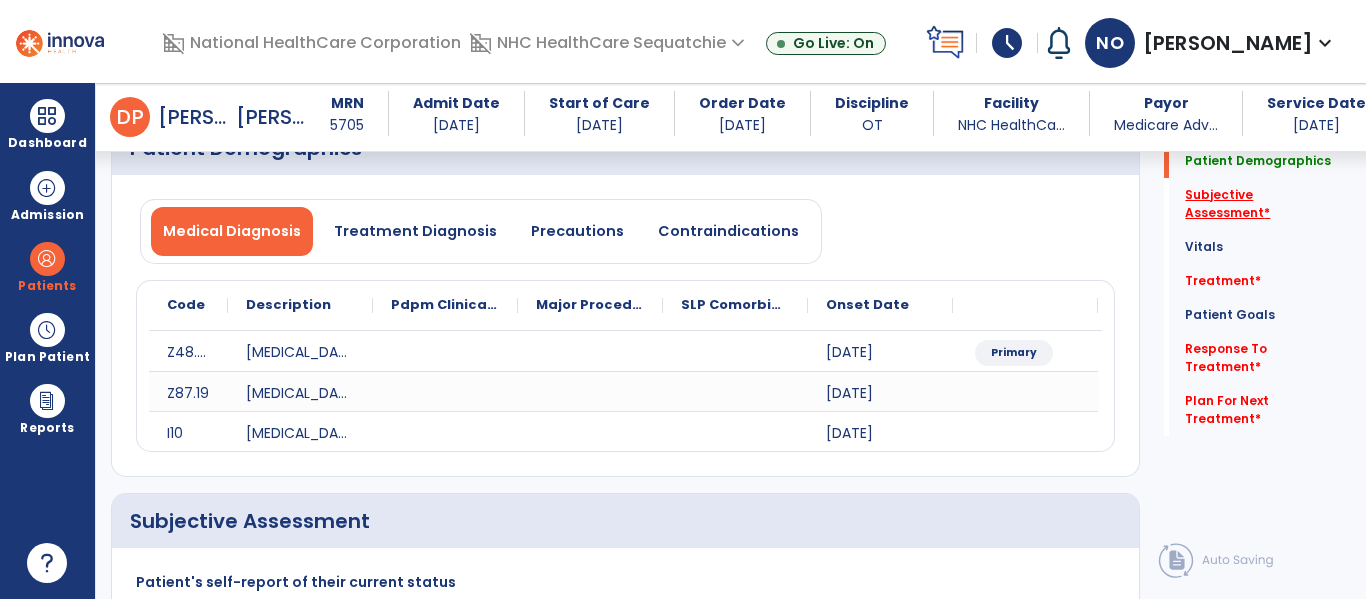click on "Subjective Assessment   *" 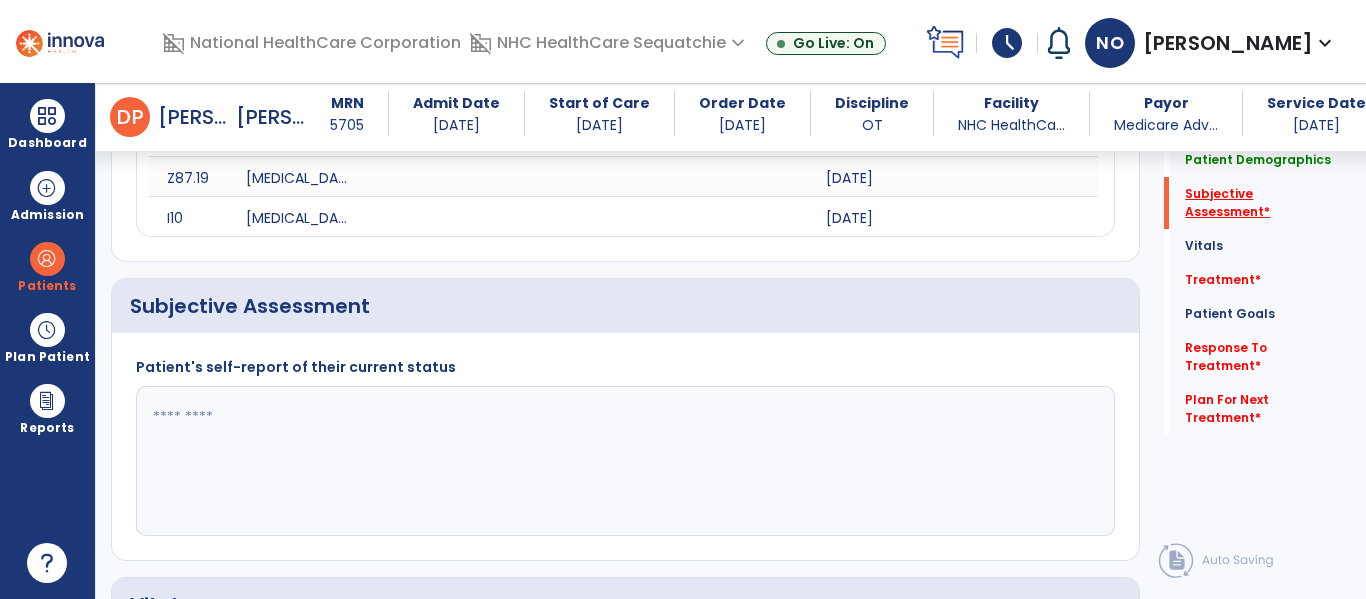 scroll, scrollTop: 408, scrollLeft: 0, axis: vertical 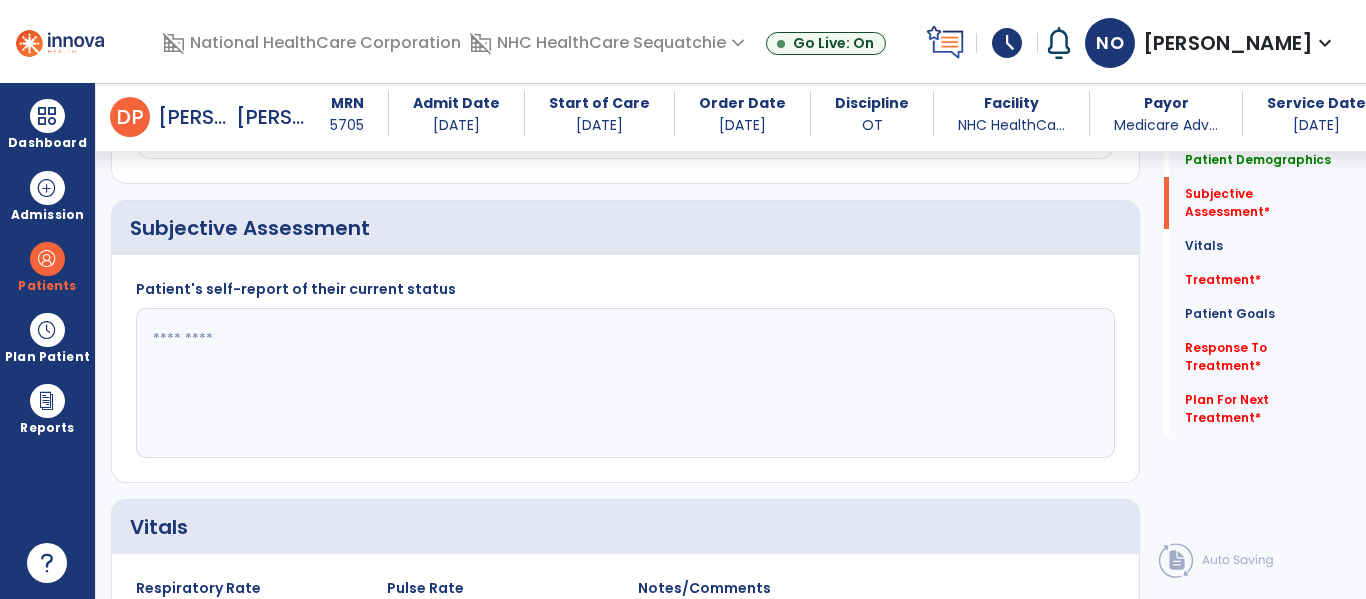 click 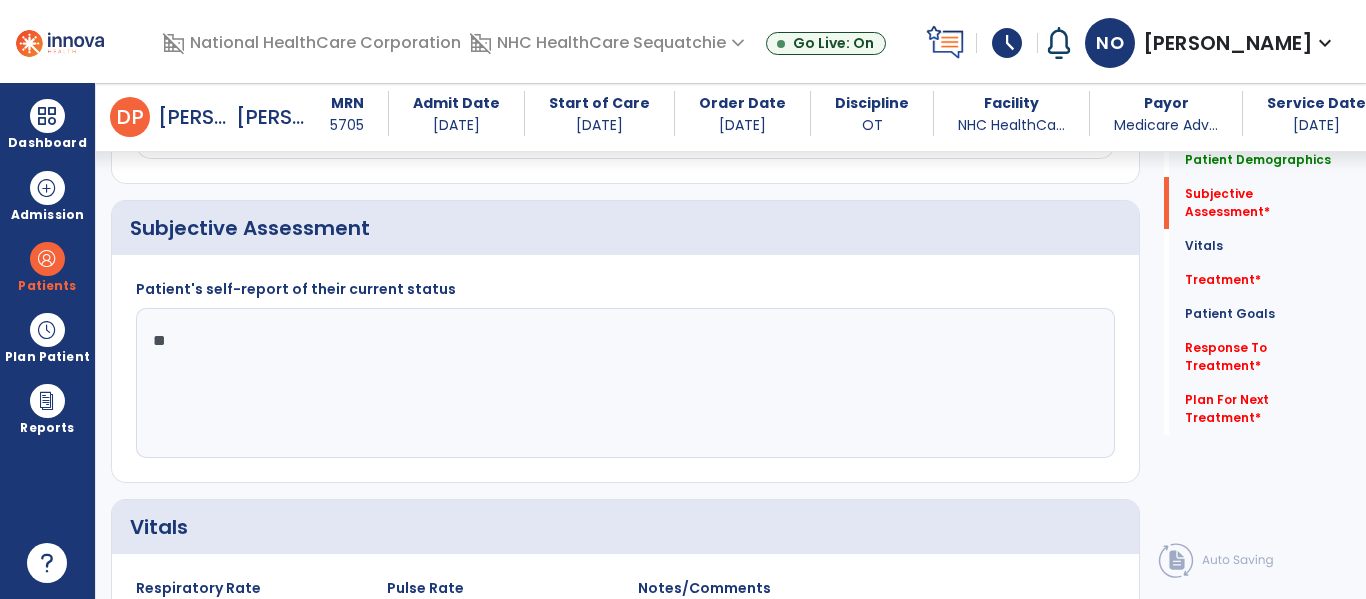 type on "*" 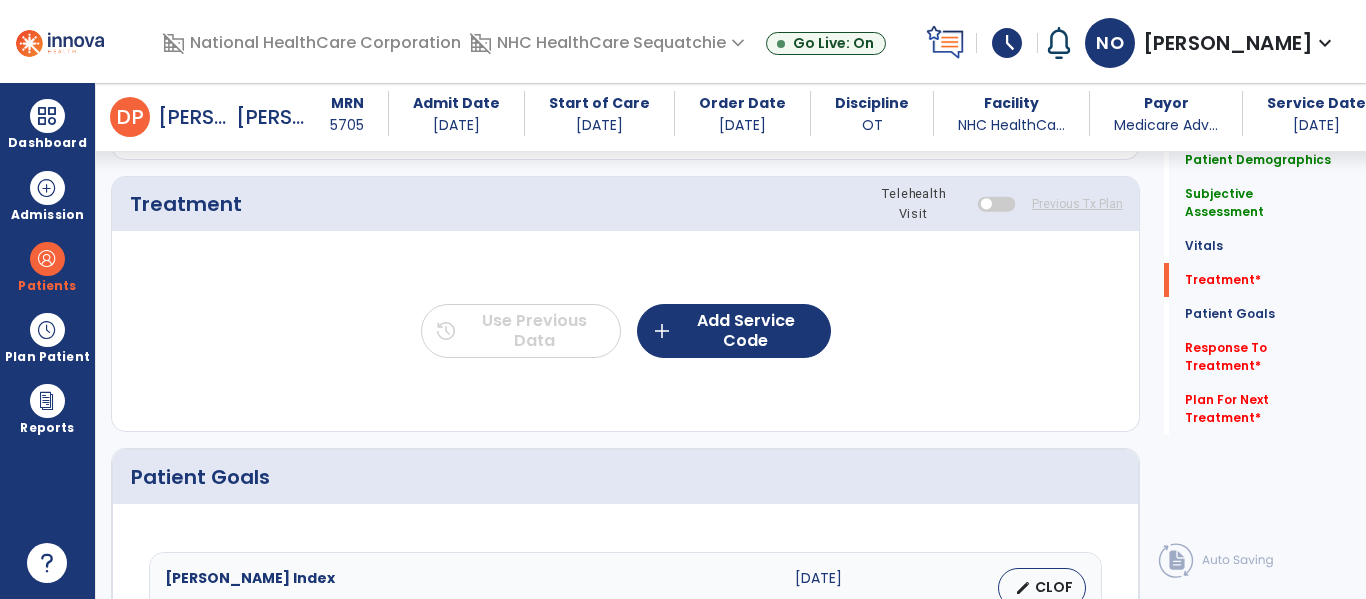 scroll, scrollTop: 1175, scrollLeft: 0, axis: vertical 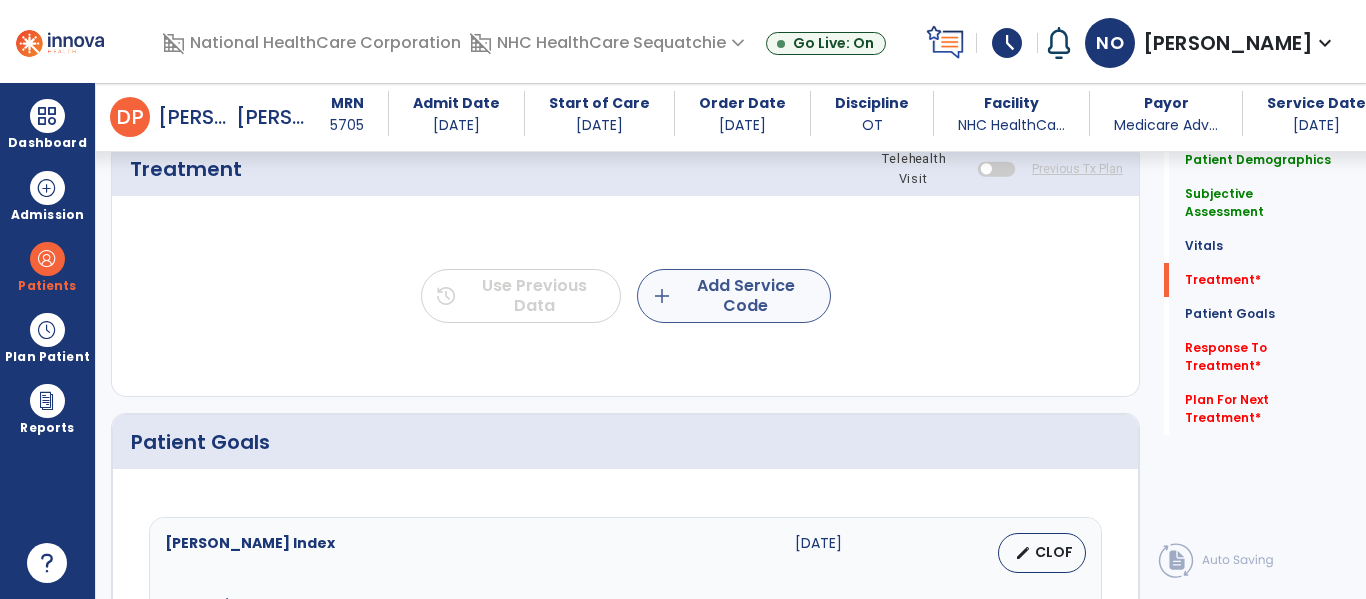 type on "**********" 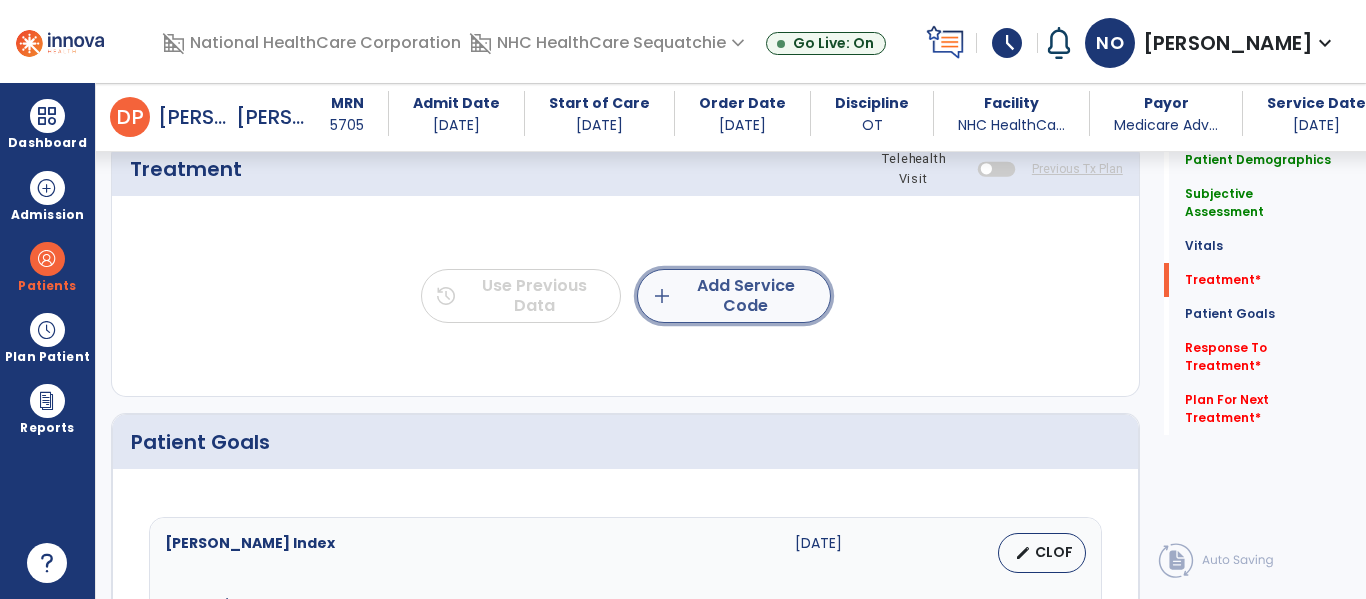 click on "add  Add Service Code" 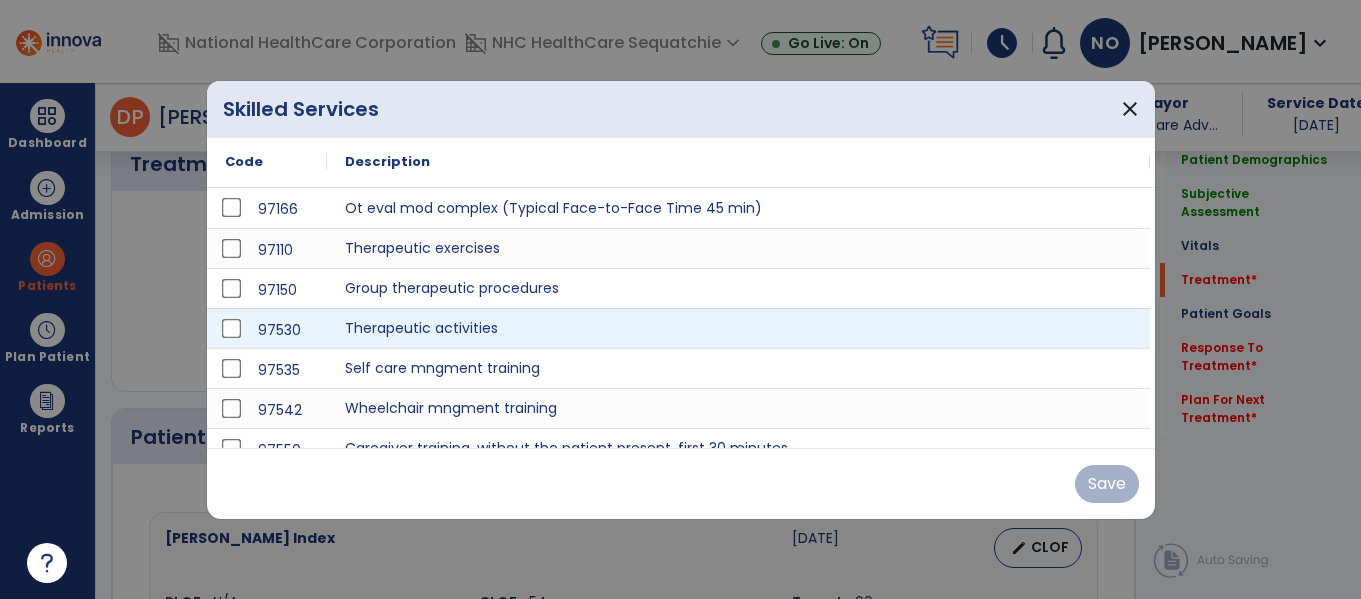 scroll, scrollTop: 1188, scrollLeft: 0, axis: vertical 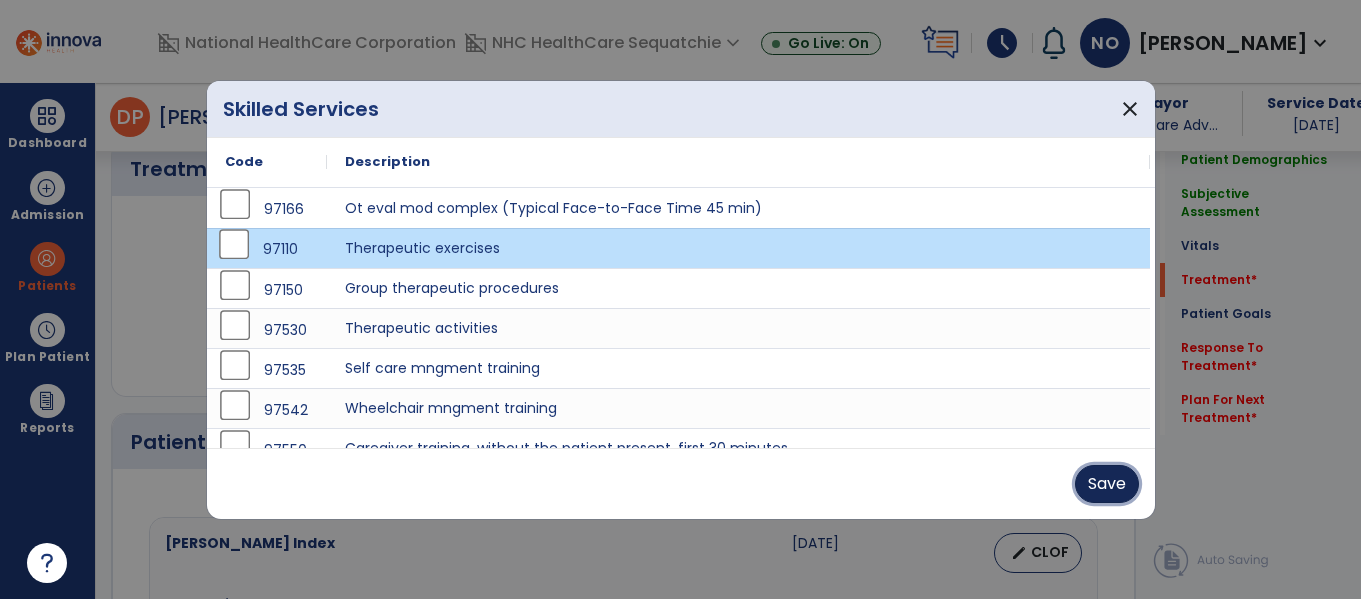 click on "Save" at bounding box center (1107, 484) 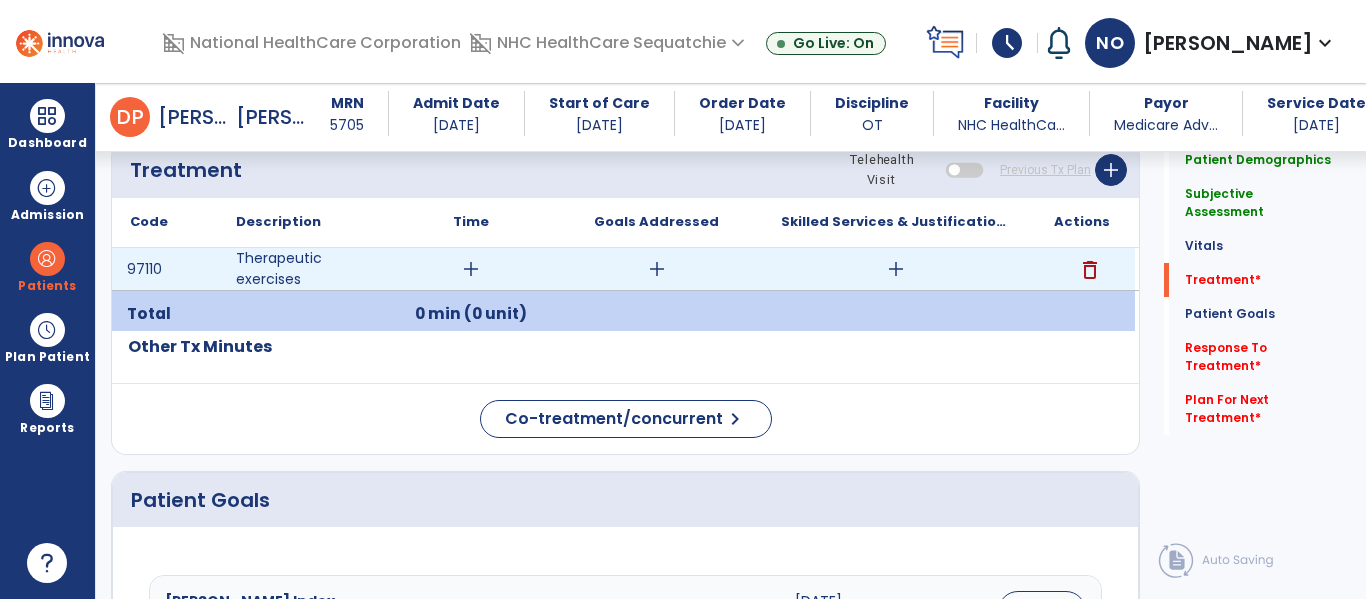 click on "add" at bounding box center (471, 269) 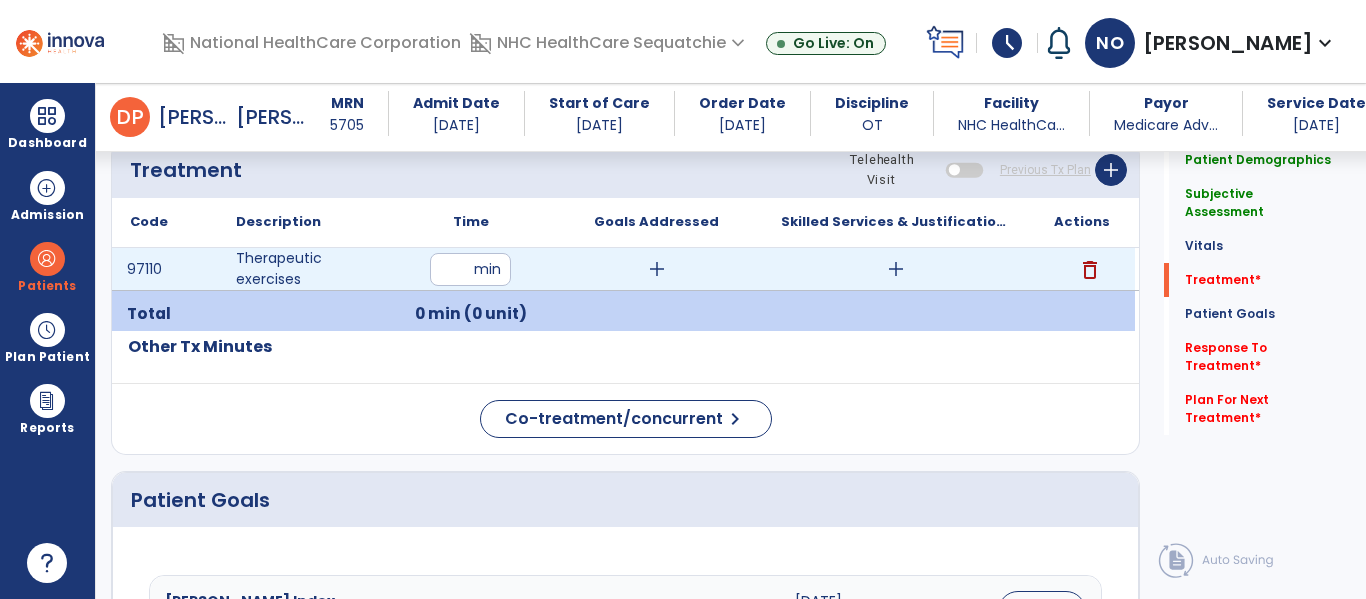 type on "**" 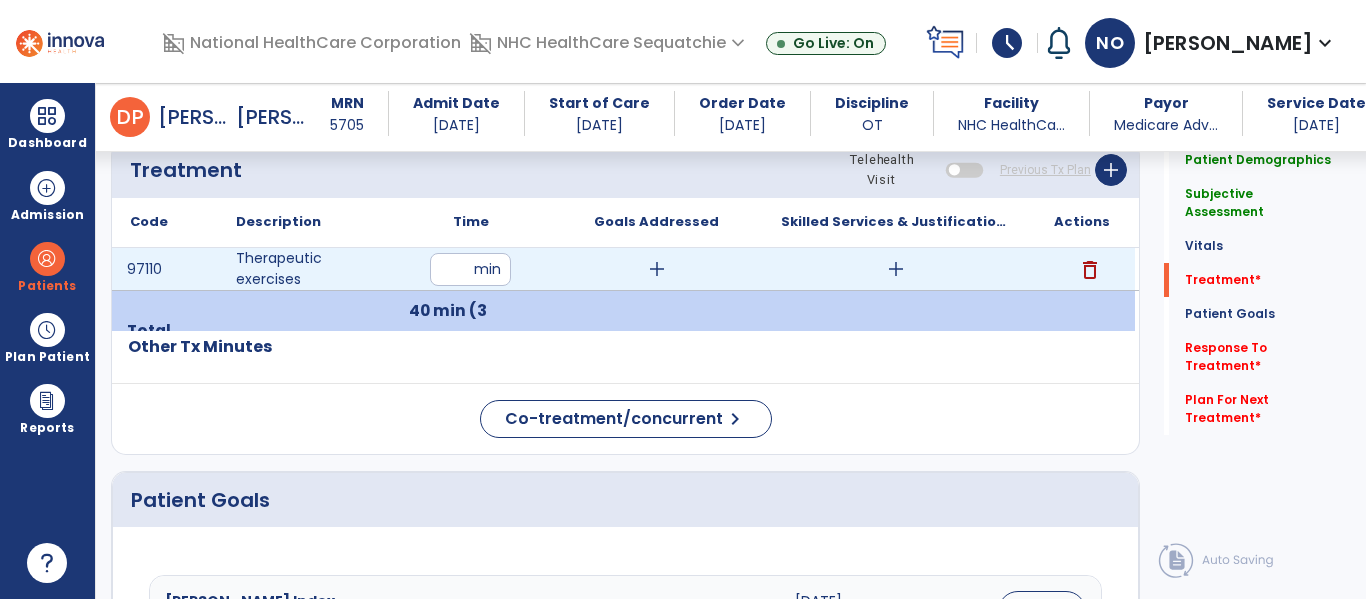 click on "add" at bounding box center [657, 269] 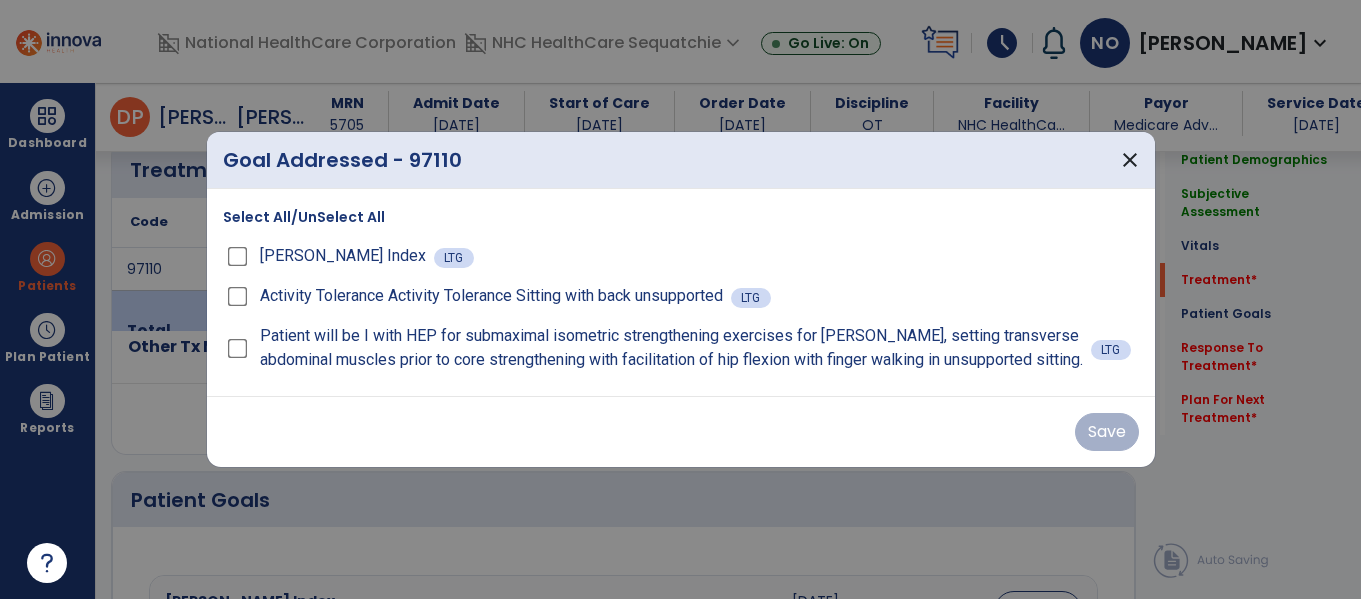 scroll, scrollTop: 1188, scrollLeft: 0, axis: vertical 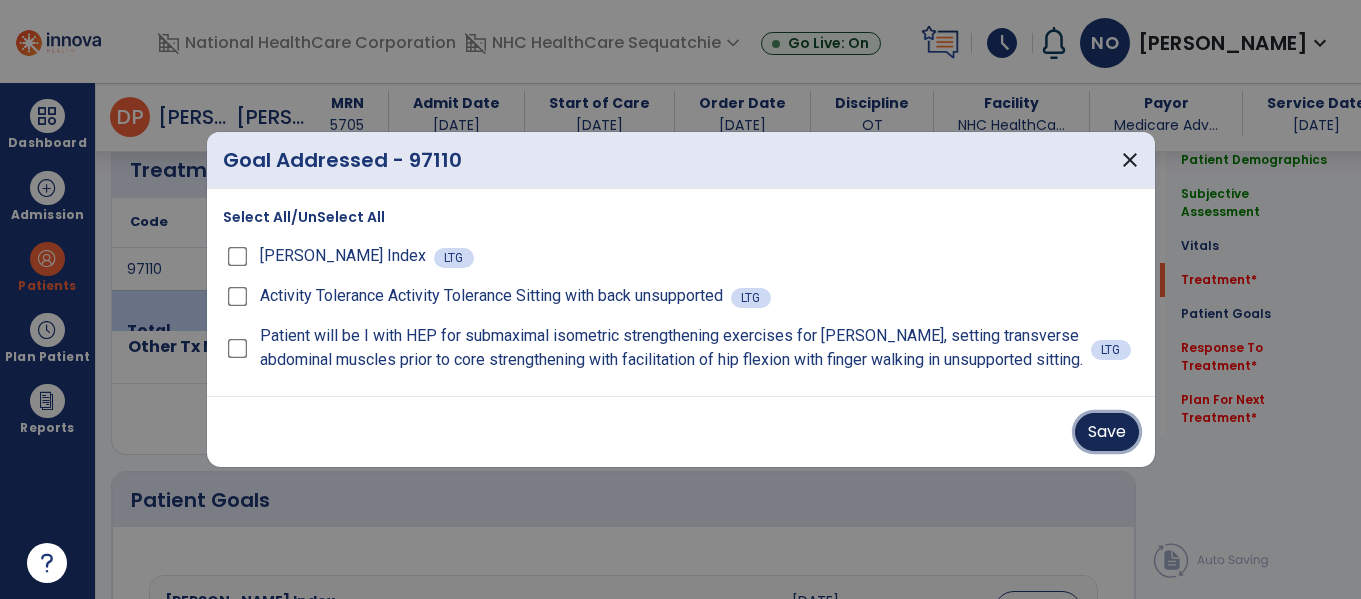 click on "Save" at bounding box center [1107, 432] 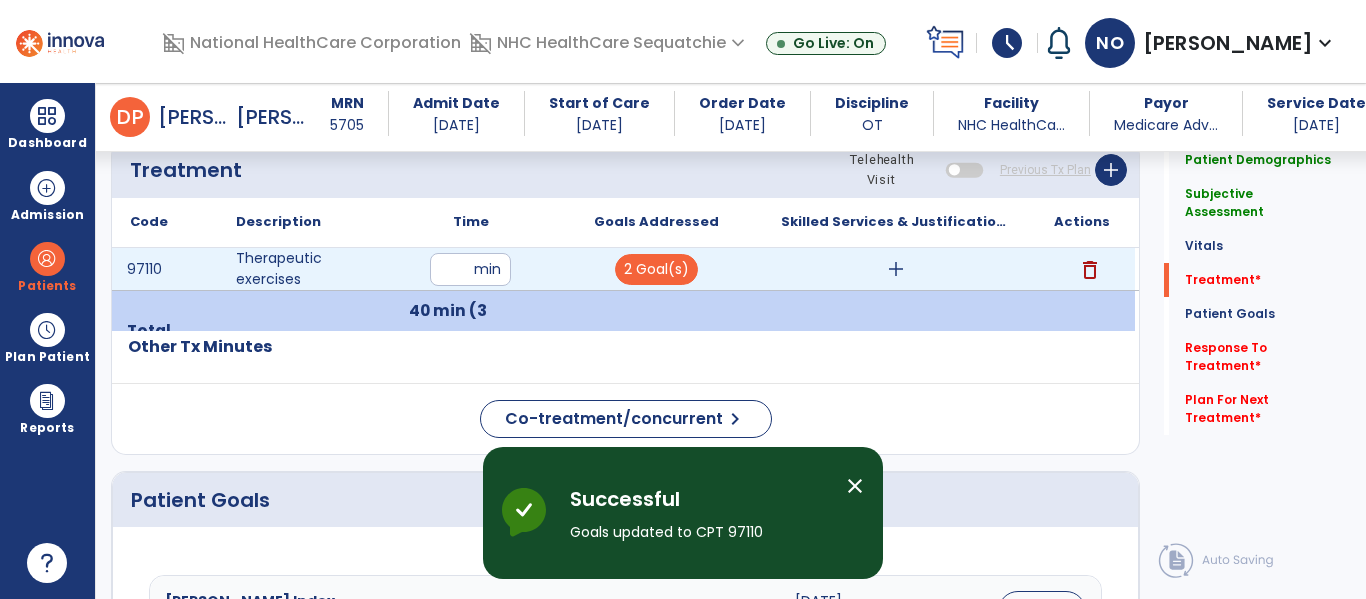 click on "add" at bounding box center [896, 269] 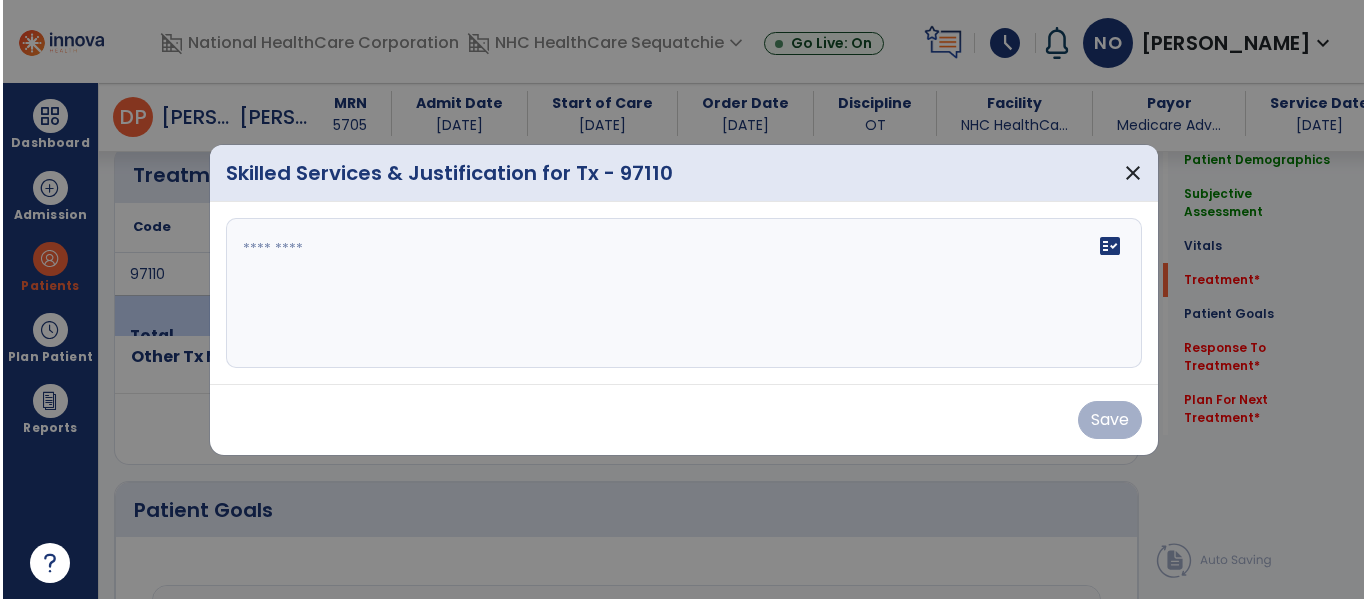 scroll, scrollTop: 1188, scrollLeft: 0, axis: vertical 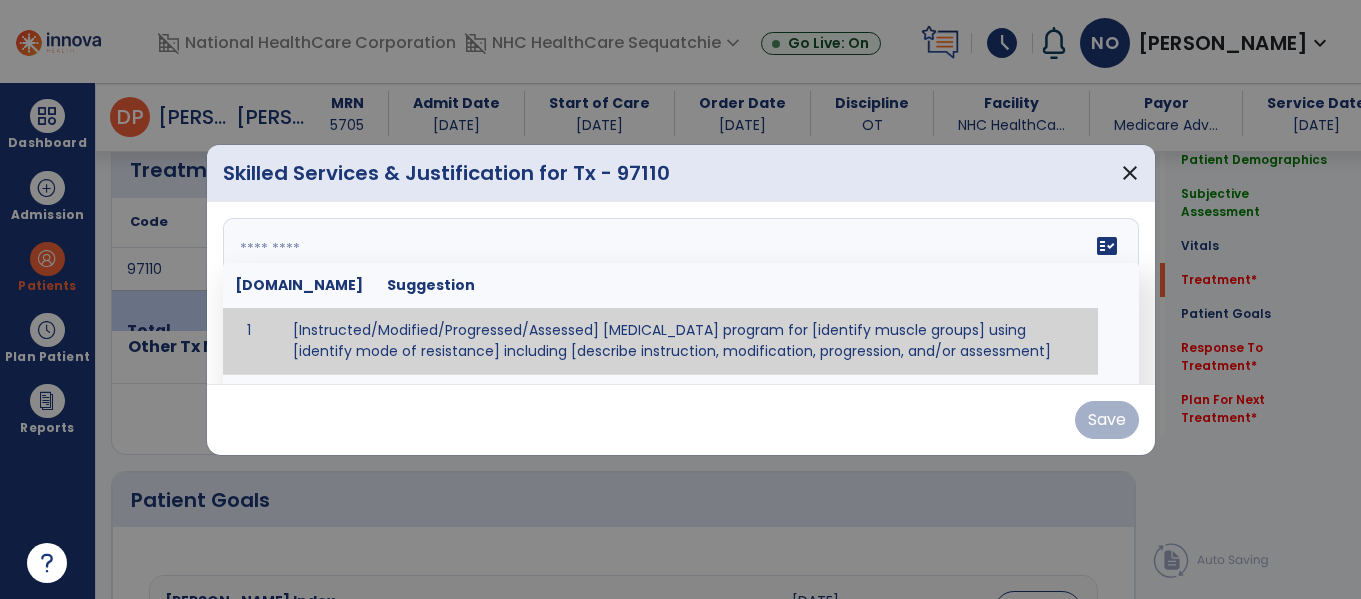 click on "fact_check  [DOMAIN_NAME] Suggestion 1 [Instructed/Modified/Progressed/Assessed] [MEDICAL_DATA] program for [identify muscle groups] using [identify mode of resistance] including [describe instruction, modification, progression, and/or assessment] 2 [Instructed/Modified/Progressed/Assessed] aerobic exercise program using [identify equipment/mode] including [describe instruction, modification,progression, and/or assessment] 3 [Instructed/Modified/Progressed/Assessed] [PROM/A/AROM/AROM] program for [identify joint movements] using [contract-relax, over-pressure, inhibitory techniques, other] 4 [Assessed/Tested] aerobic capacity with administration of [aerobic capacity test]" at bounding box center (681, 293) 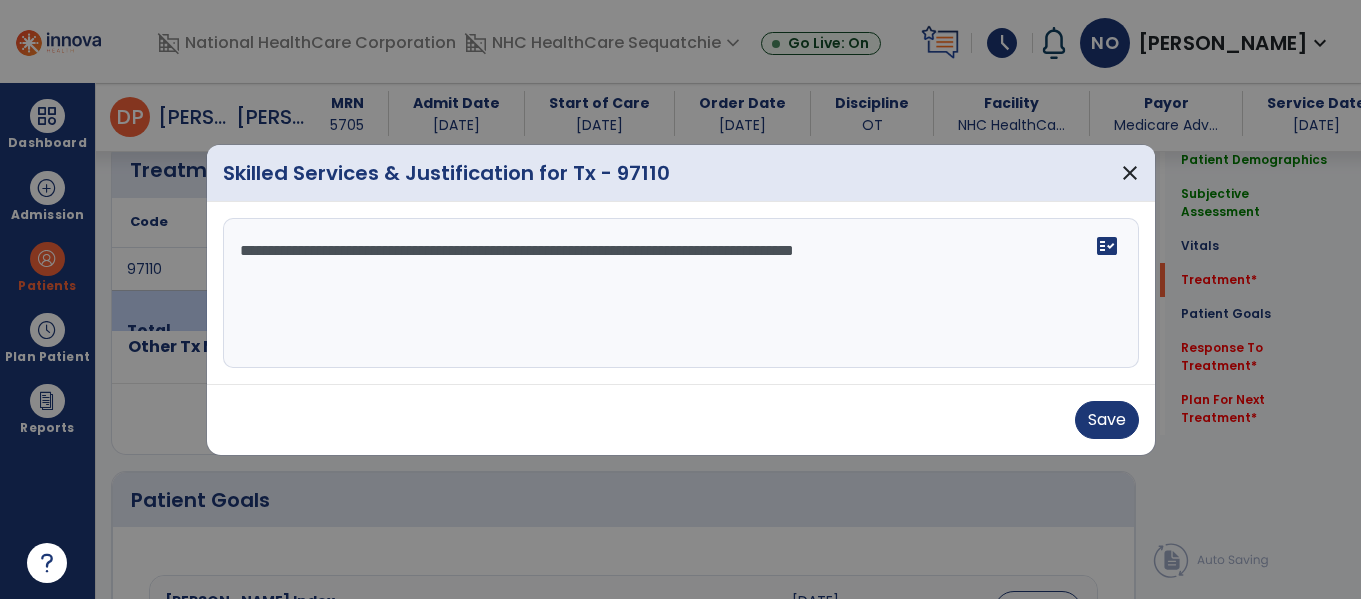 click on "**********" at bounding box center (681, 293) 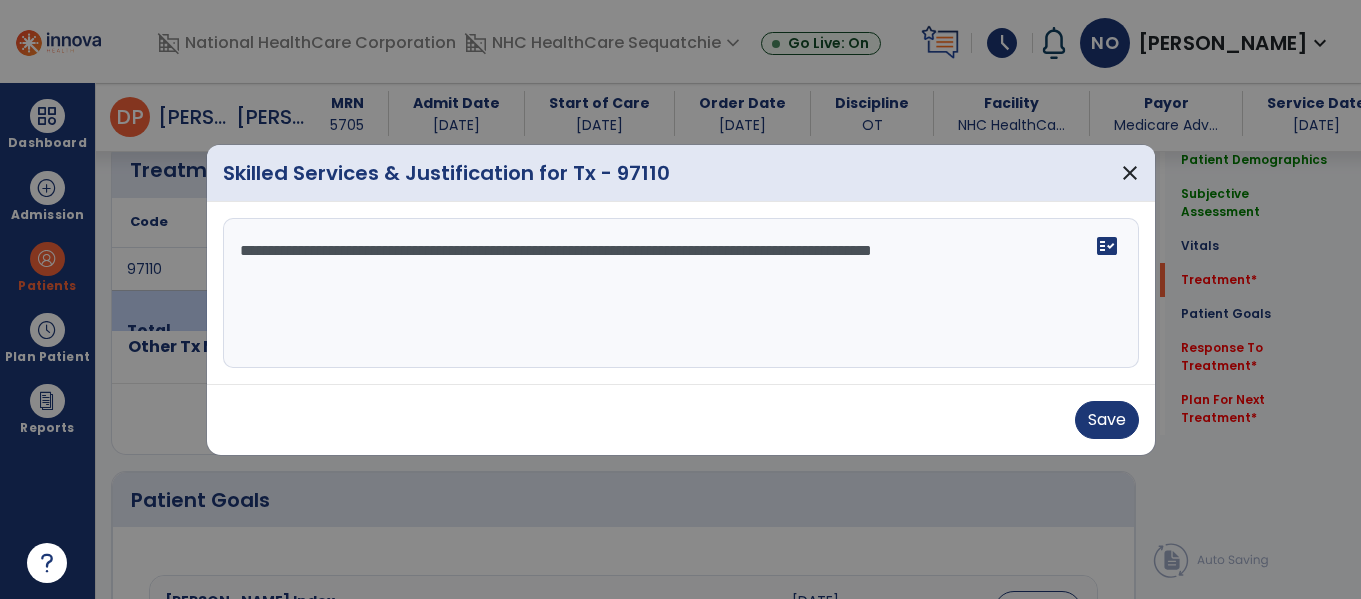 click on "**********" at bounding box center (681, 293) 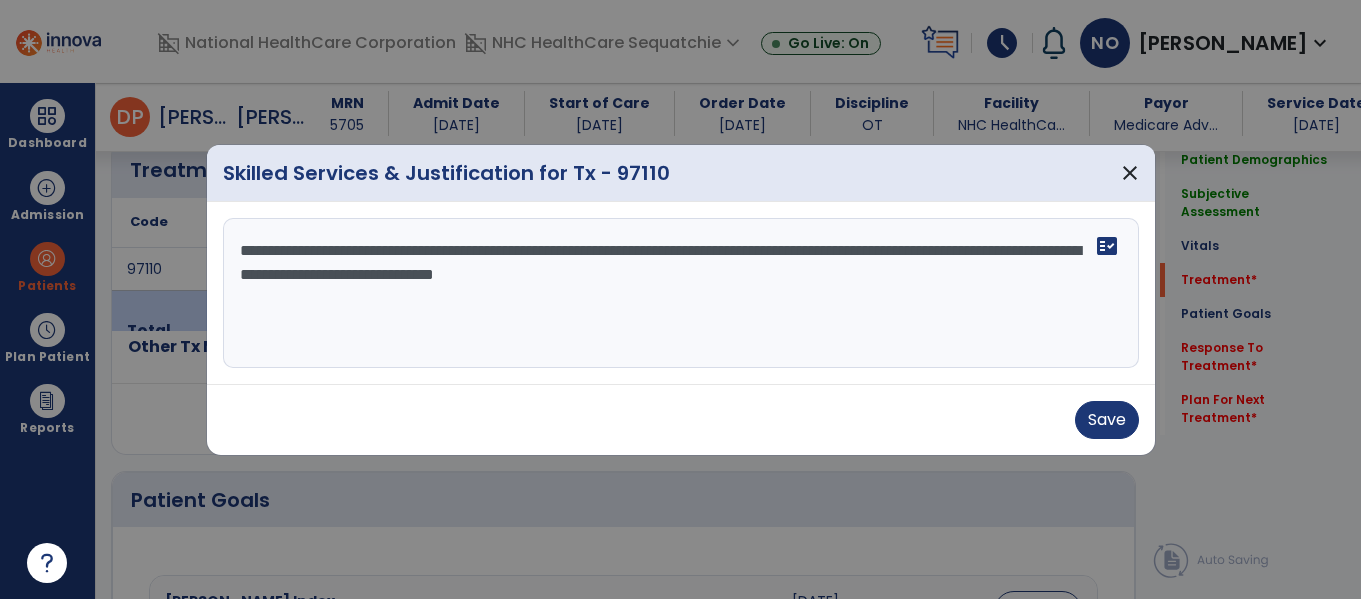 click on "**********" at bounding box center [681, 293] 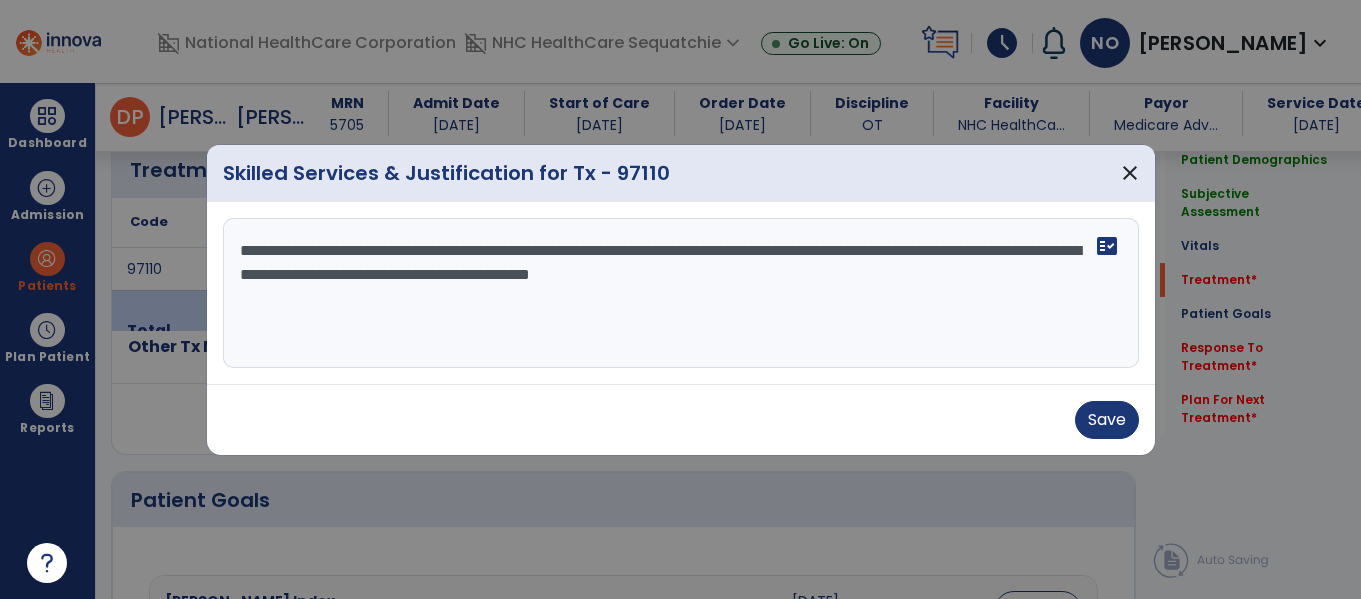 click on "**********" at bounding box center [681, 293] 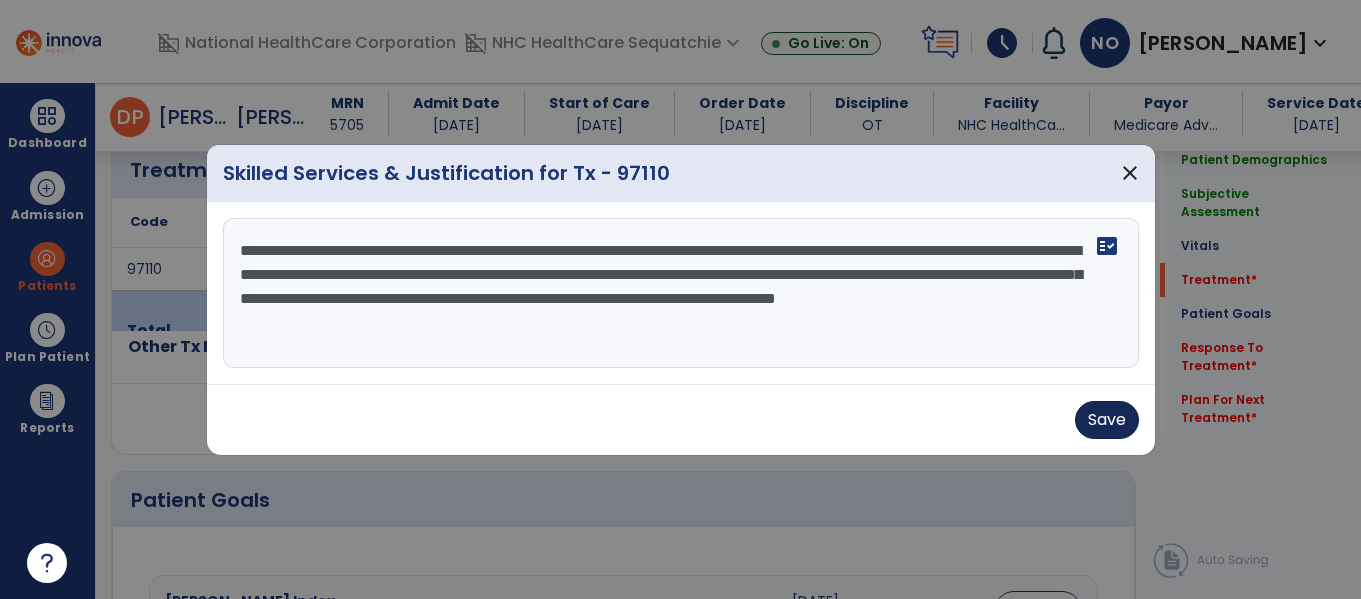 type on "**********" 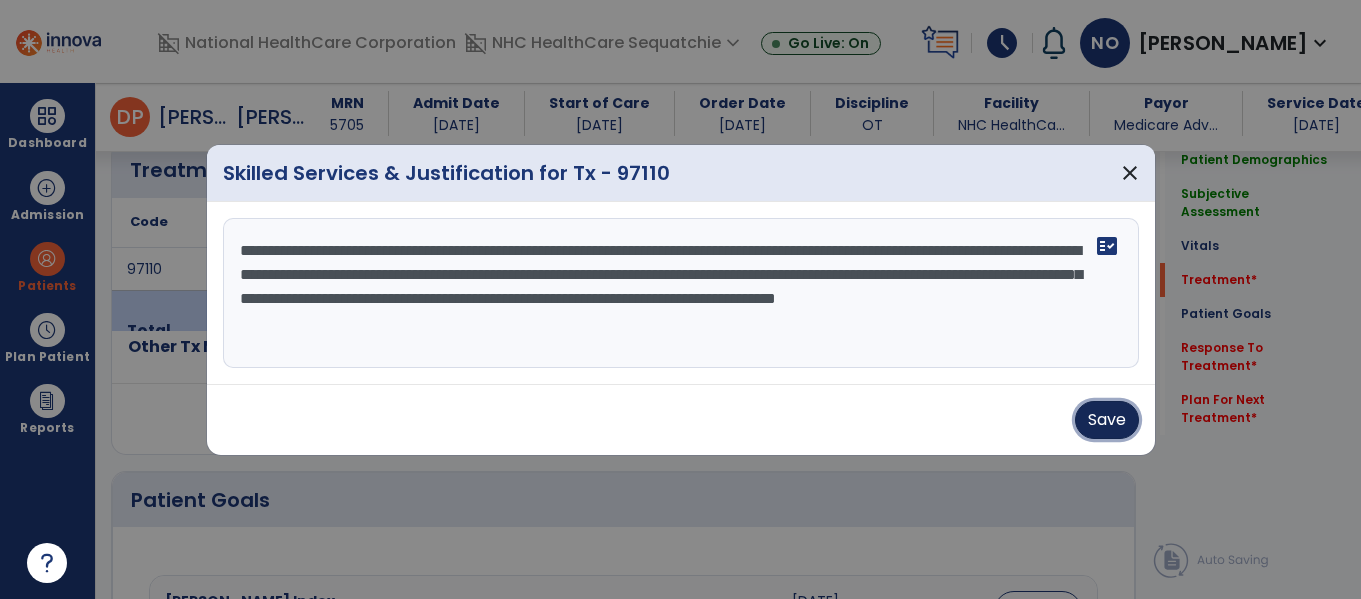 click on "Save" at bounding box center [1107, 420] 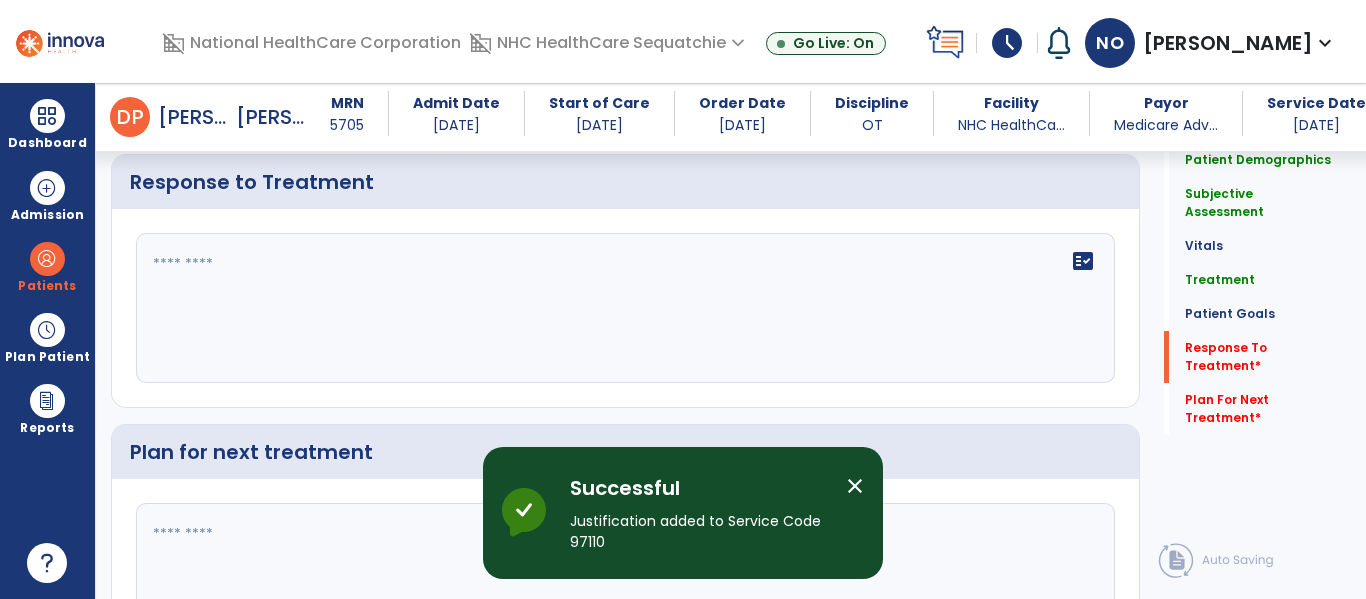 scroll, scrollTop: 2880, scrollLeft: 0, axis: vertical 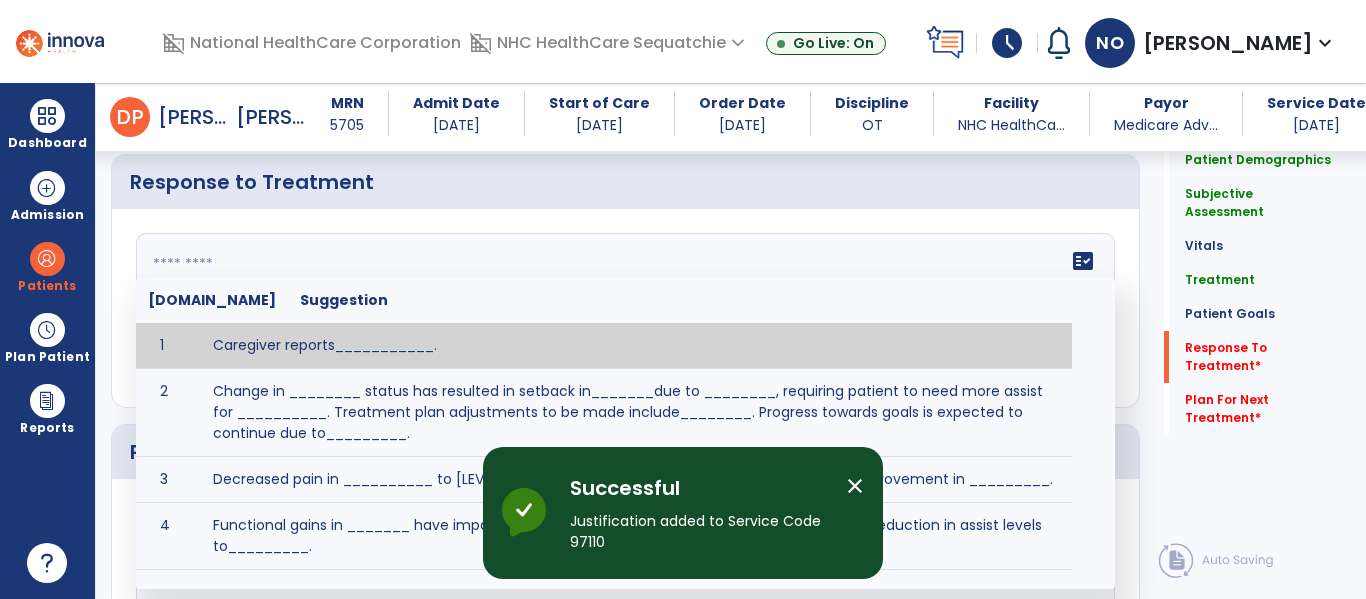 click 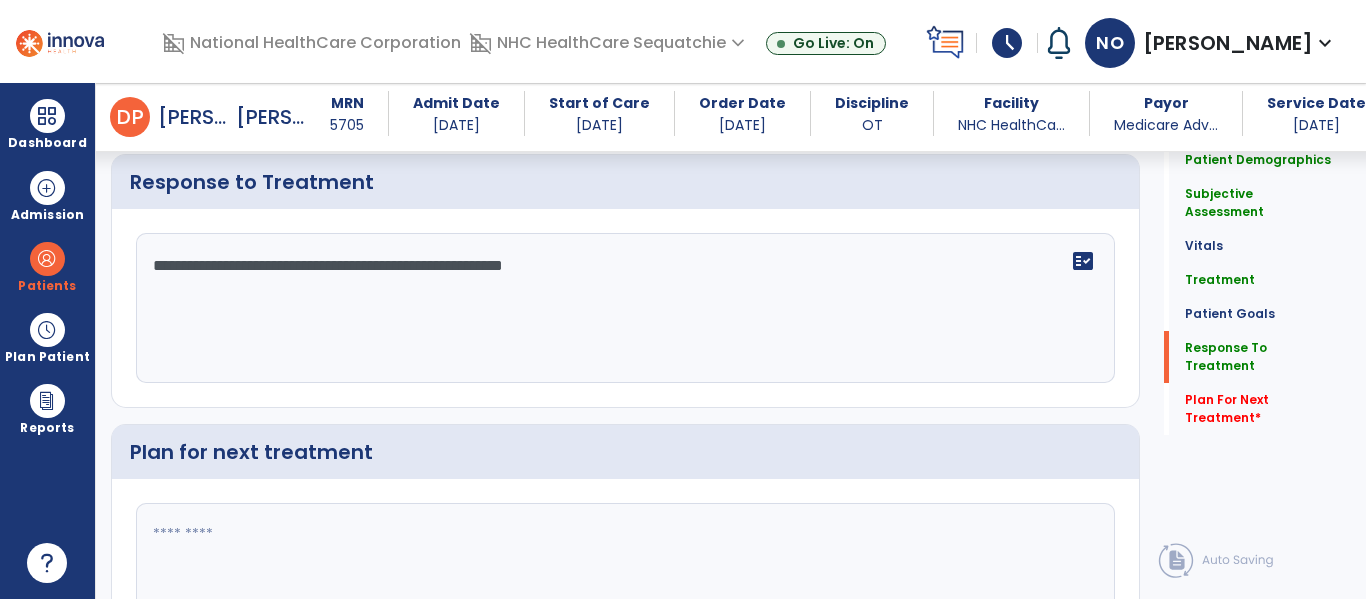scroll, scrollTop: 2880, scrollLeft: 0, axis: vertical 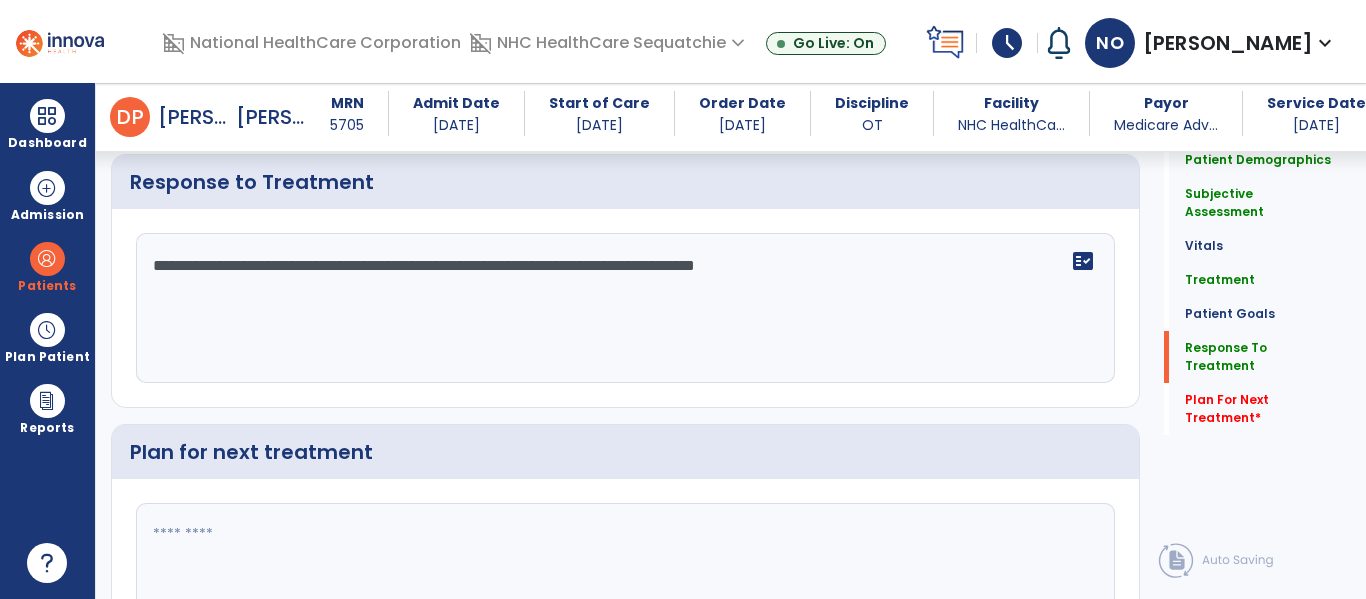 type on "**********" 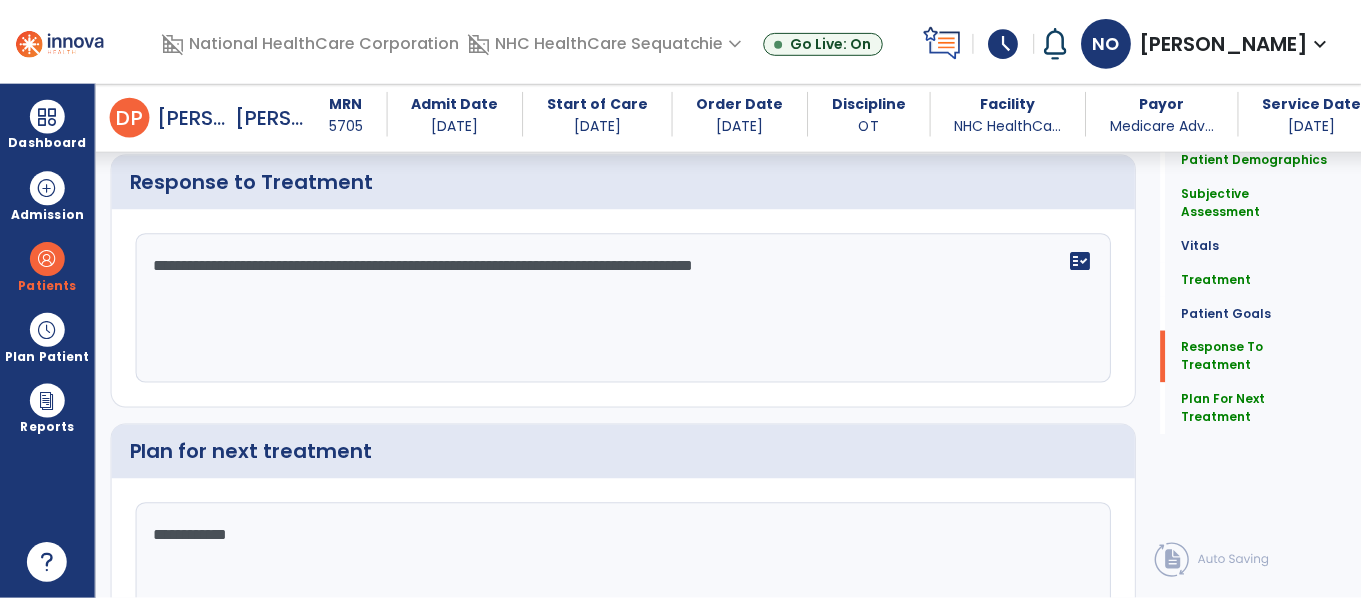 scroll, scrollTop: 3005, scrollLeft: 0, axis: vertical 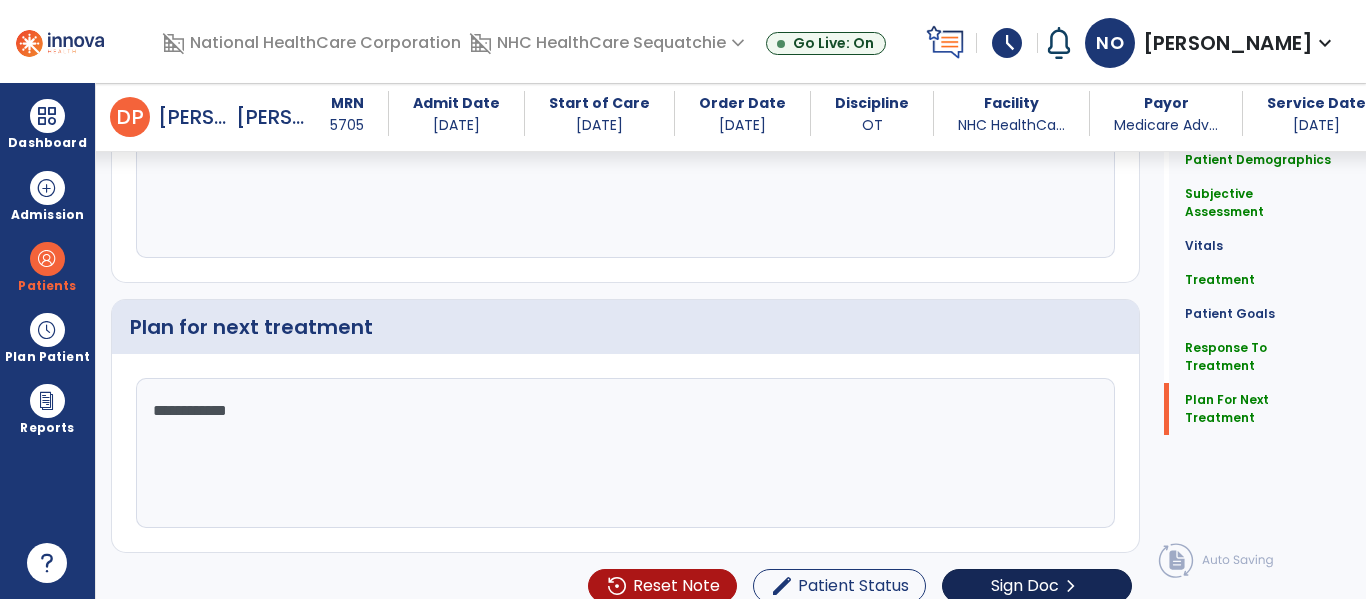 type on "**********" 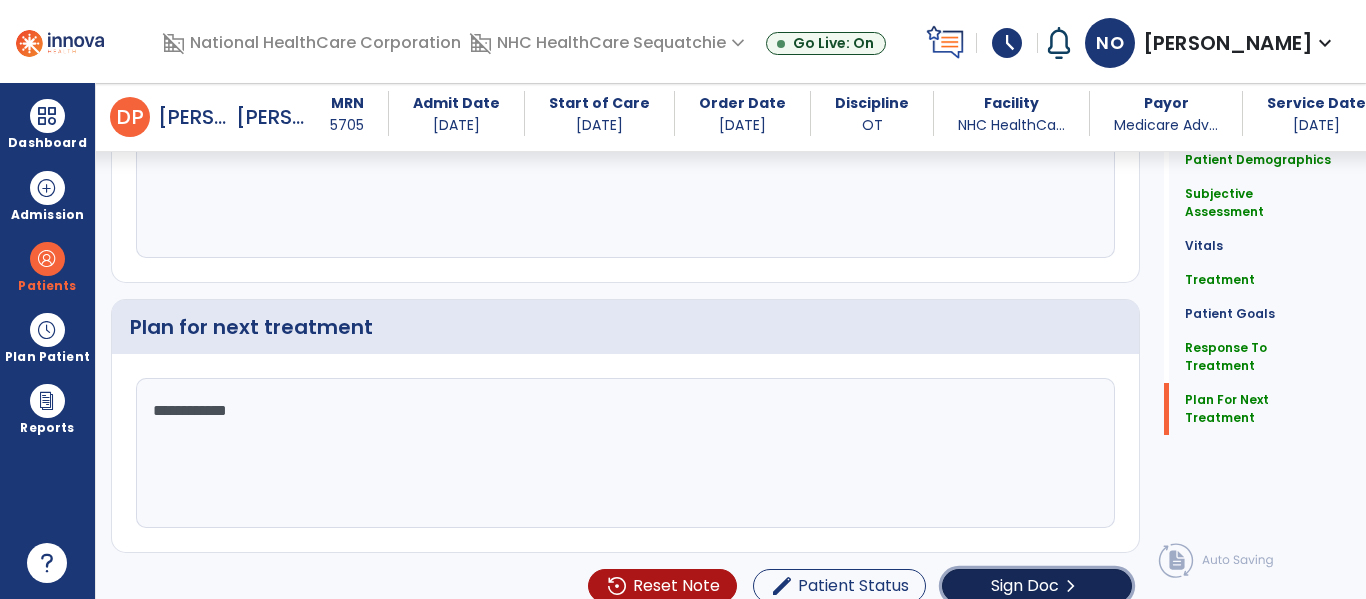 click on "Sign Doc  chevron_right" 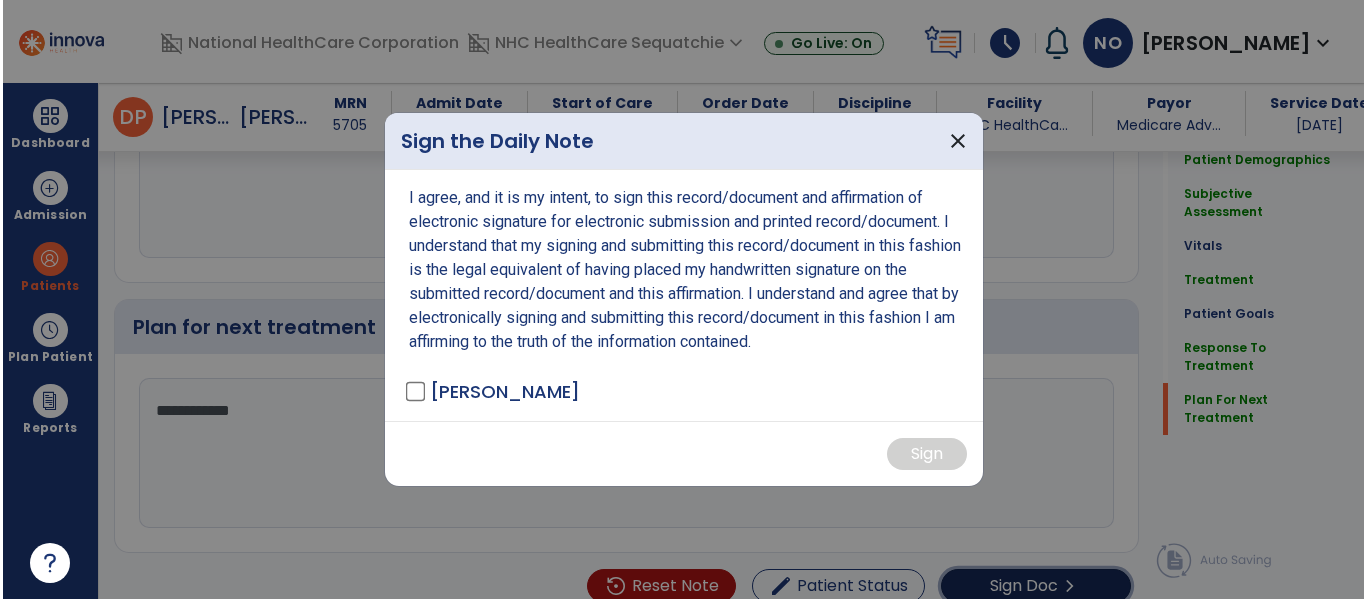 scroll, scrollTop: 3005, scrollLeft: 0, axis: vertical 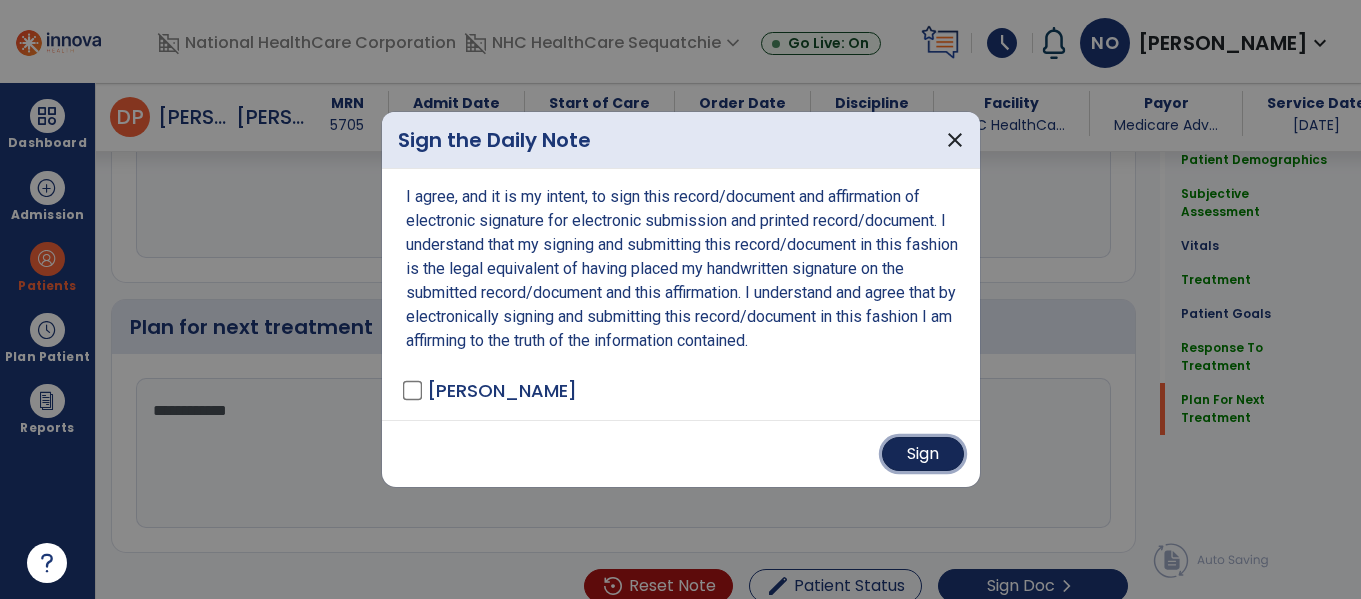 click on "Sign" at bounding box center (923, 454) 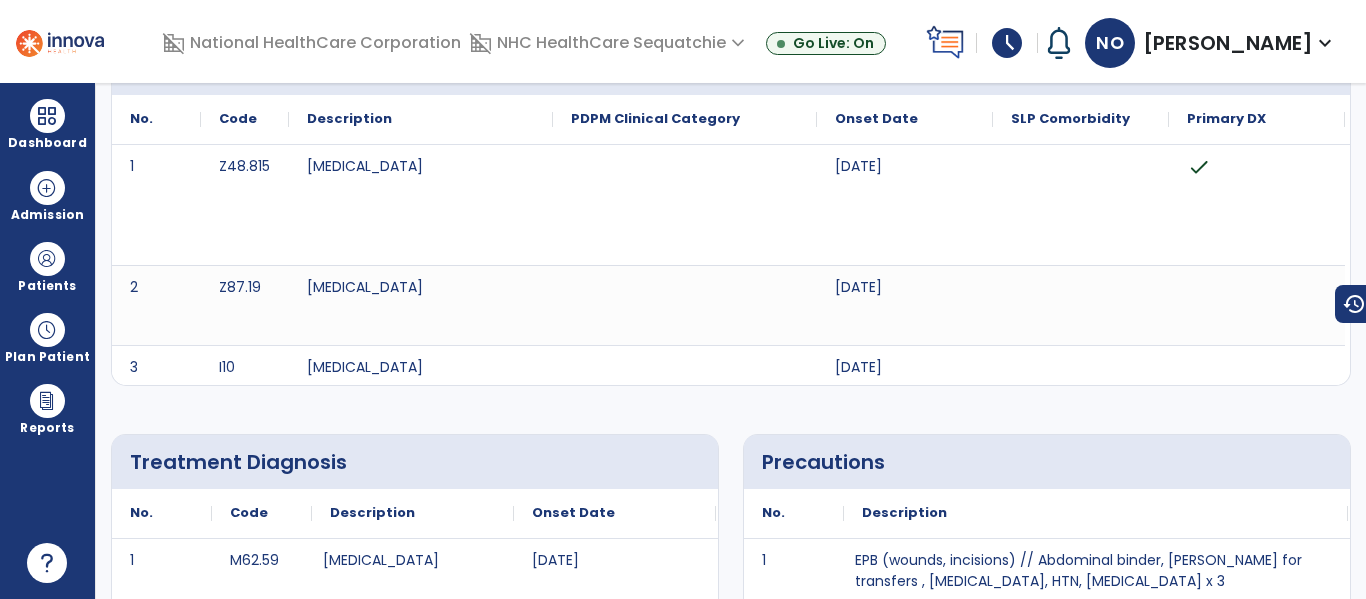 scroll, scrollTop: 0, scrollLeft: 0, axis: both 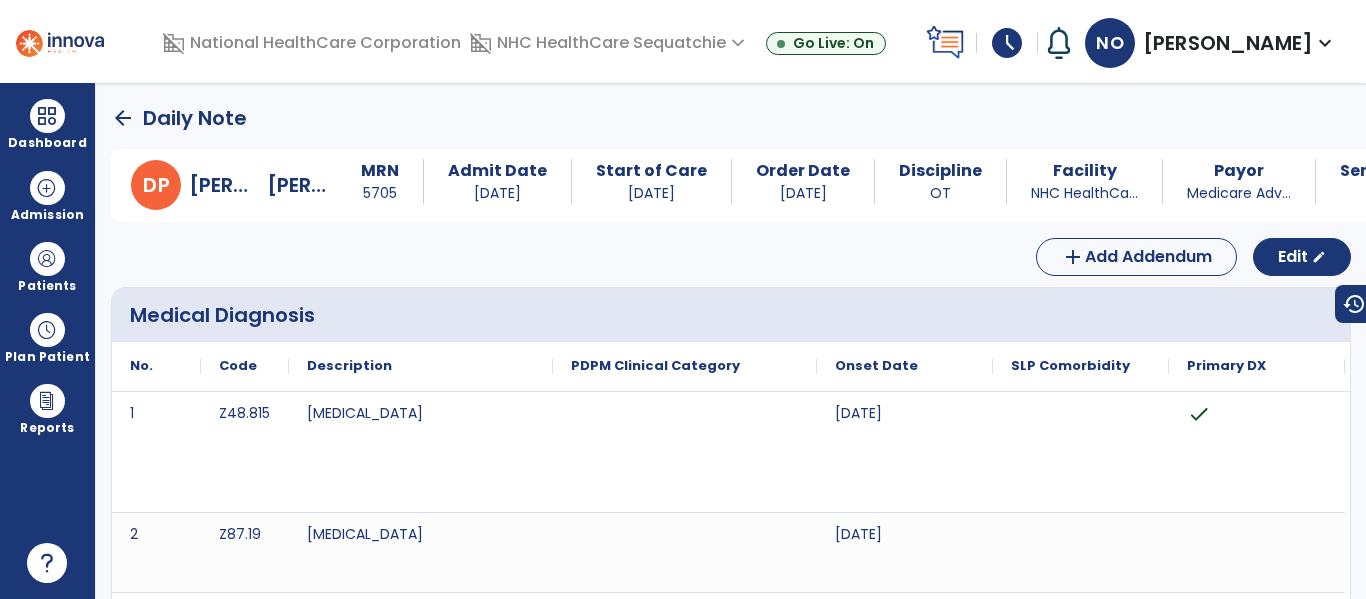 click on "arrow_back" 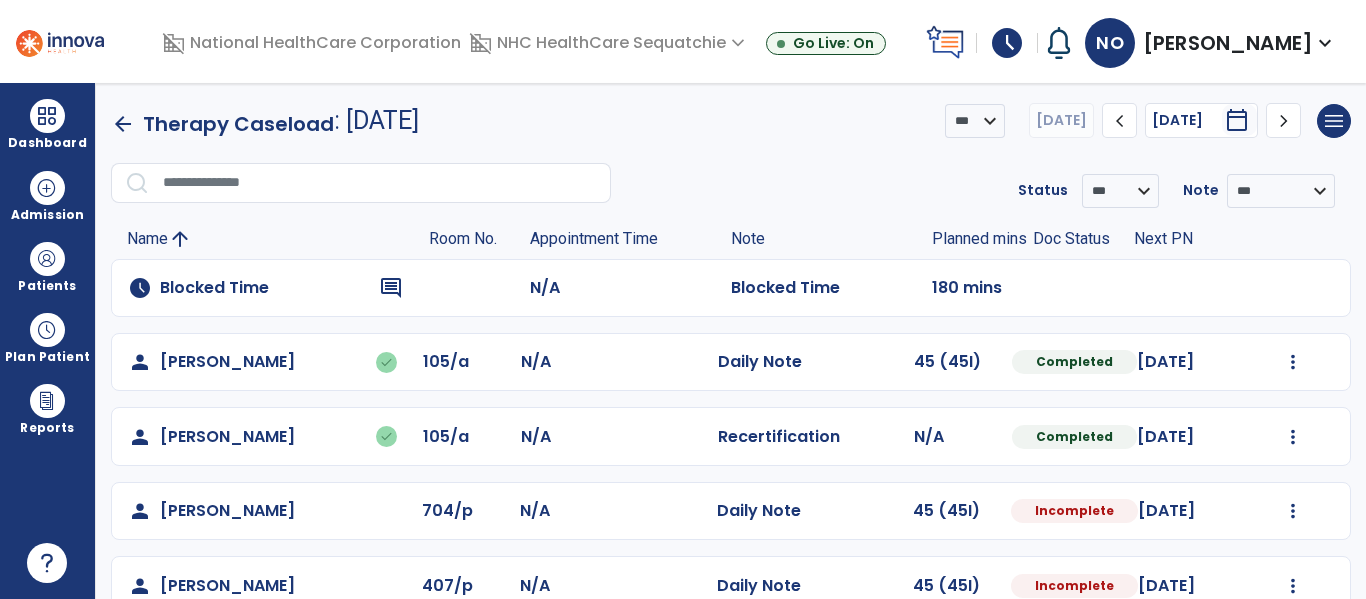 scroll, scrollTop: 40, scrollLeft: 0, axis: vertical 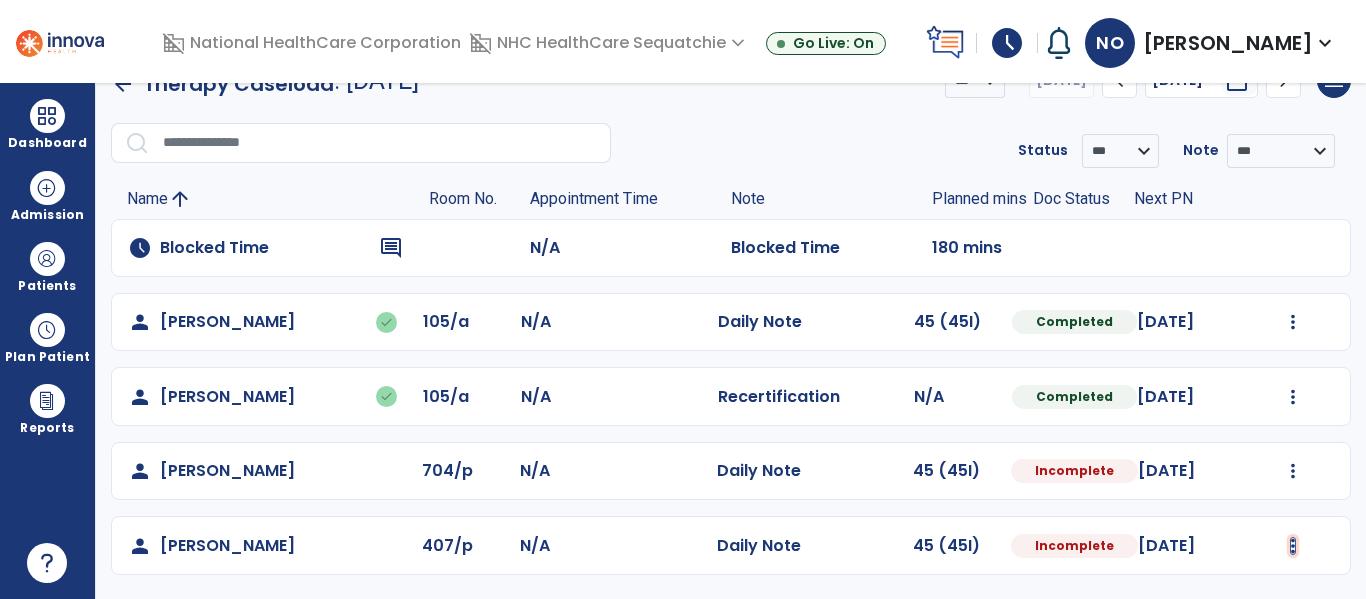 click at bounding box center [1293, 322] 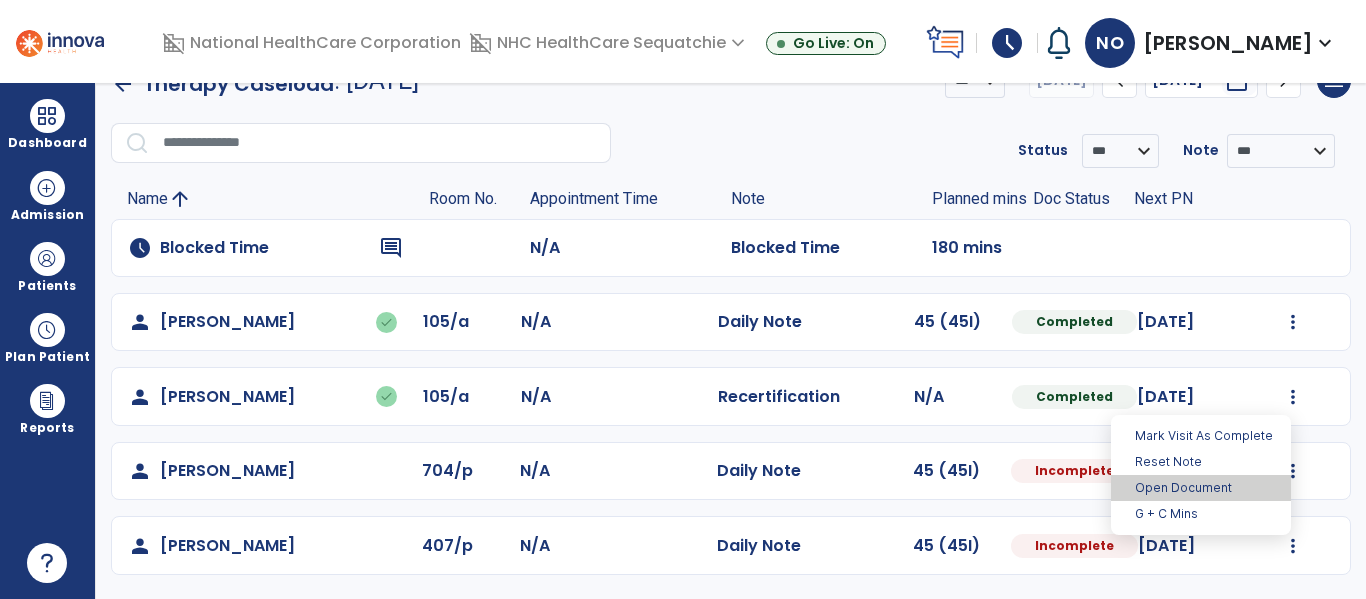 click on "Open Document" at bounding box center (1201, 488) 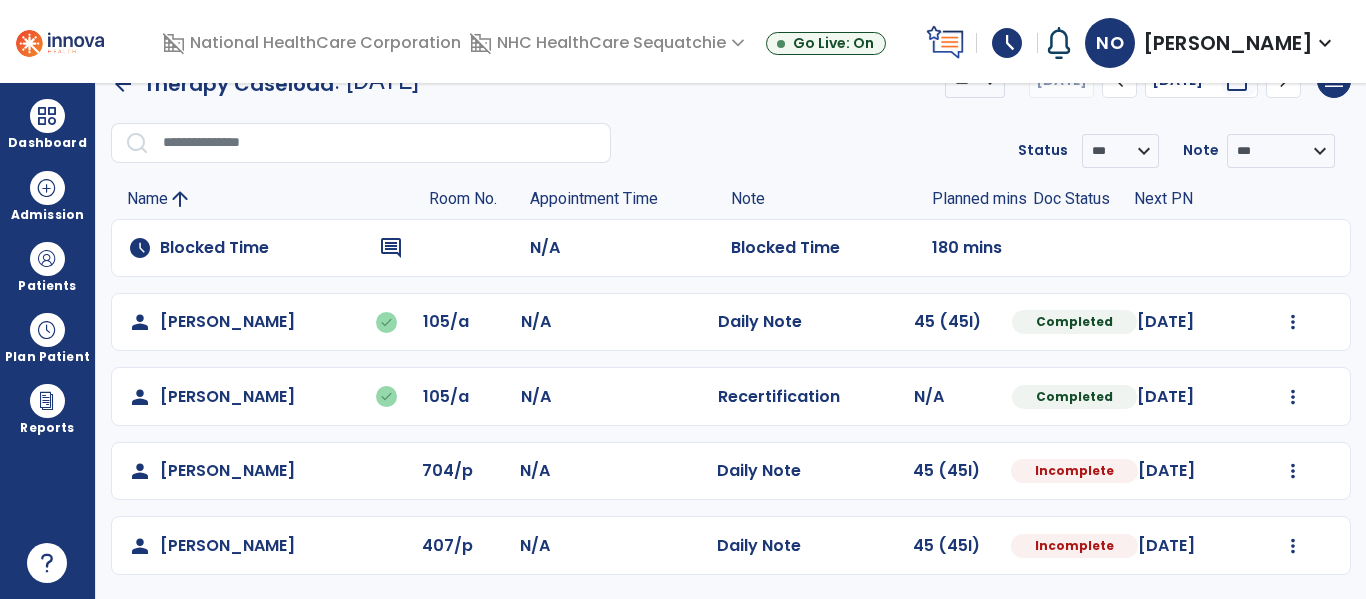 select on "*" 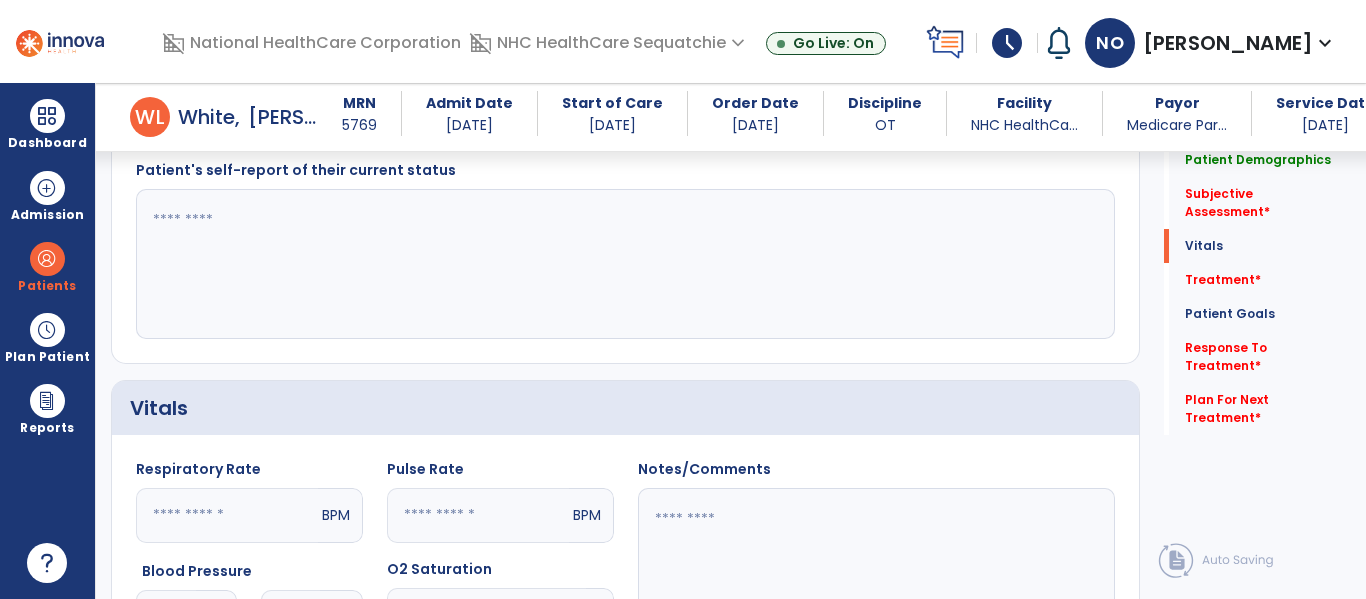 scroll, scrollTop: 0, scrollLeft: 0, axis: both 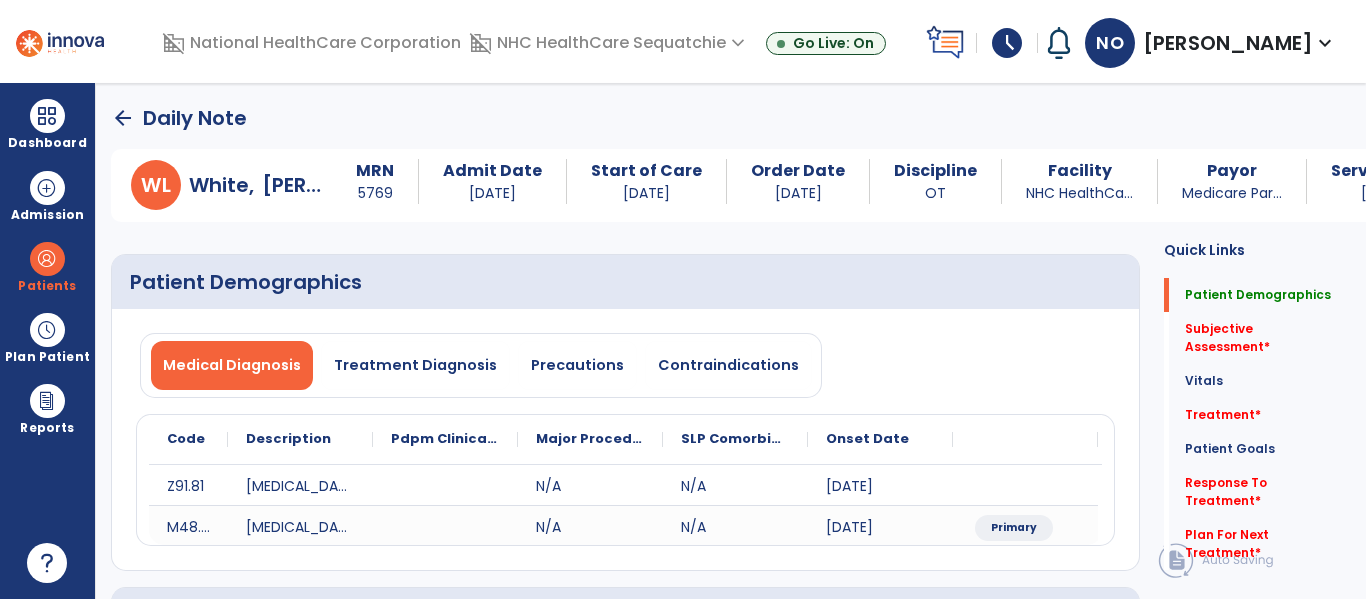 click on "arrow_back" 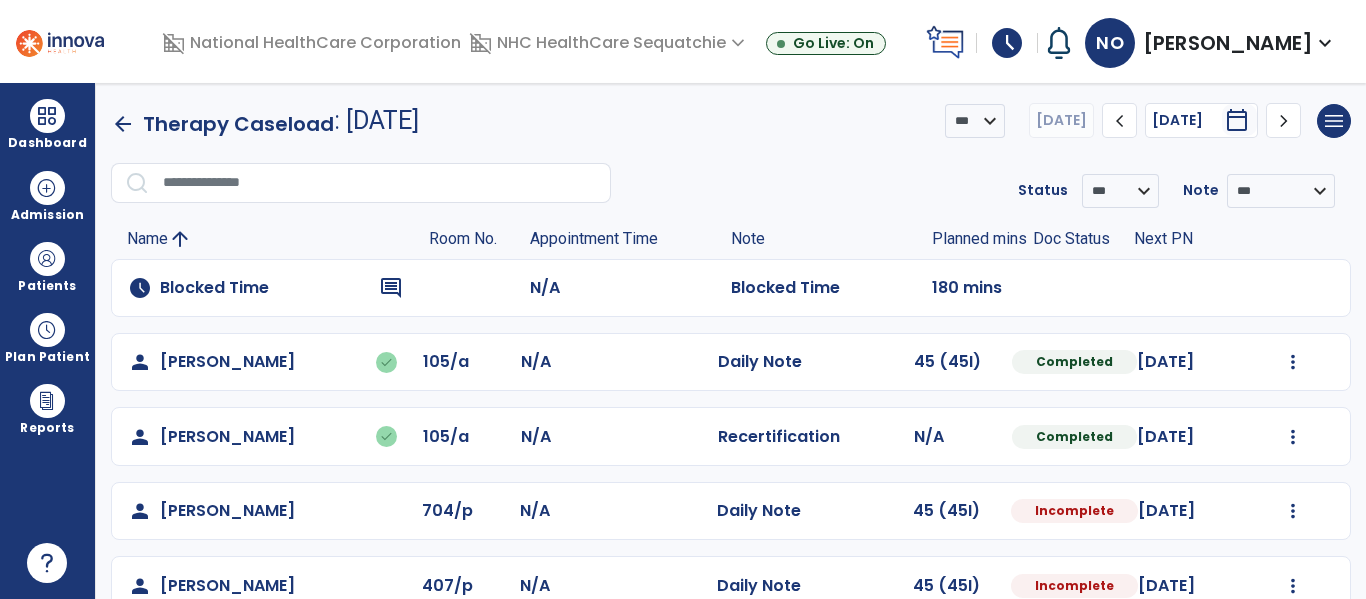 scroll, scrollTop: 40, scrollLeft: 0, axis: vertical 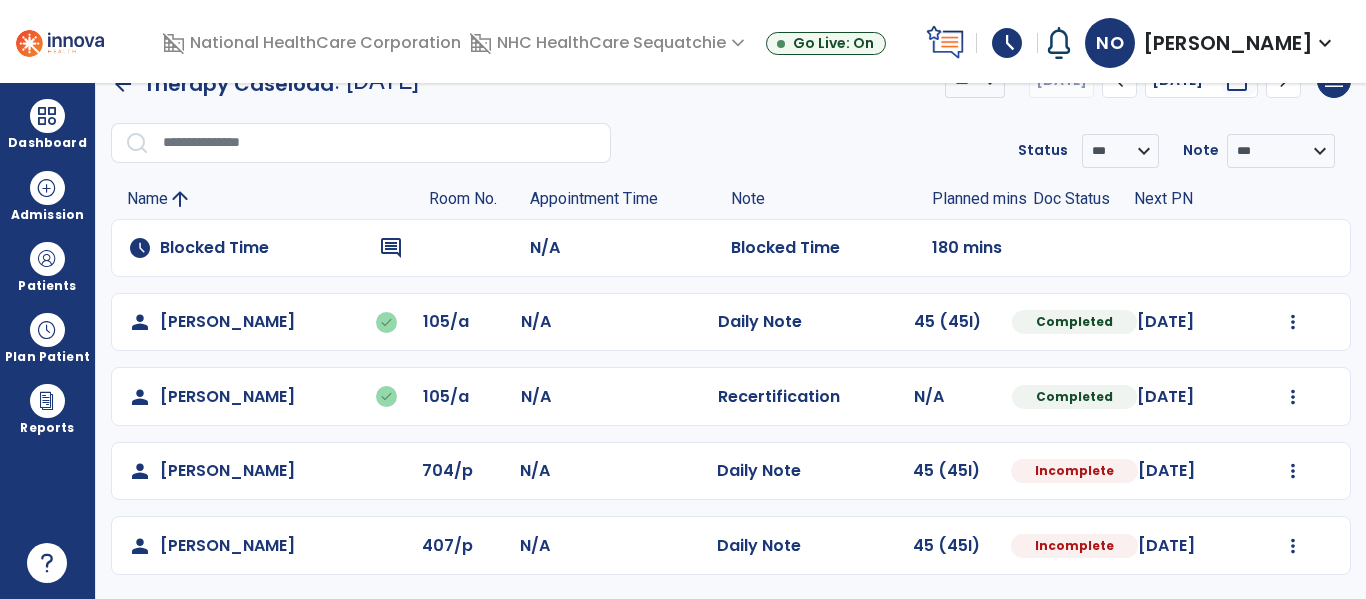 click on "domain_disabled   National HealthCare Corporation   domain_disabled   NHC HealthCare Sequatchie   expand_more   NHC HealthCare Ft. Oglethorpe   NHC HealthCare Sequatchie  Go Live: On schedule My Time:   [DATE]    ***** stop  Stop   Open your timecard  arrow_right Notifications  No Notifications yet   NO   [PERSON_NAME]   expand_more   home   Home   person   Profile   help   Help   logout   Log out" at bounding box center [683, 41] 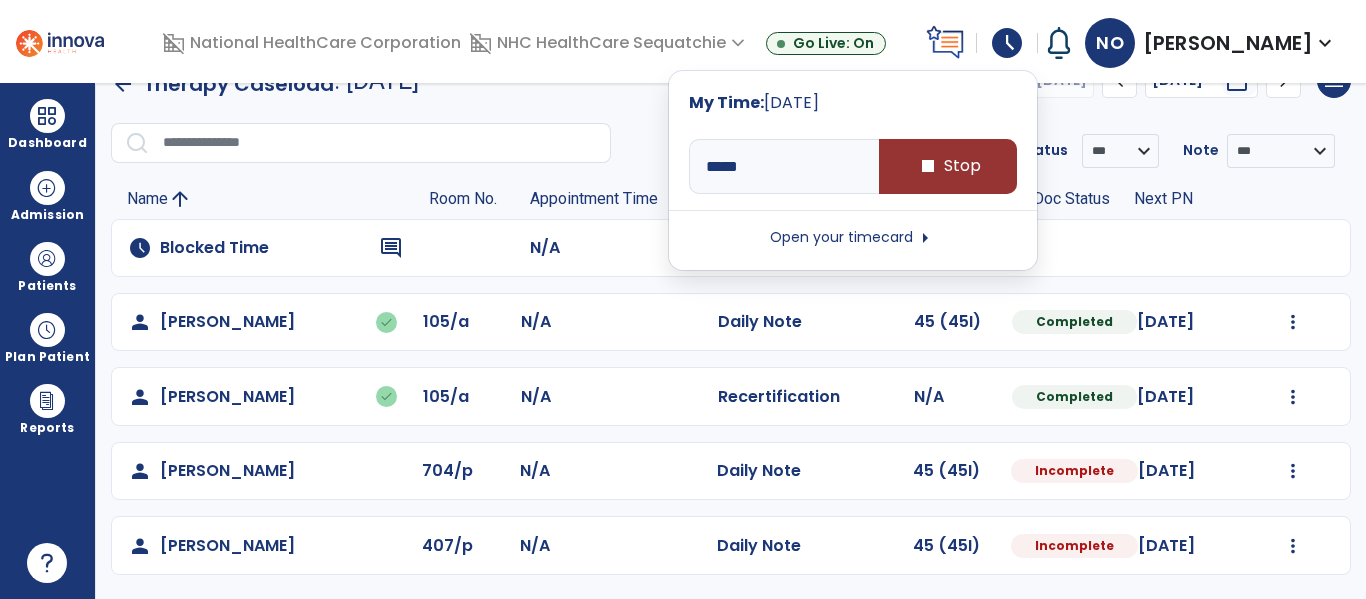 click on "stop  Stop" at bounding box center [948, 166] 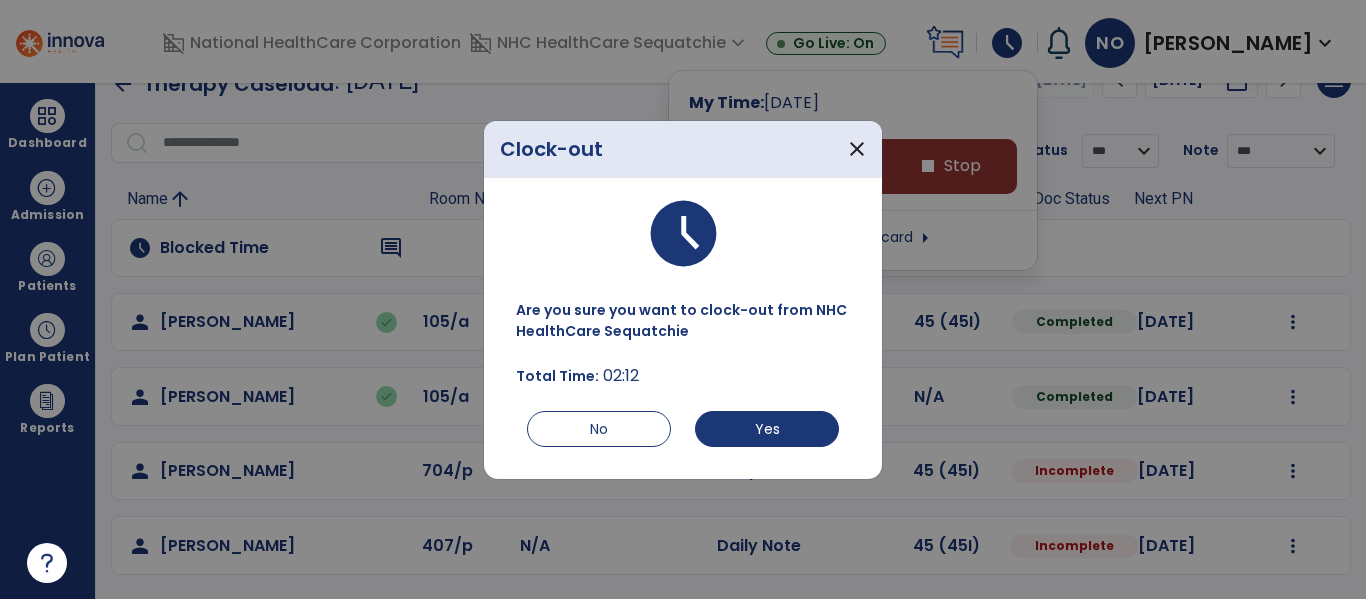 type on "*****" 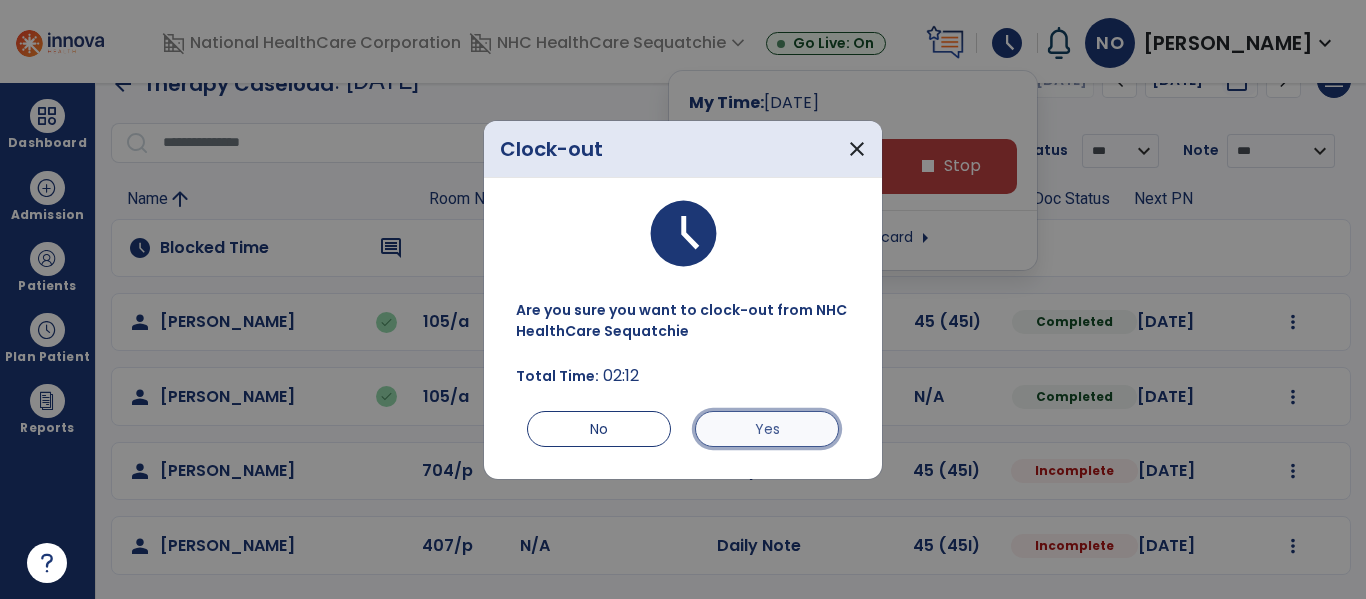 click on "Yes" at bounding box center (767, 429) 